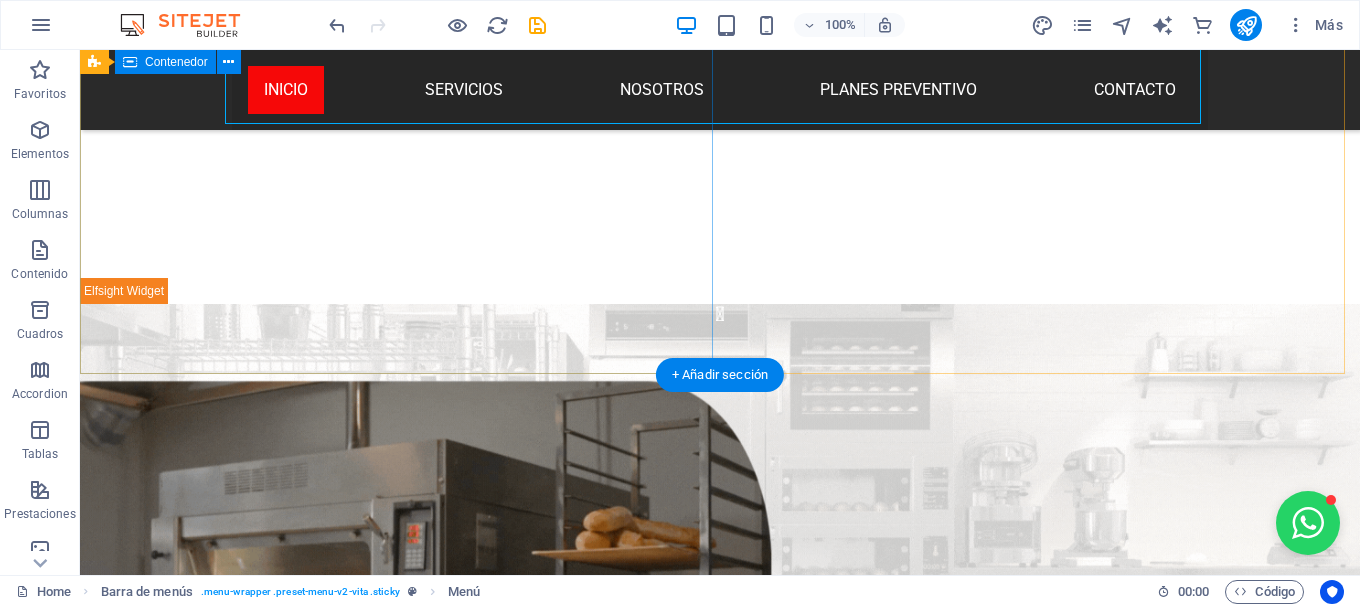 scroll, scrollTop: 2142, scrollLeft: 0, axis: vertical 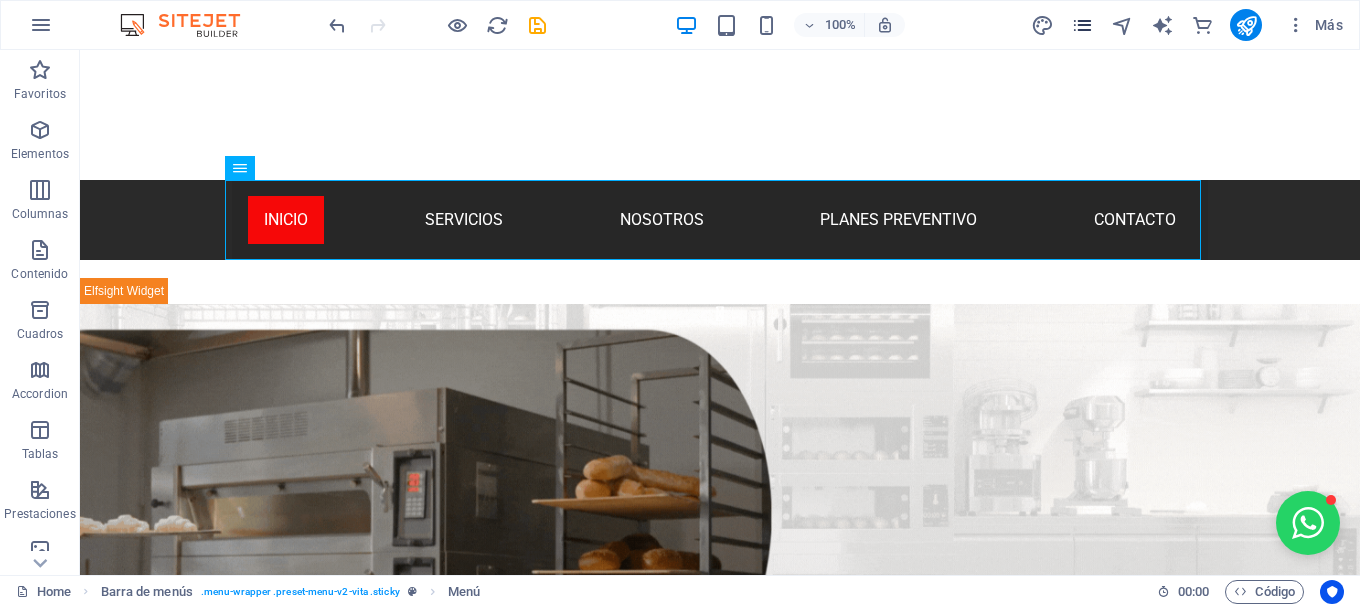 click at bounding box center (1082, 25) 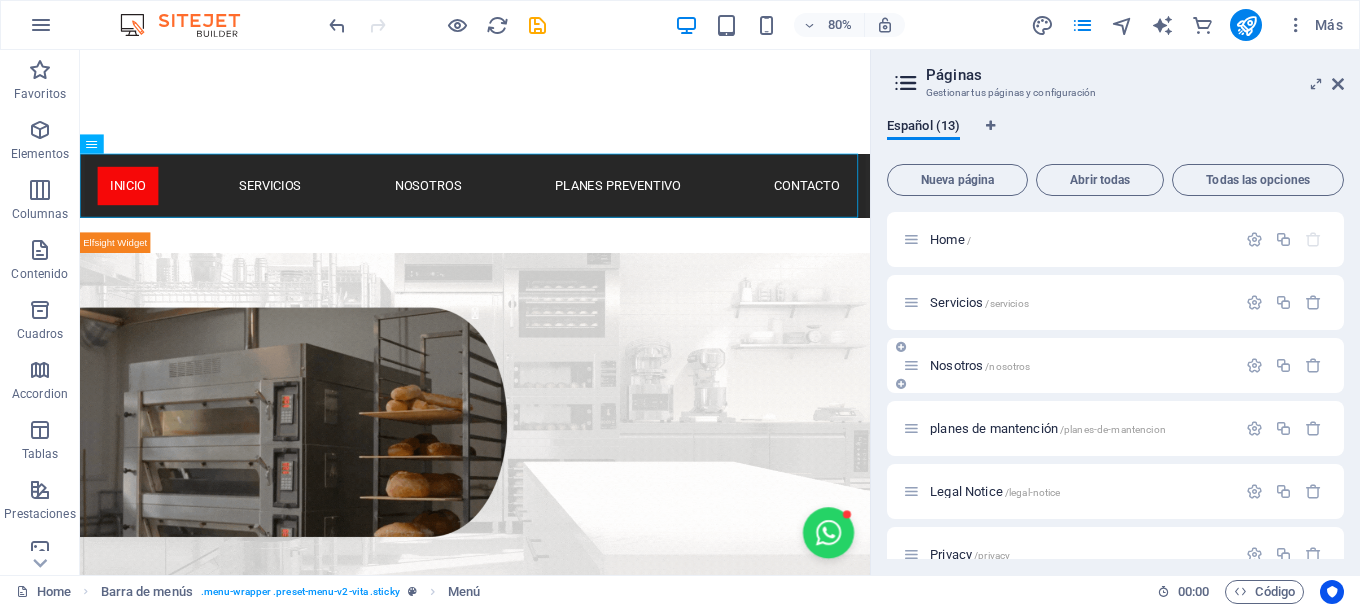 scroll, scrollTop: 472, scrollLeft: 0, axis: vertical 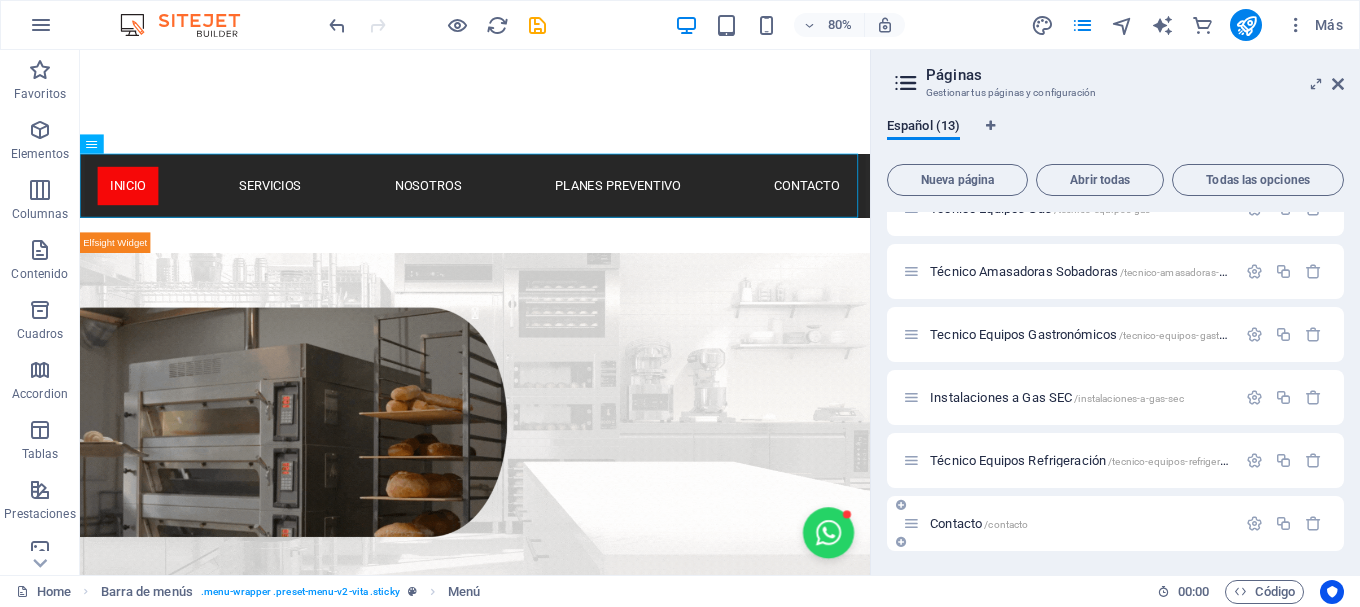 click on "Contacto /contacto" at bounding box center (1069, 523) 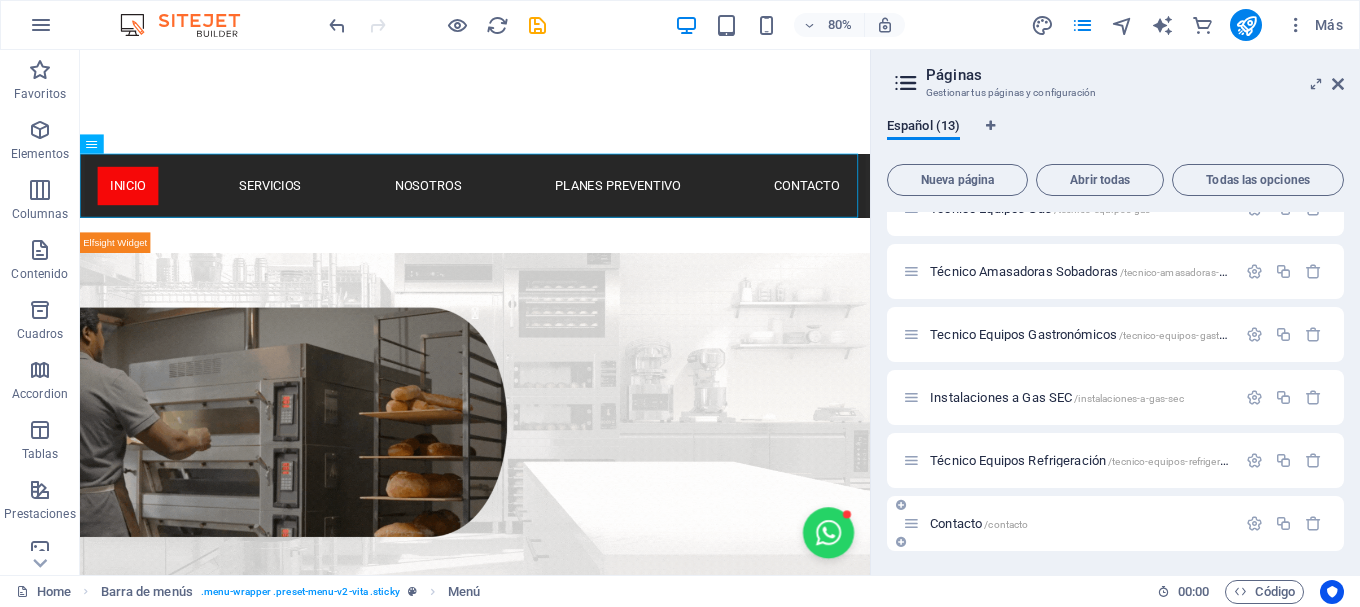 click on "Contacto /contacto" at bounding box center [979, 523] 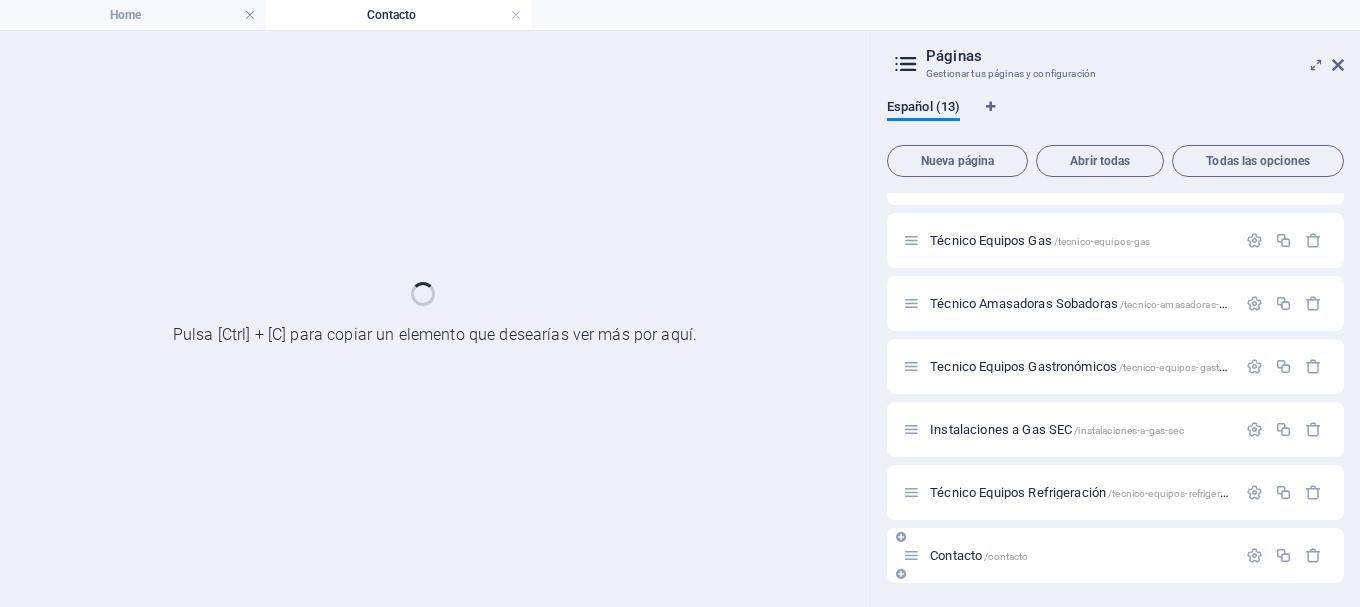 scroll, scrollTop: 421, scrollLeft: 0, axis: vertical 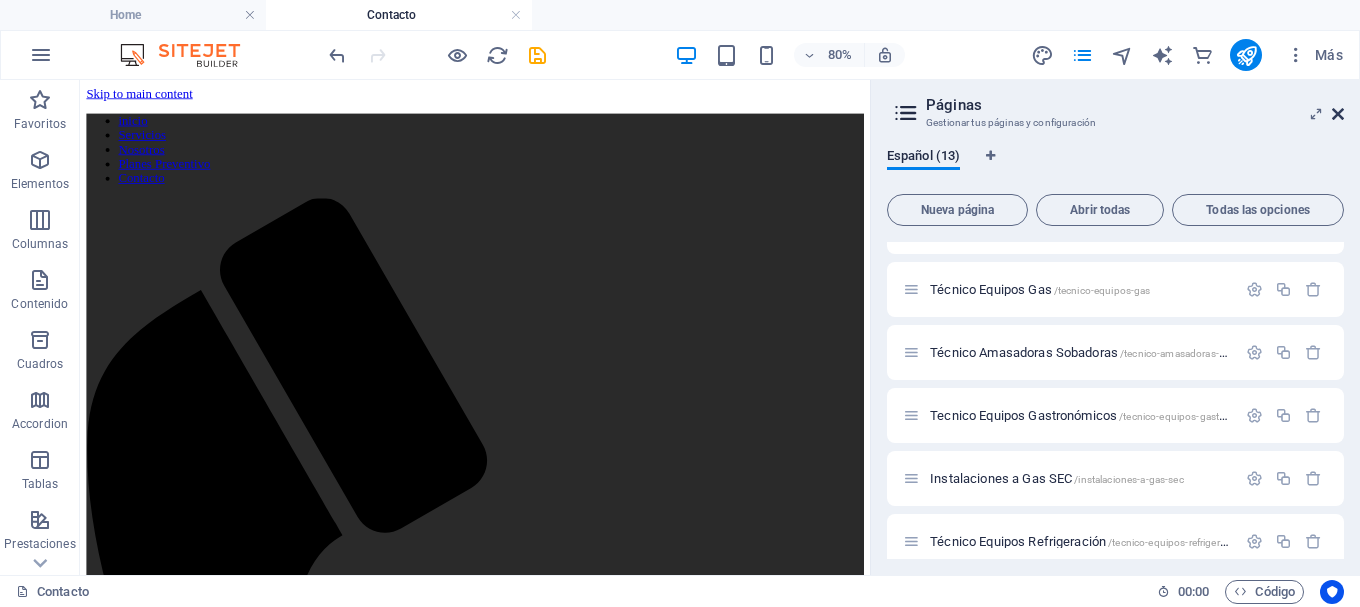 click at bounding box center (1338, 114) 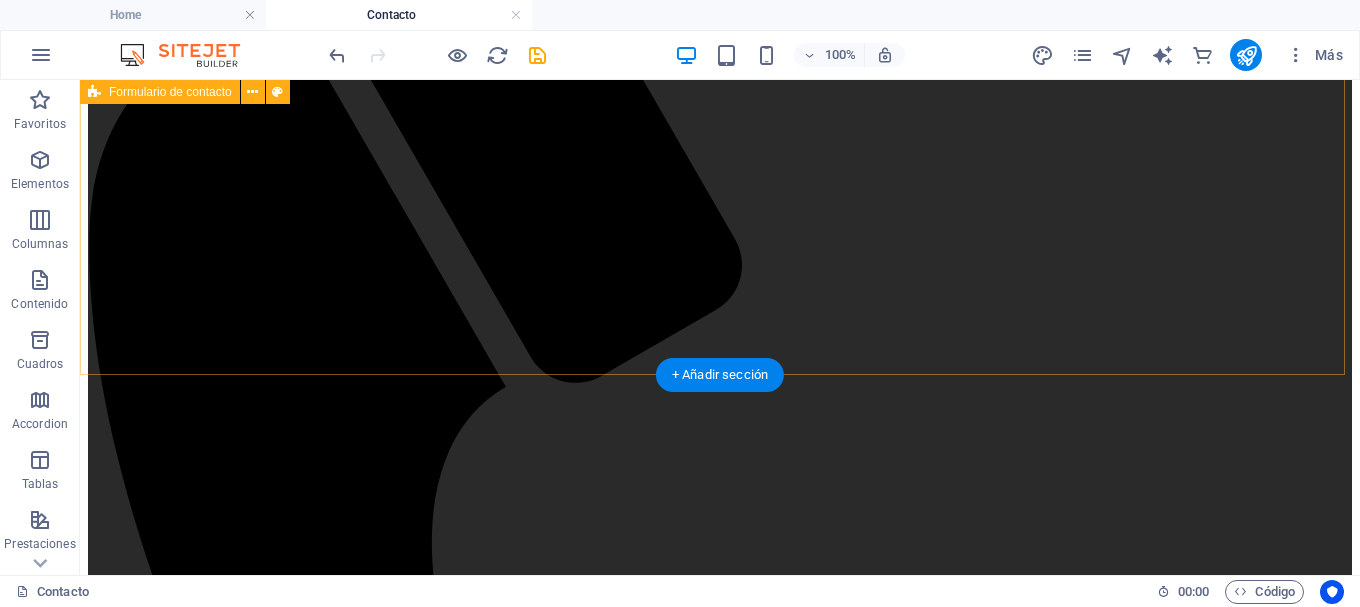 scroll, scrollTop: 239, scrollLeft: 0, axis: vertical 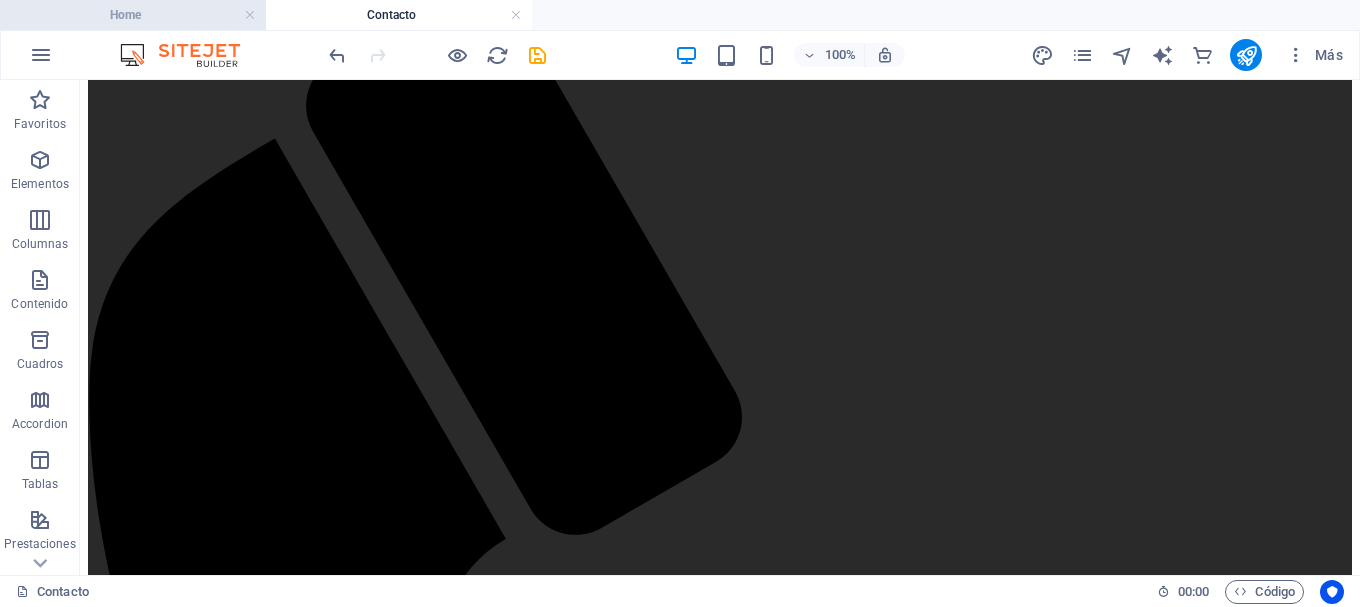 click on "Home" at bounding box center [133, 15] 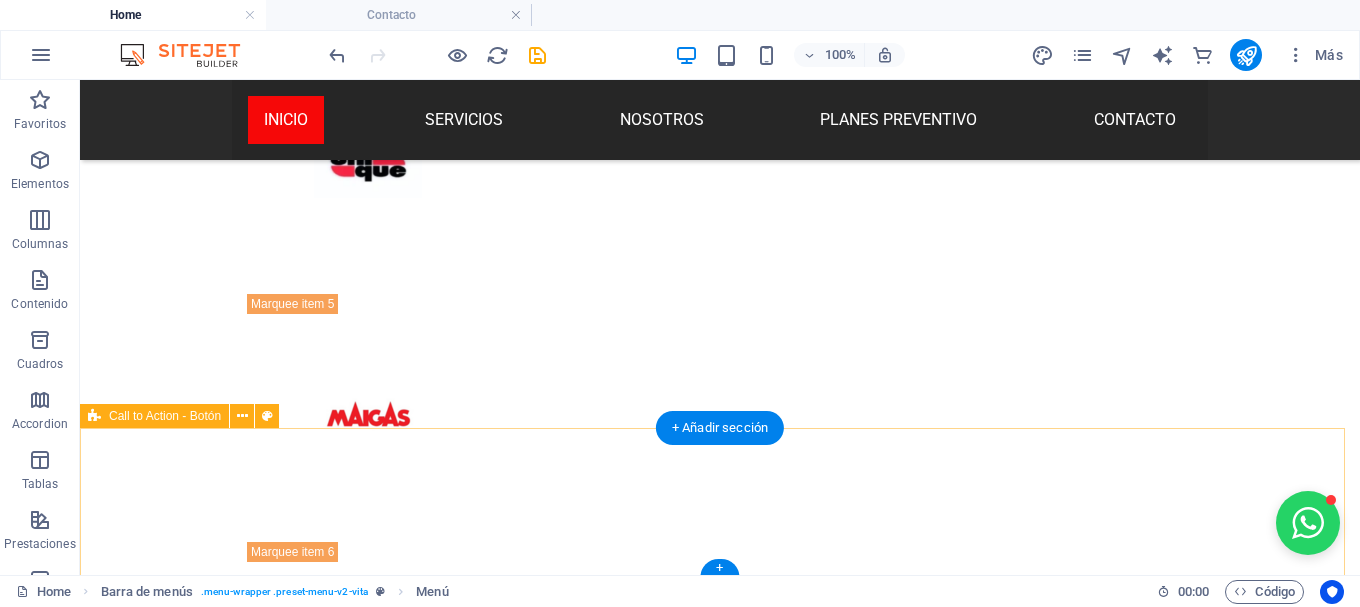 scroll, scrollTop: 5351, scrollLeft: 0, axis: vertical 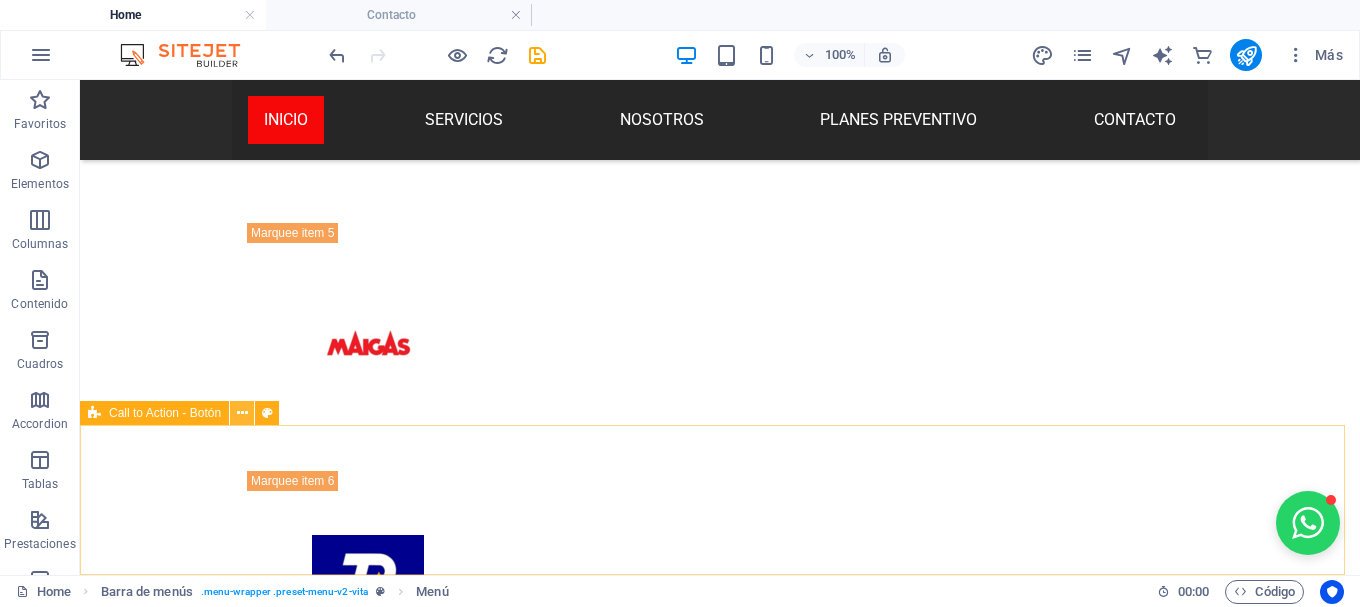 click at bounding box center [242, 413] 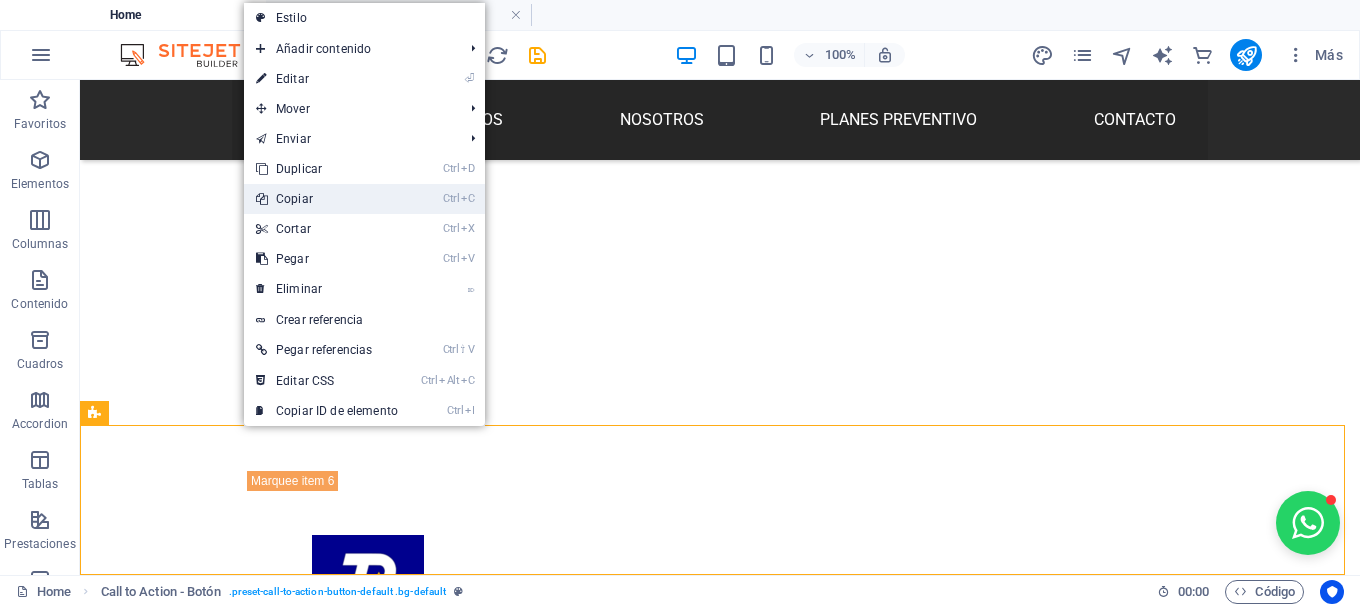 click on "Ctrl C  Copiar" at bounding box center [327, 199] 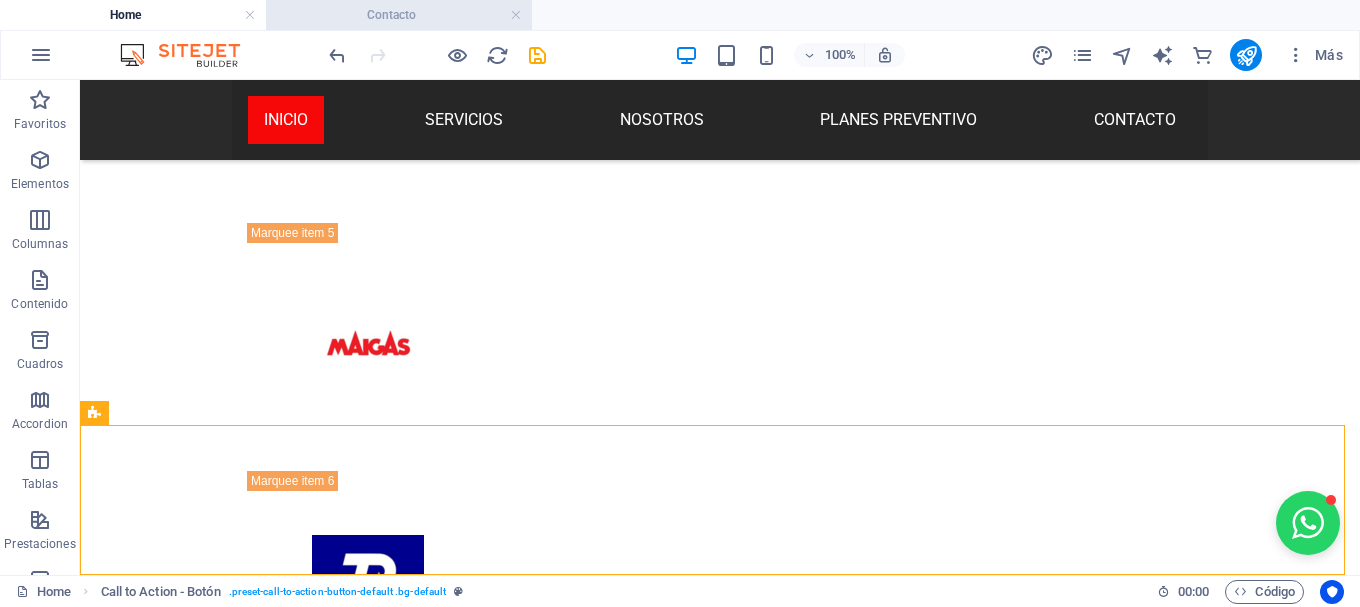 click on "Contacto" at bounding box center (399, 15) 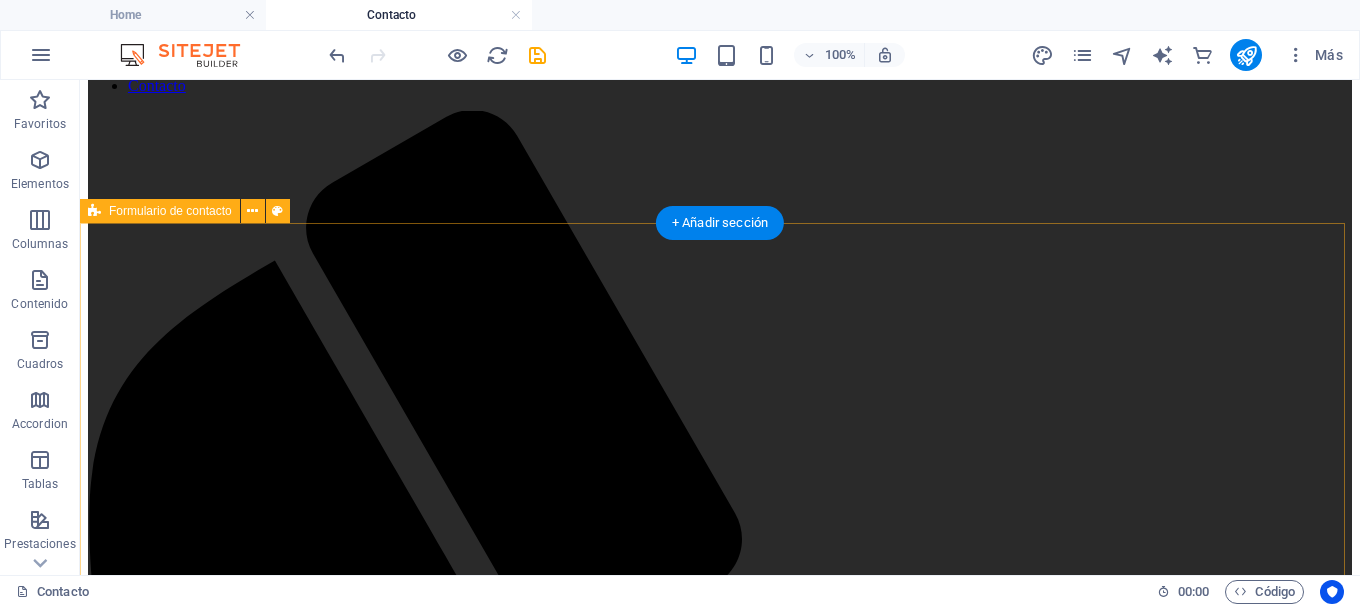 scroll, scrollTop: 0, scrollLeft: 0, axis: both 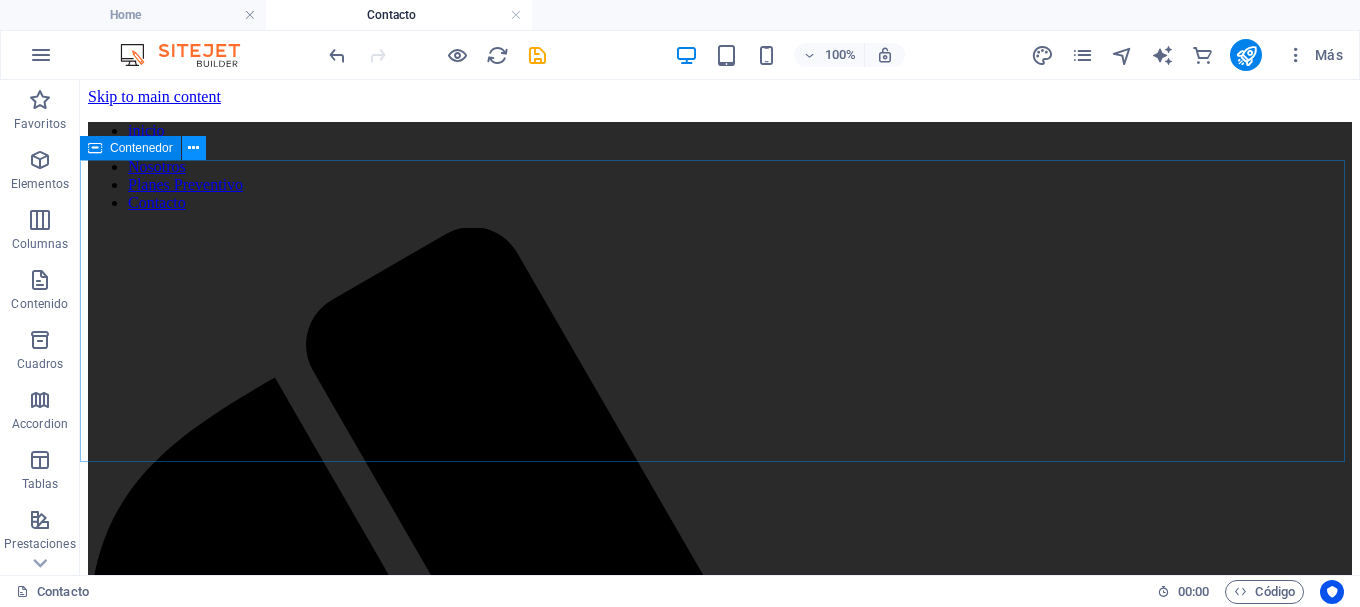 click at bounding box center (193, 148) 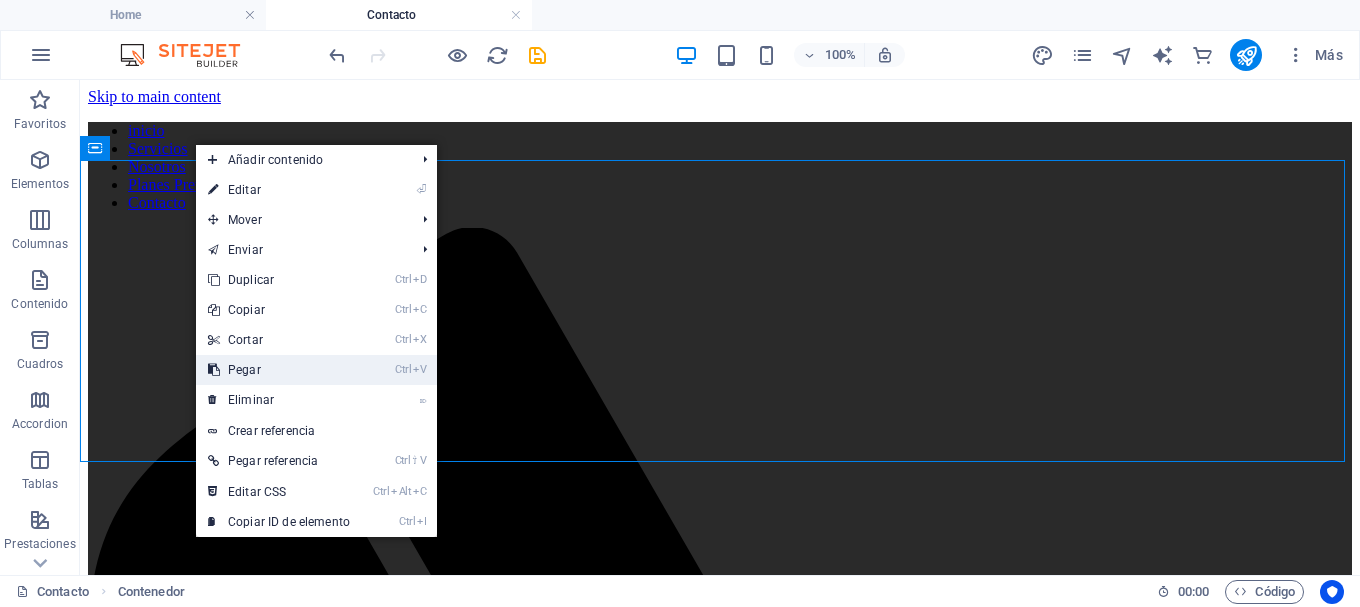 click on "Ctrl V  Pegar" at bounding box center (279, 370) 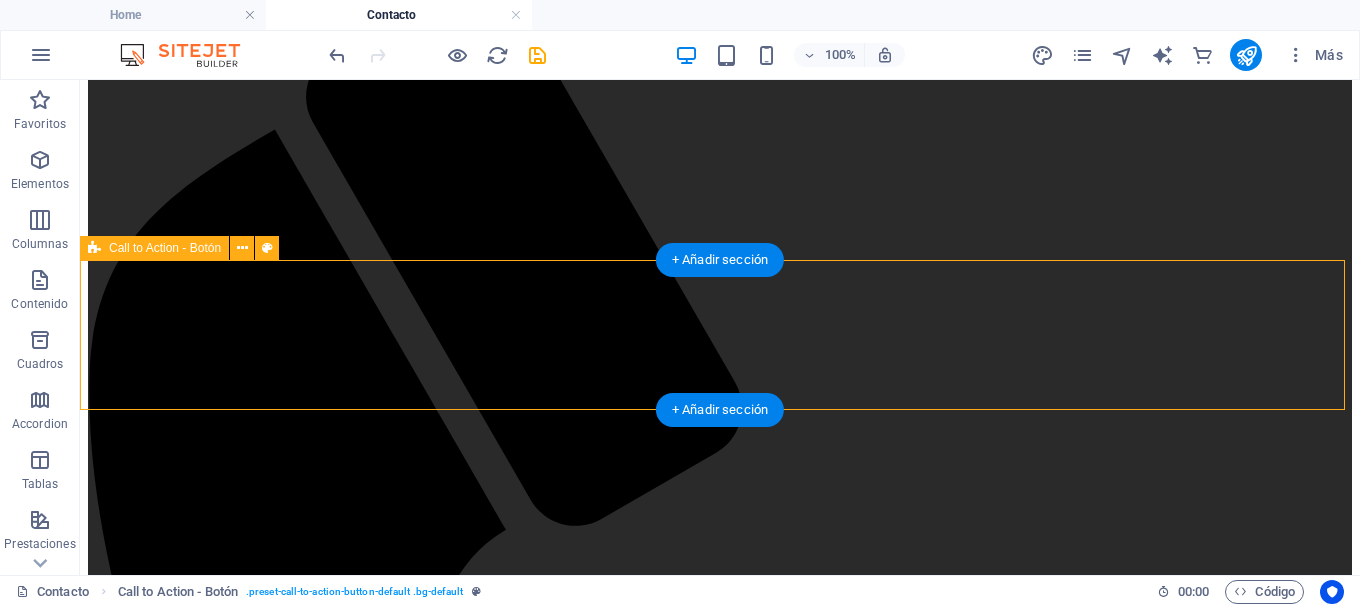 scroll, scrollTop: 200, scrollLeft: 0, axis: vertical 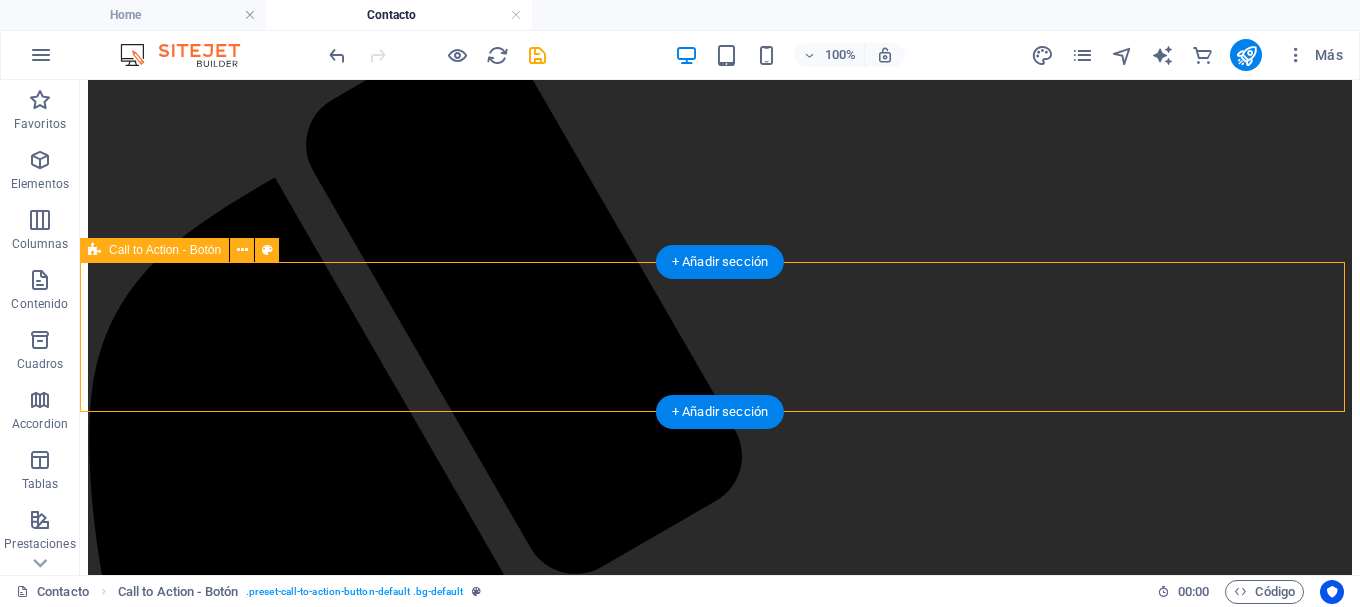 click at bounding box center [720, 3747] 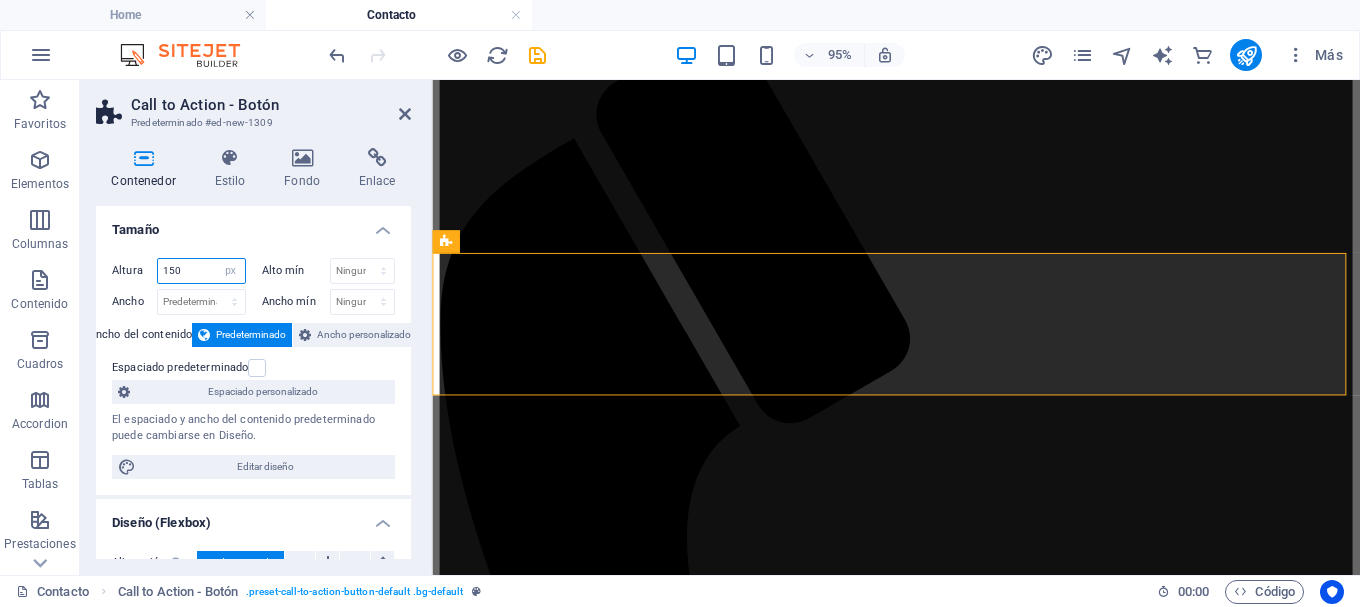 click on "150" at bounding box center [201, 271] 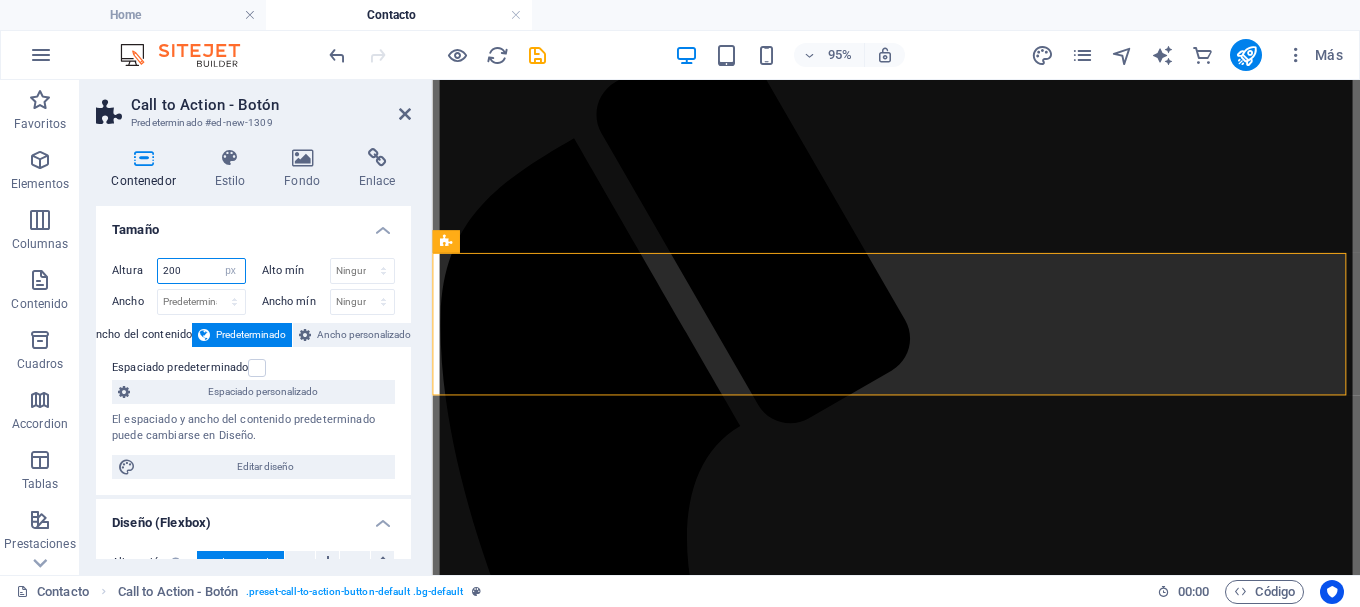 type on "200" 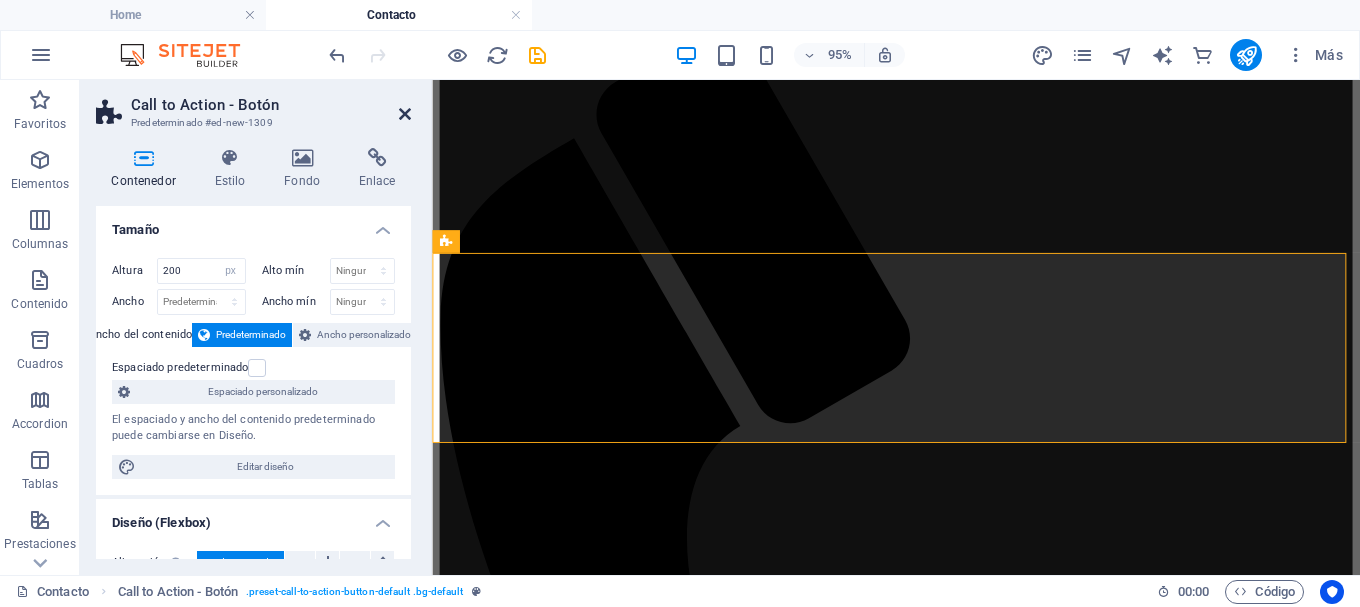 drag, startPoint x: 402, startPoint y: 117, endPoint x: 320, endPoint y: 40, distance: 112.48556 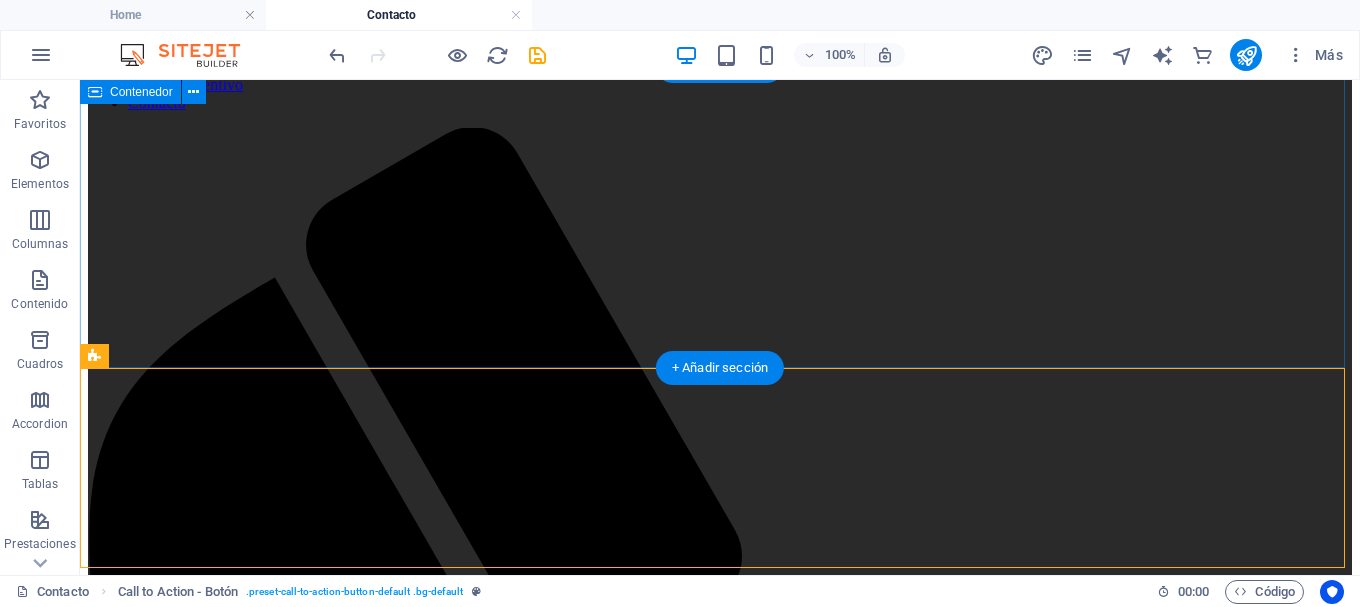 scroll, scrollTop: 0, scrollLeft: 0, axis: both 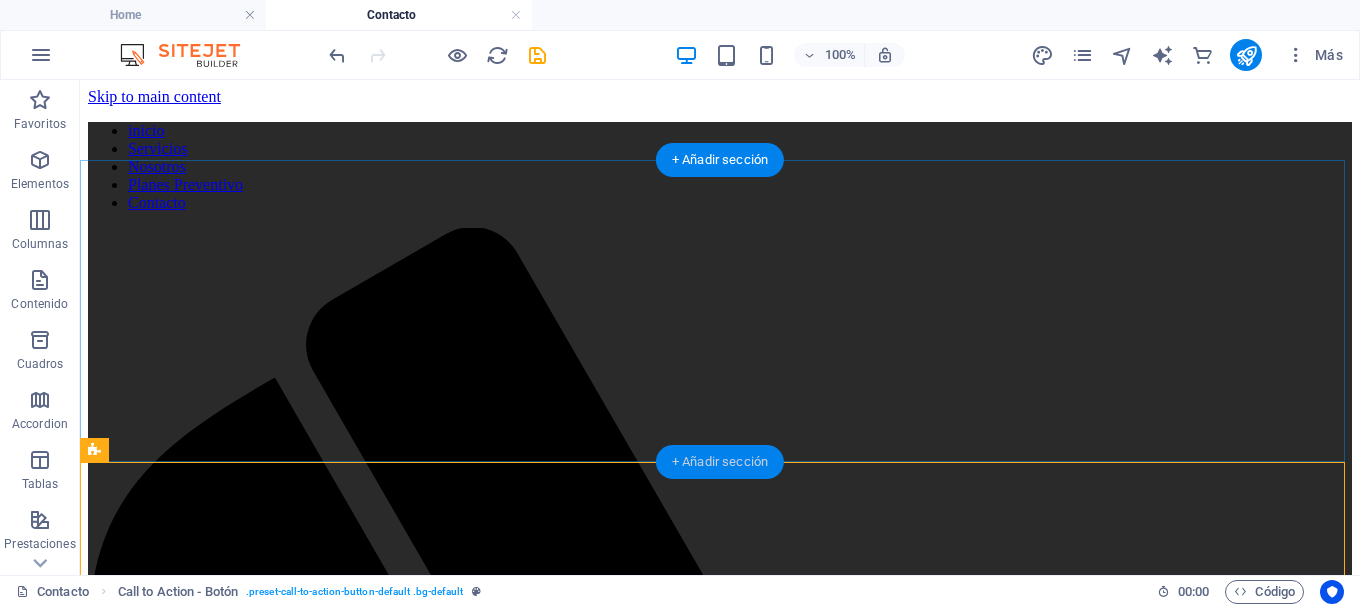 click on "+ Añadir sección" at bounding box center [720, 462] 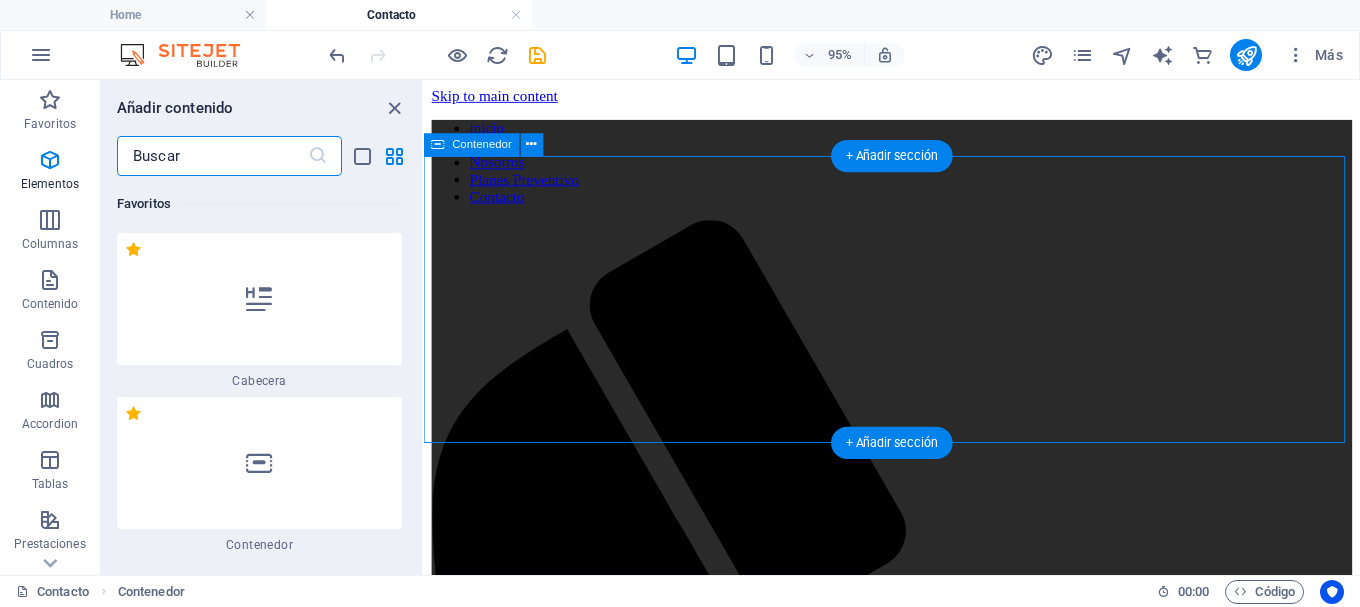 scroll, scrollTop: 6808, scrollLeft: 0, axis: vertical 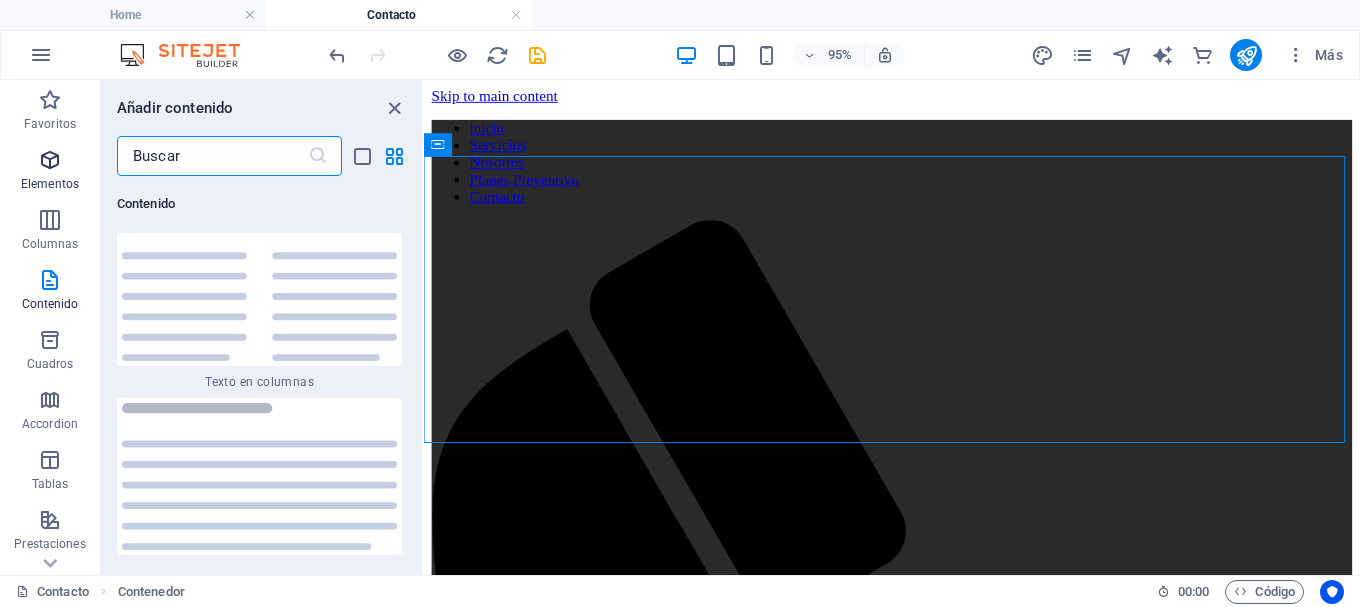 click on "Elementos" at bounding box center (50, 170) 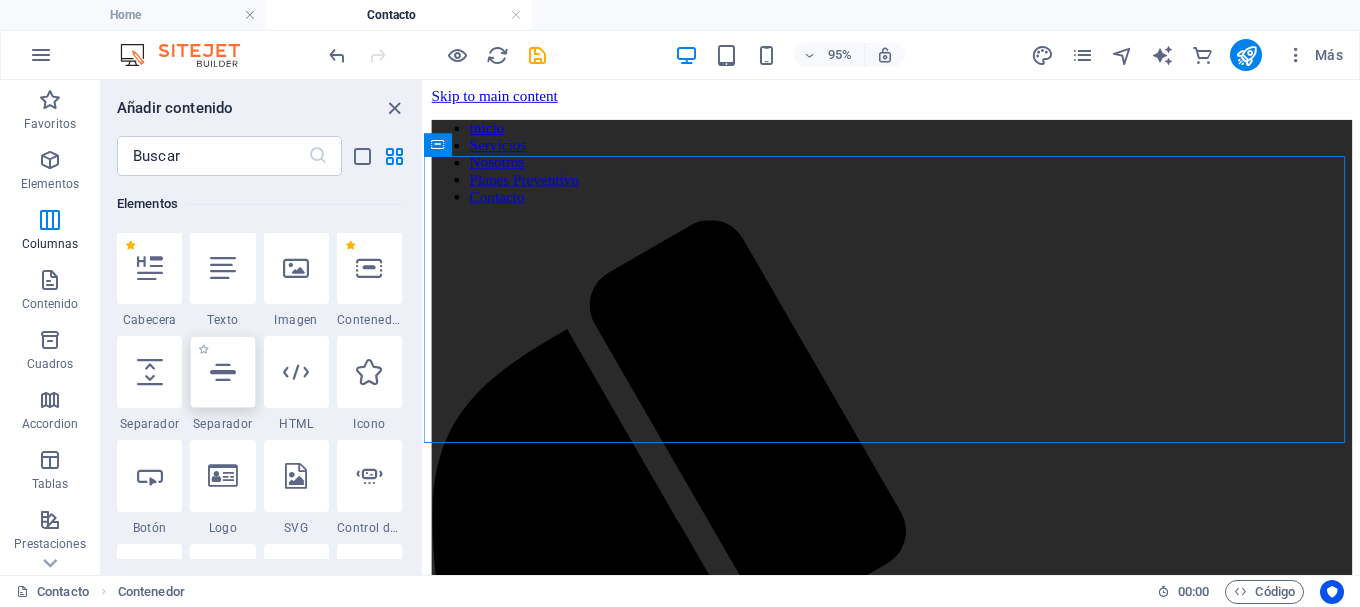 scroll, scrollTop: 377, scrollLeft: 0, axis: vertical 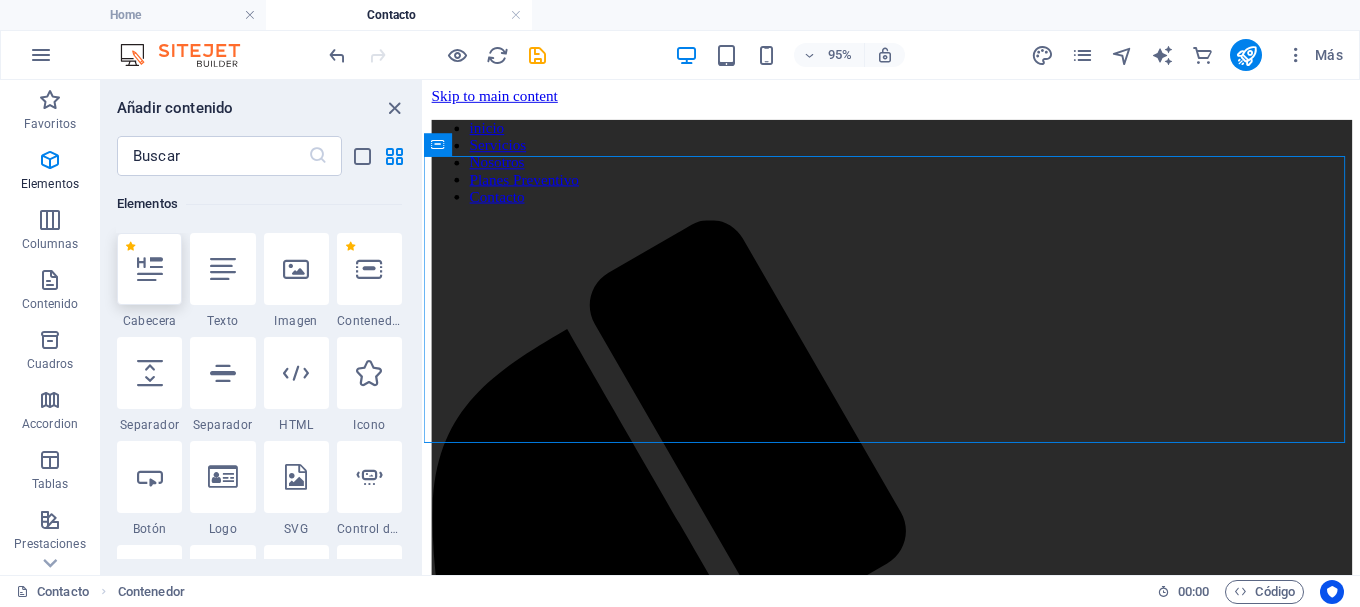 click at bounding box center [149, 269] 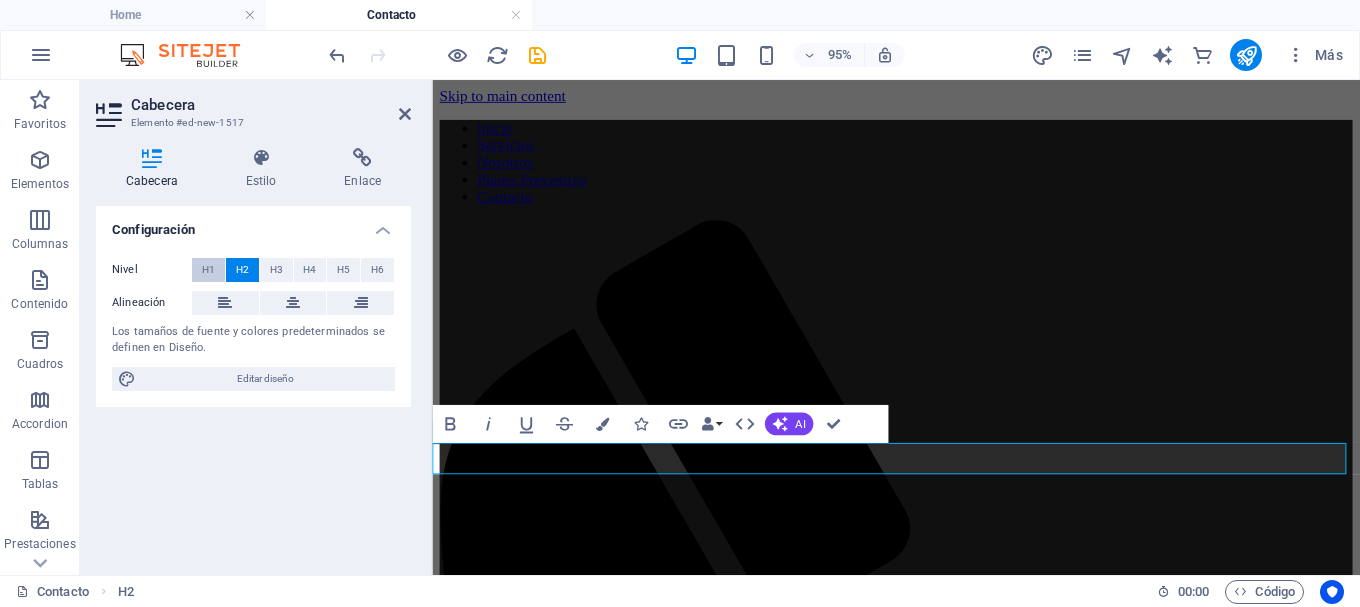 click on "H1" at bounding box center (208, 270) 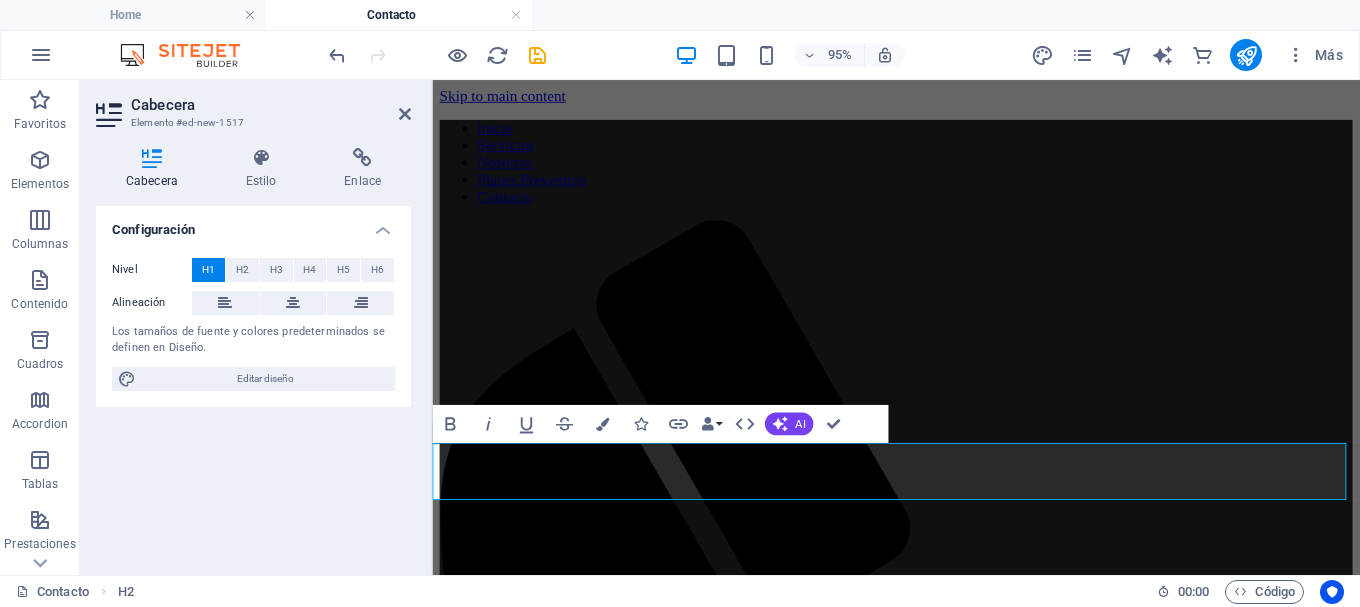 click on "Nueva cabecera" at bounding box center [920, 3069] 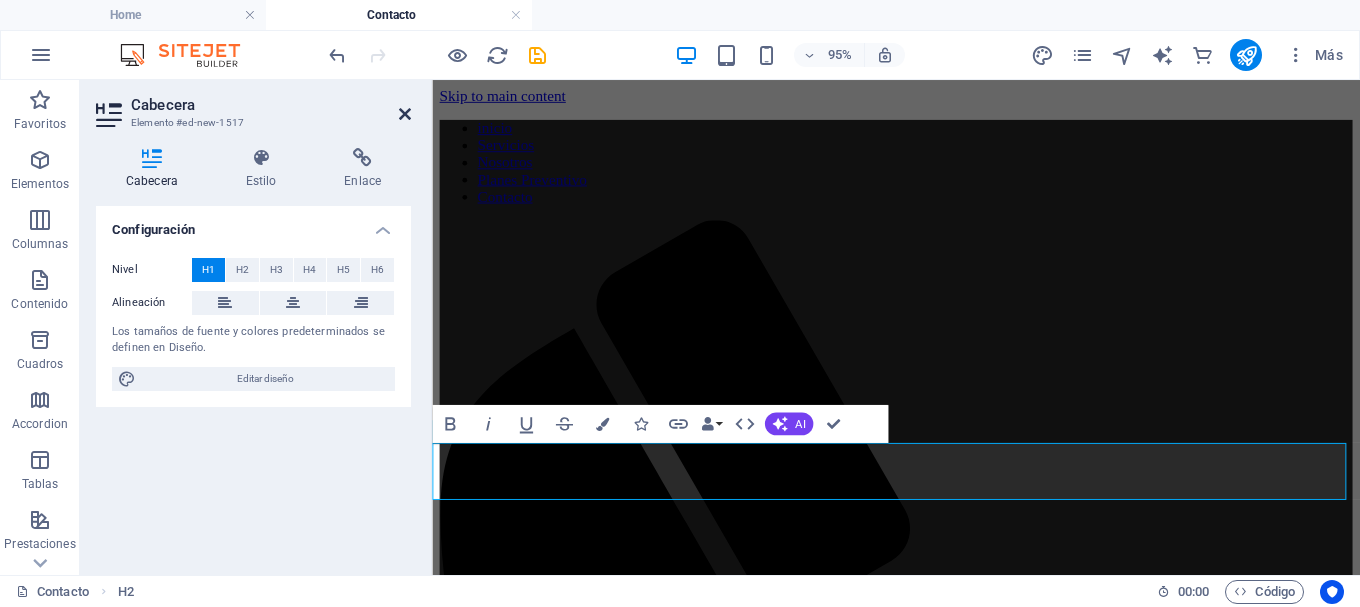 click at bounding box center [405, 114] 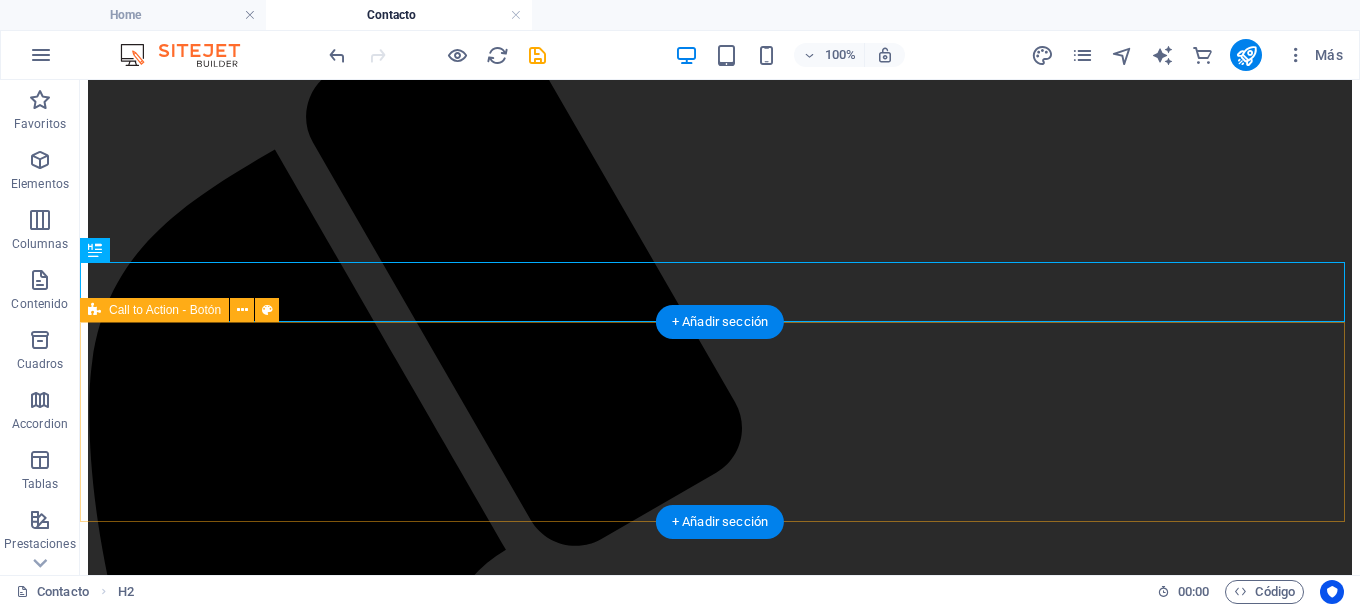 scroll, scrollTop: 200, scrollLeft: 0, axis: vertical 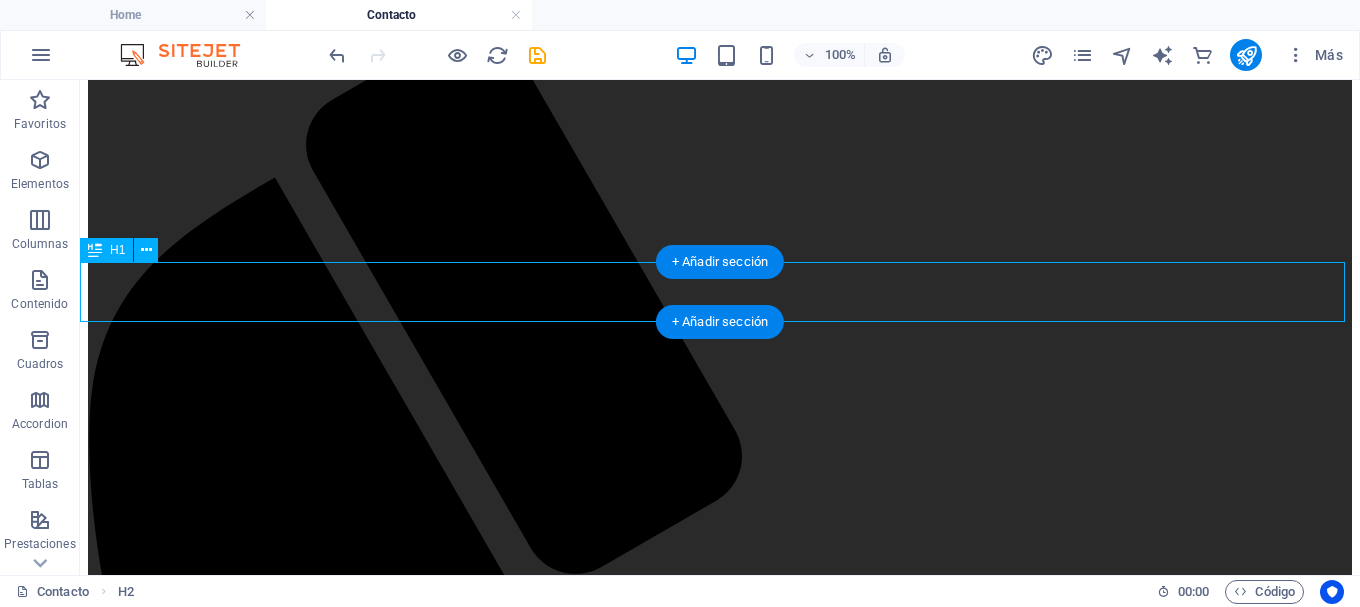 click on "visita nuestras redes sociales." at bounding box center [720, 3712] 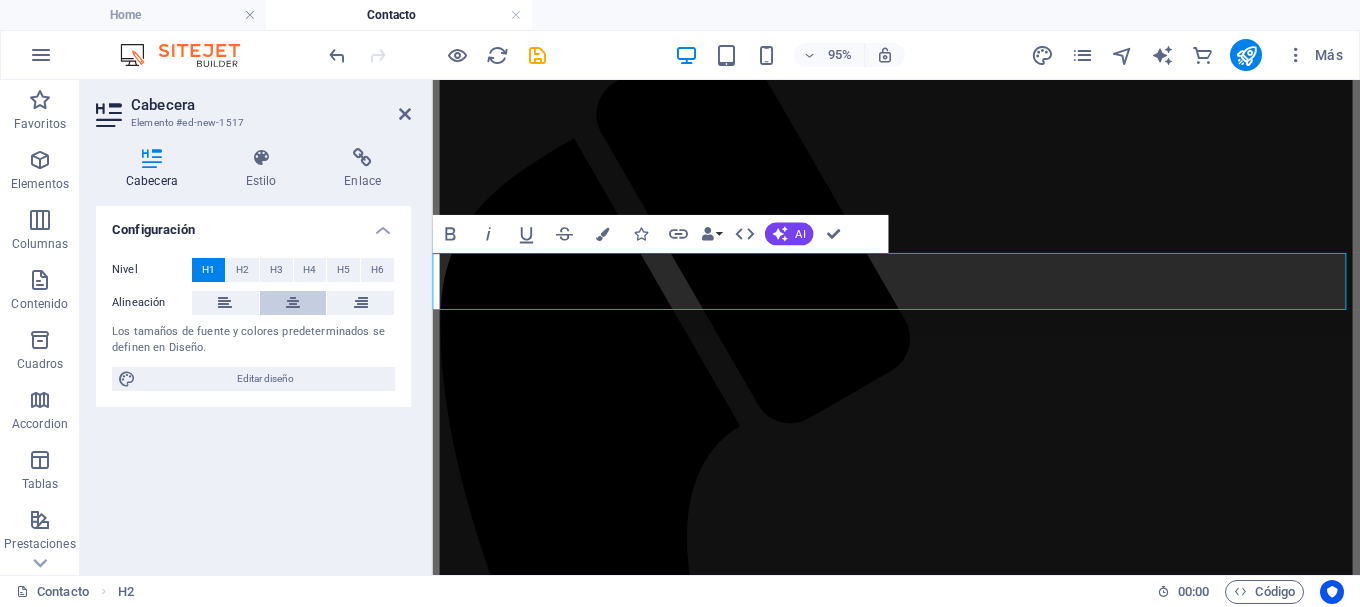 click at bounding box center [293, 303] 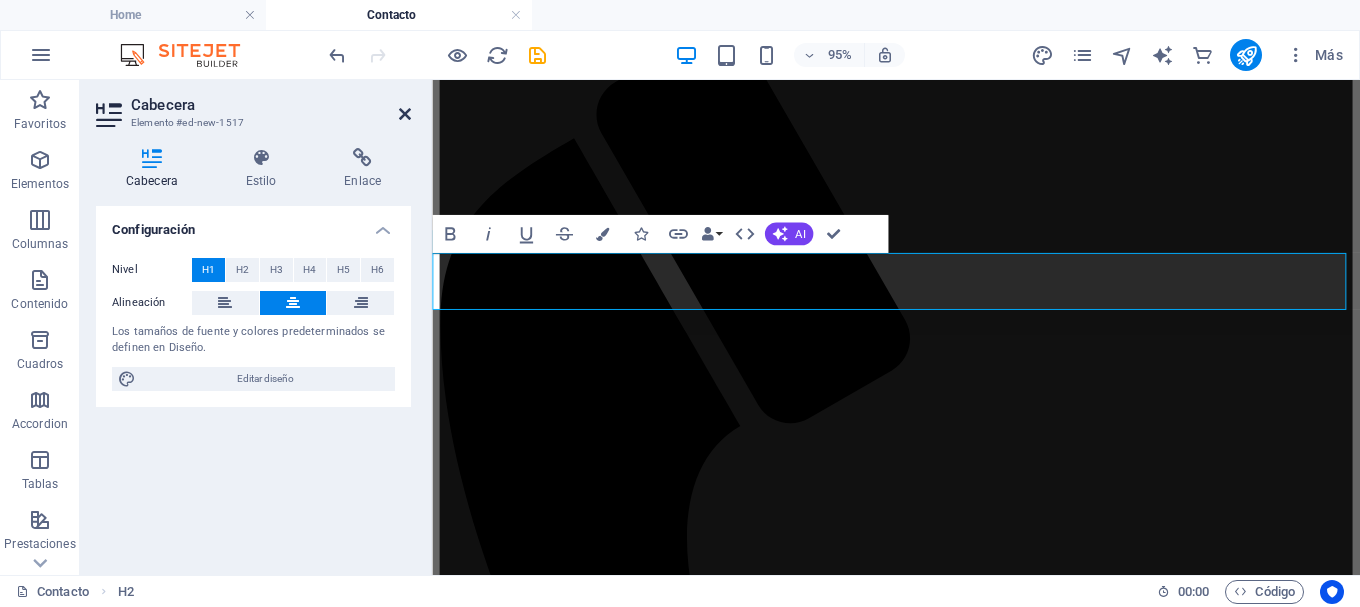 drag, startPoint x: 406, startPoint y: 122, endPoint x: 328, endPoint y: 42, distance: 111.73182 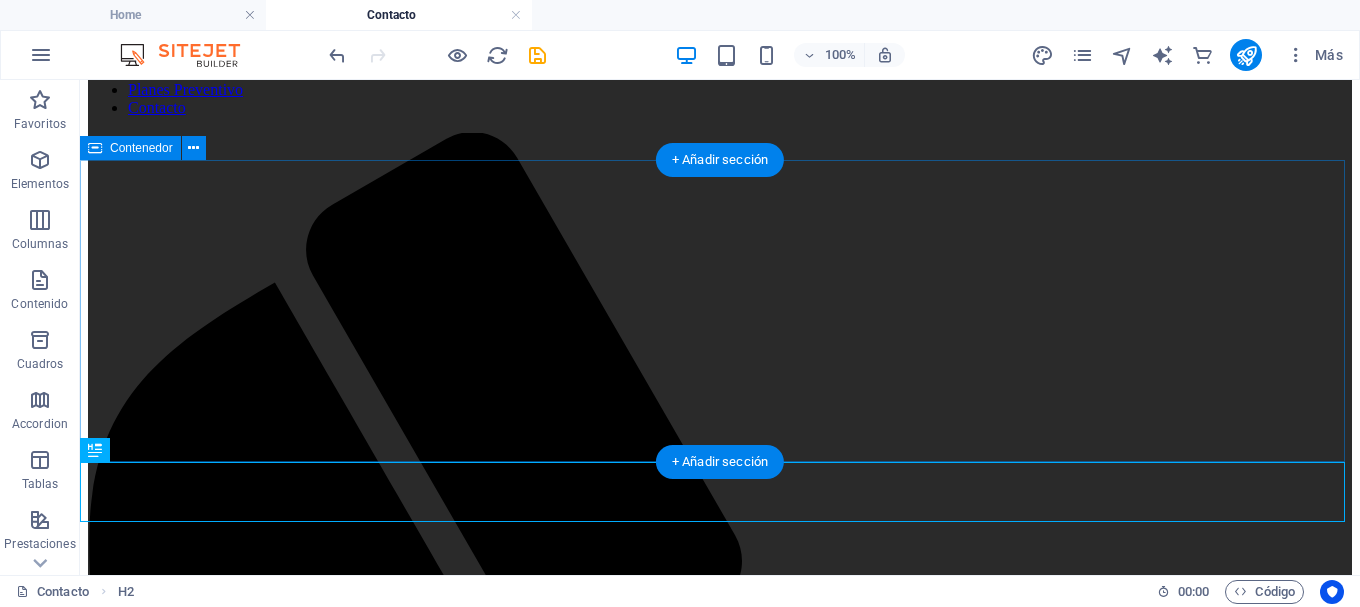 scroll, scrollTop: 0, scrollLeft: 0, axis: both 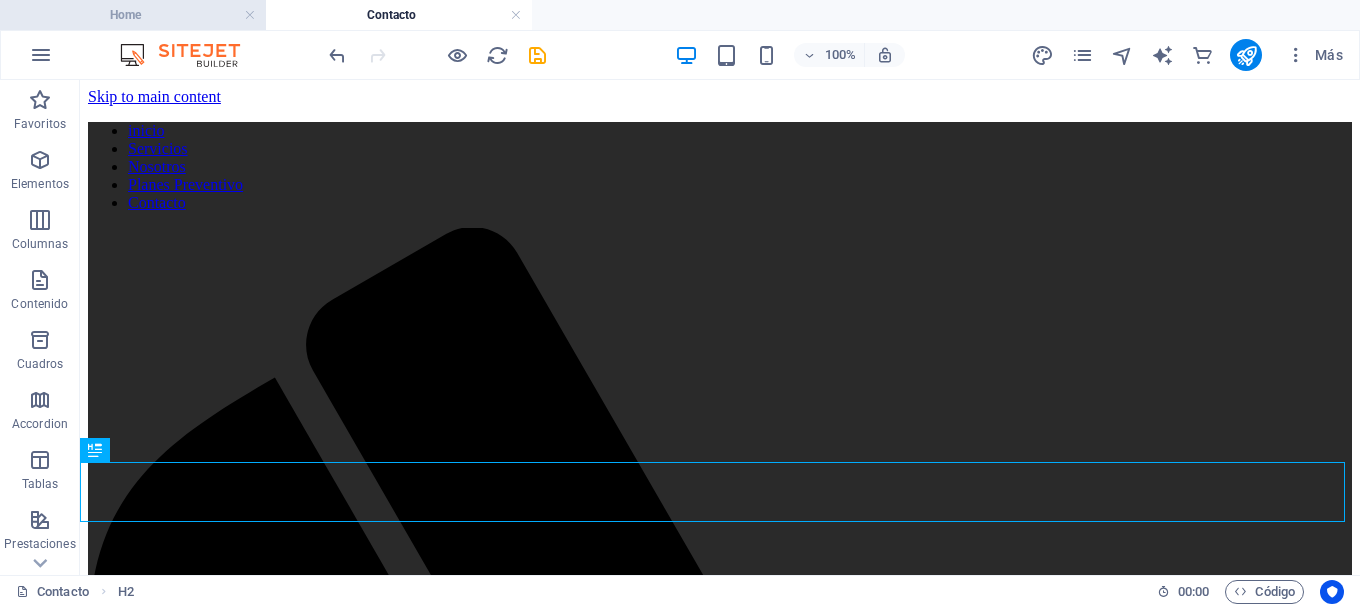 click on "Home" at bounding box center (133, 15) 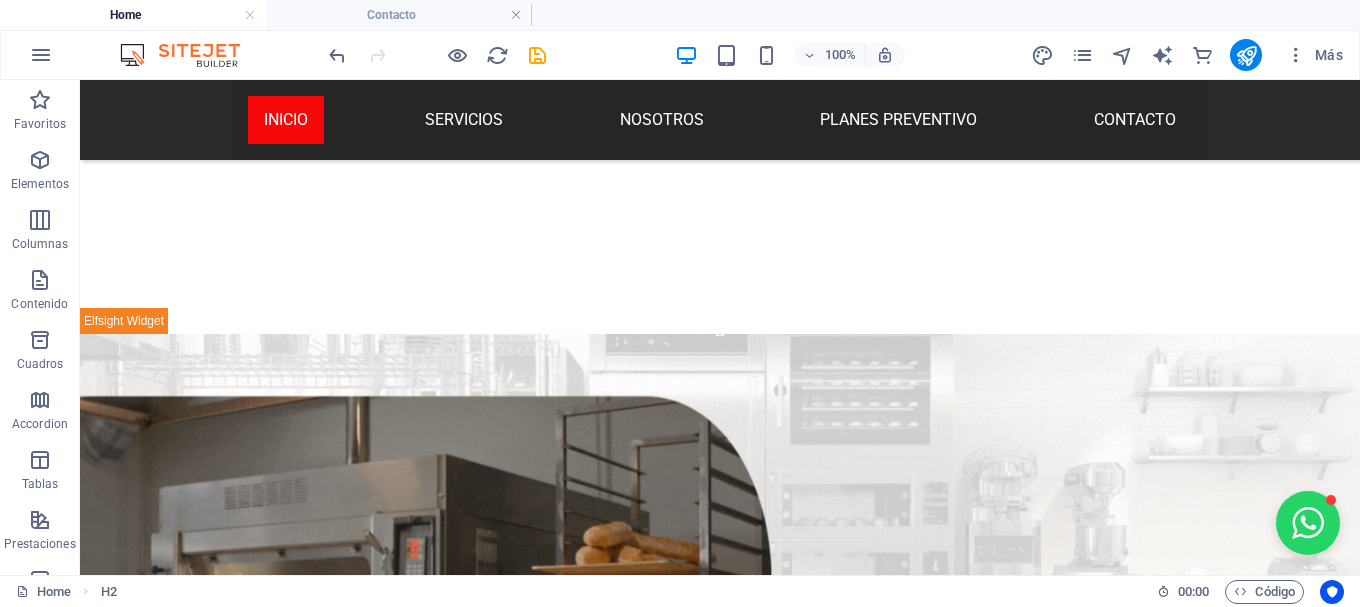 scroll, scrollTop: 5351, scrollLeft: 0, axis: vertical 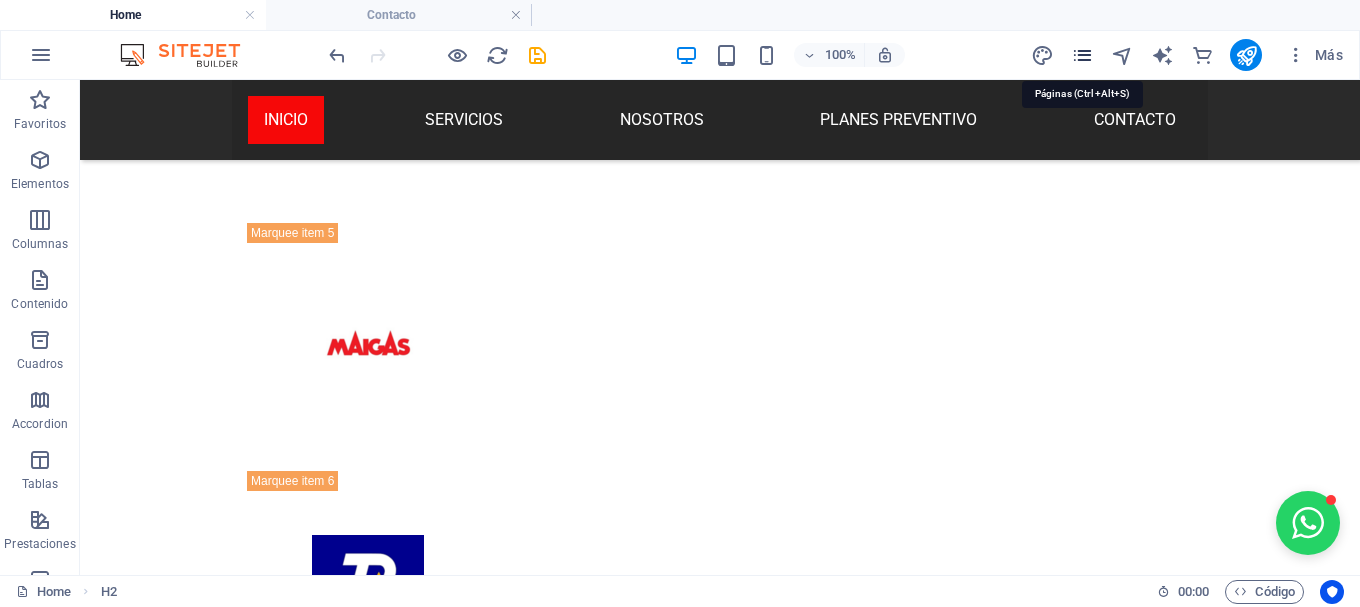 click at bounding box center [1082, 55] 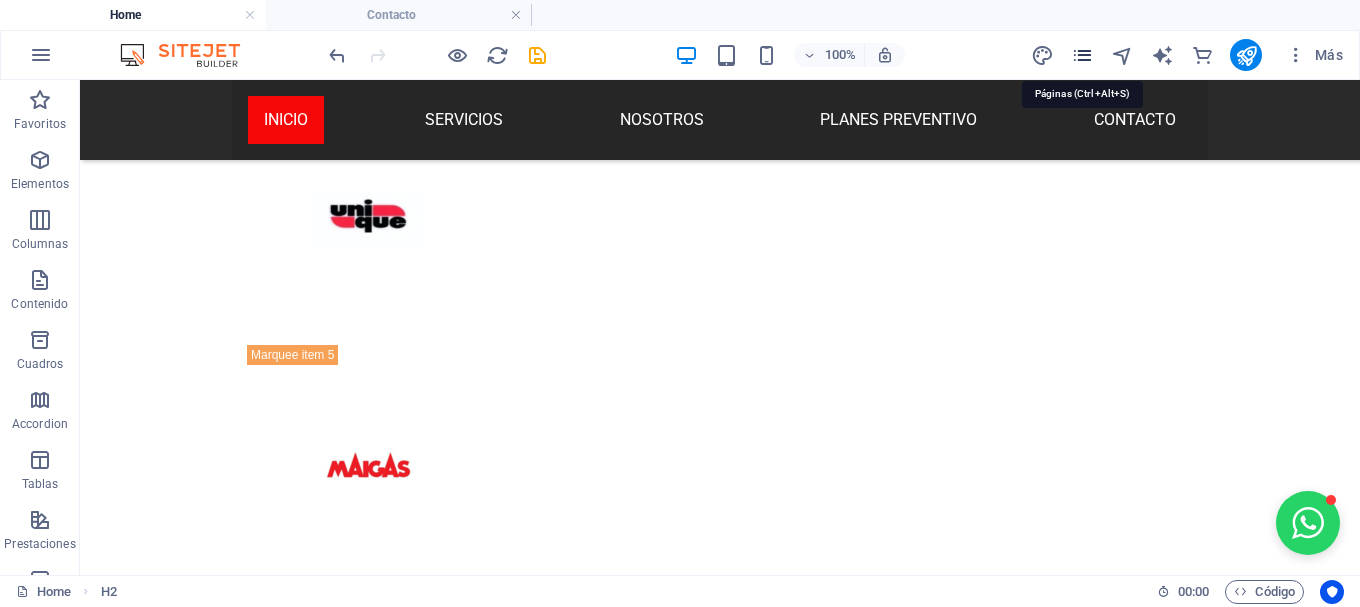scroll, scrollTop: 5349, scrollLeft: 0, axis: vertical 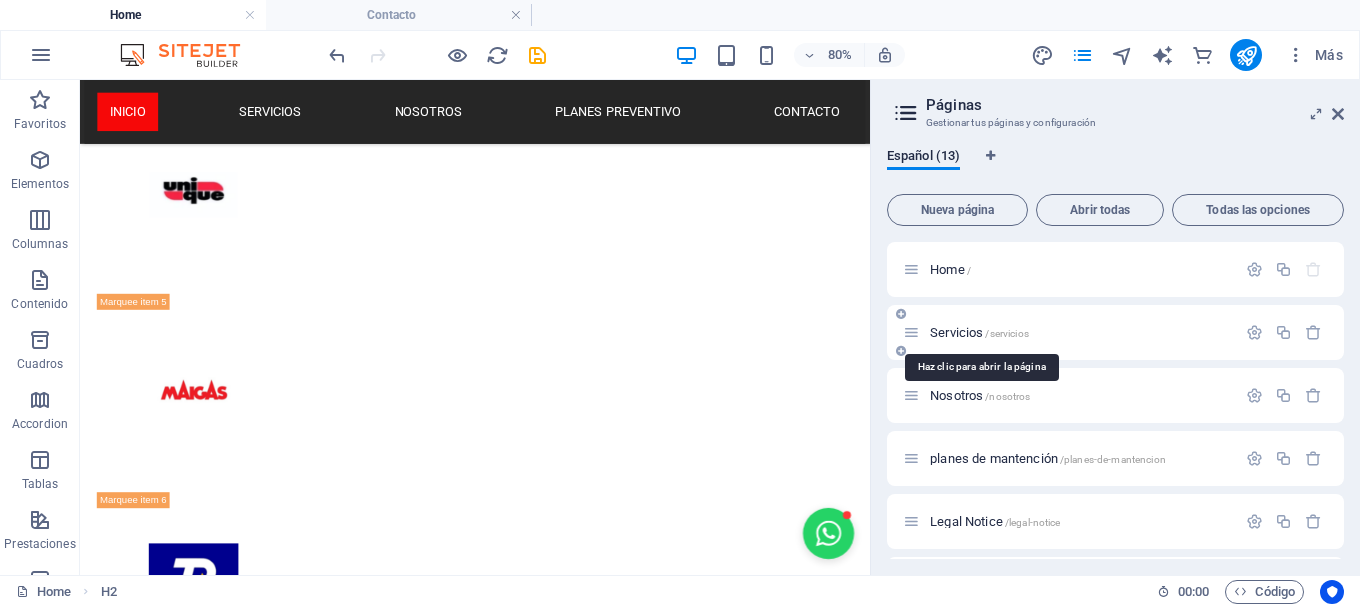 click on "Servicios  /servicios" at bounding box center (979, 332) 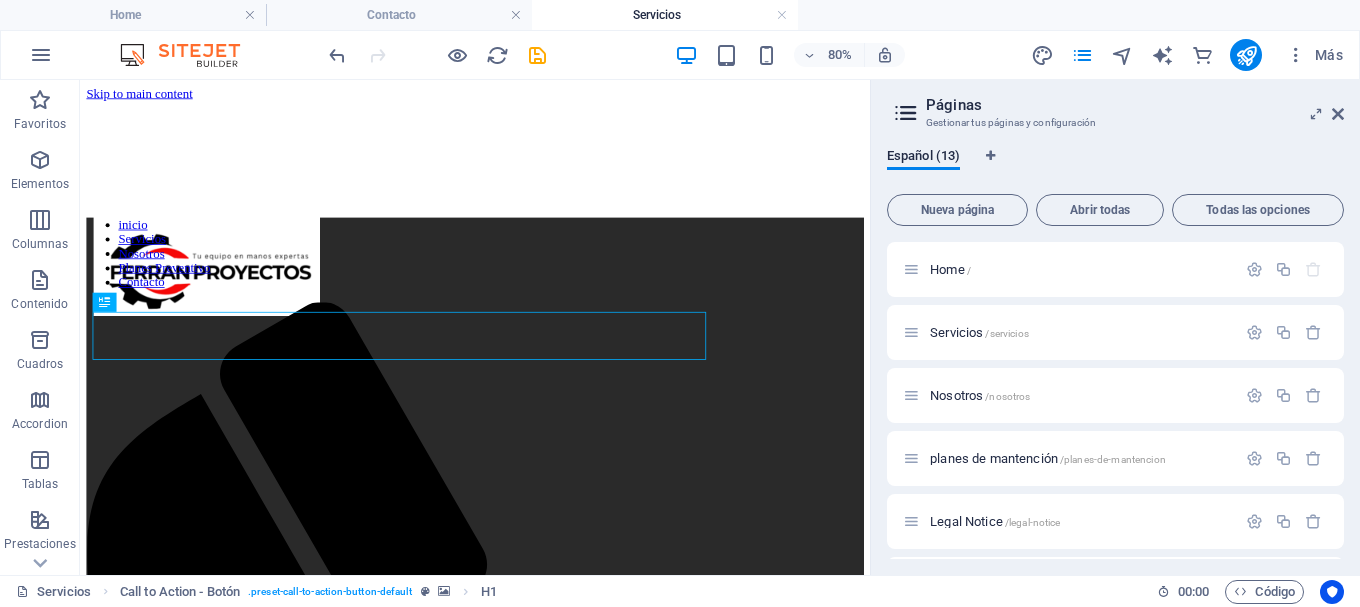 scroll, scrollTop: 0, scrollLeft: 0, axis: both 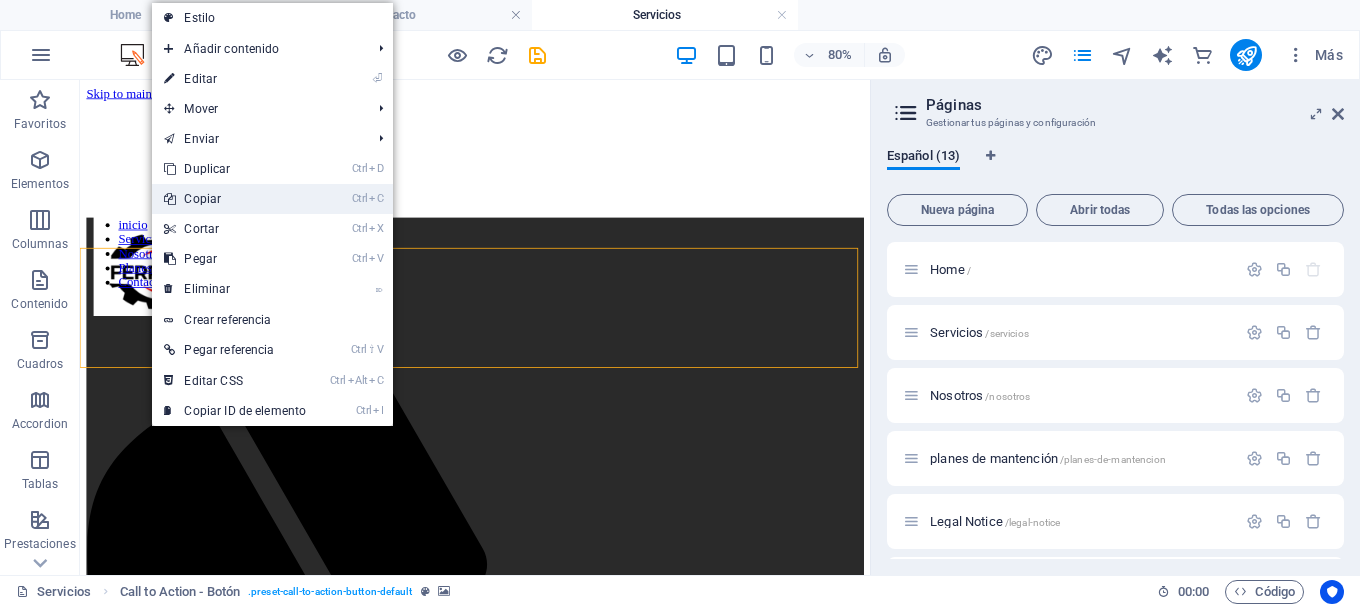 click on "Ctrl C  Copiar" at bounding box center [235, 199] 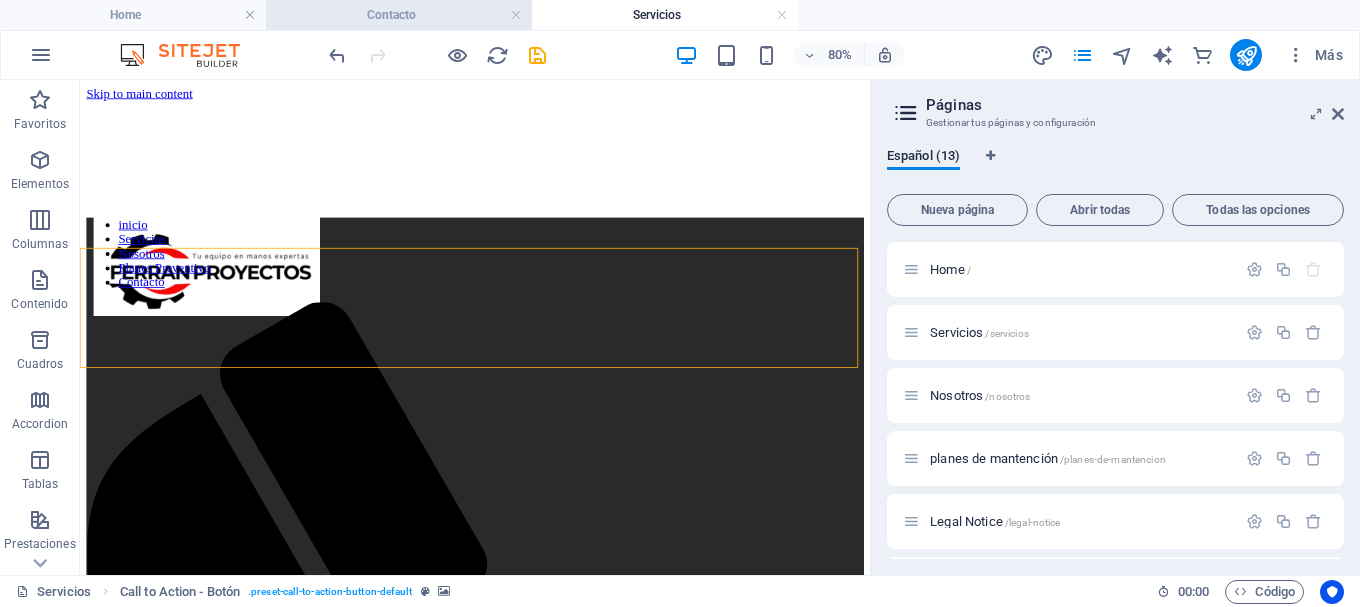 click on "Contacto" at bounding box center (399, 15) 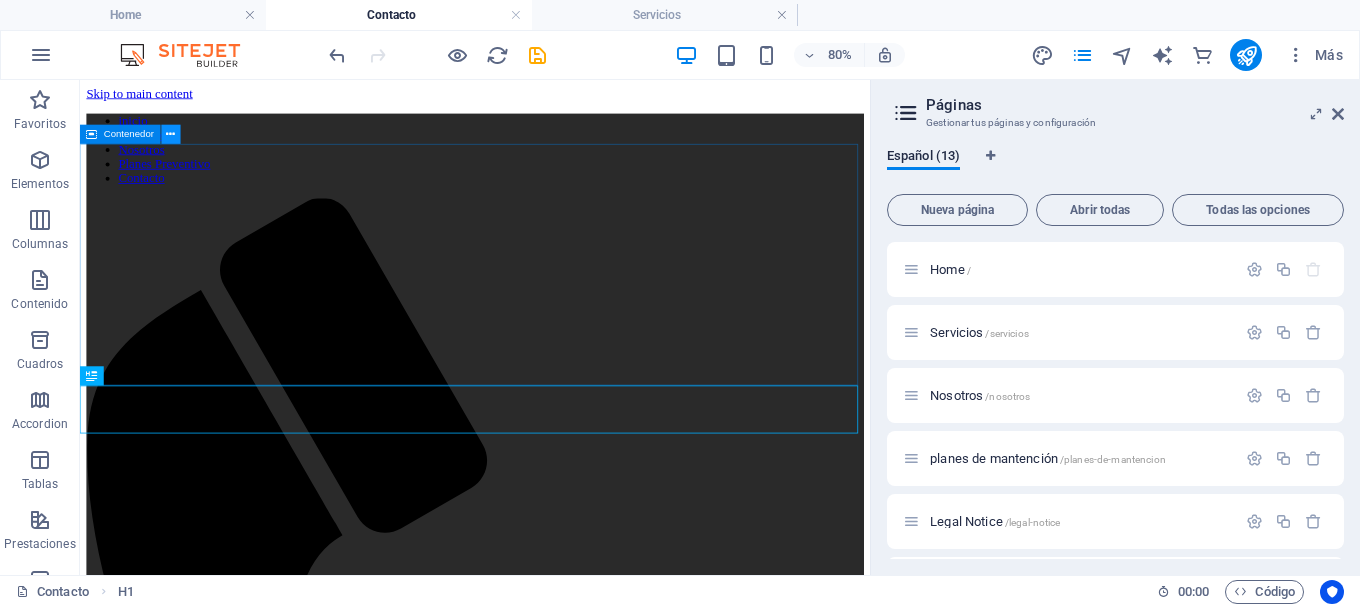 click at bounding box center [171, 134] 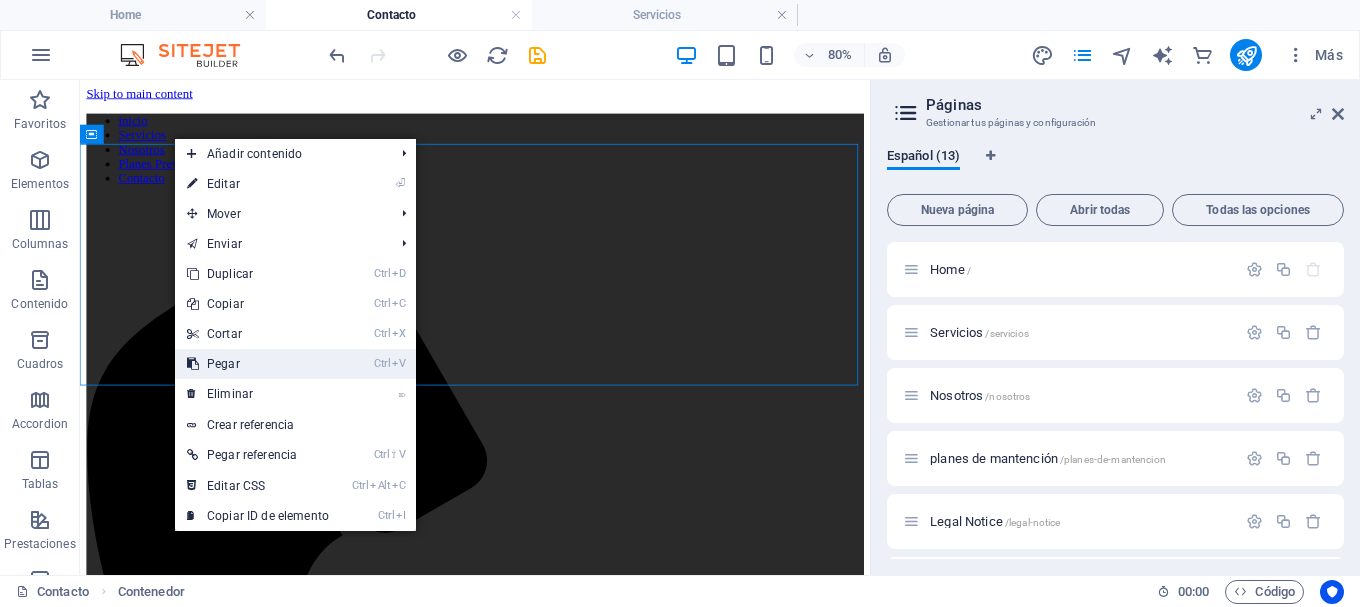click on "Ctrl V  Pegar" at bounding box center (258, 364) 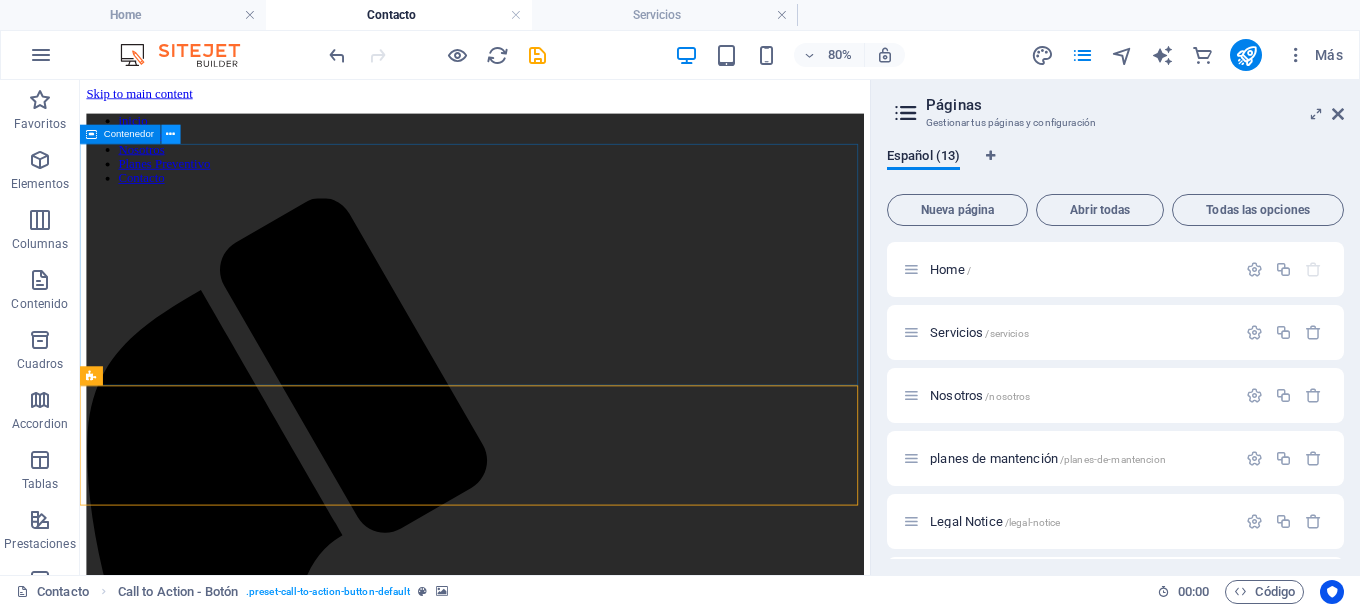 click at bounding box center [171, 134] 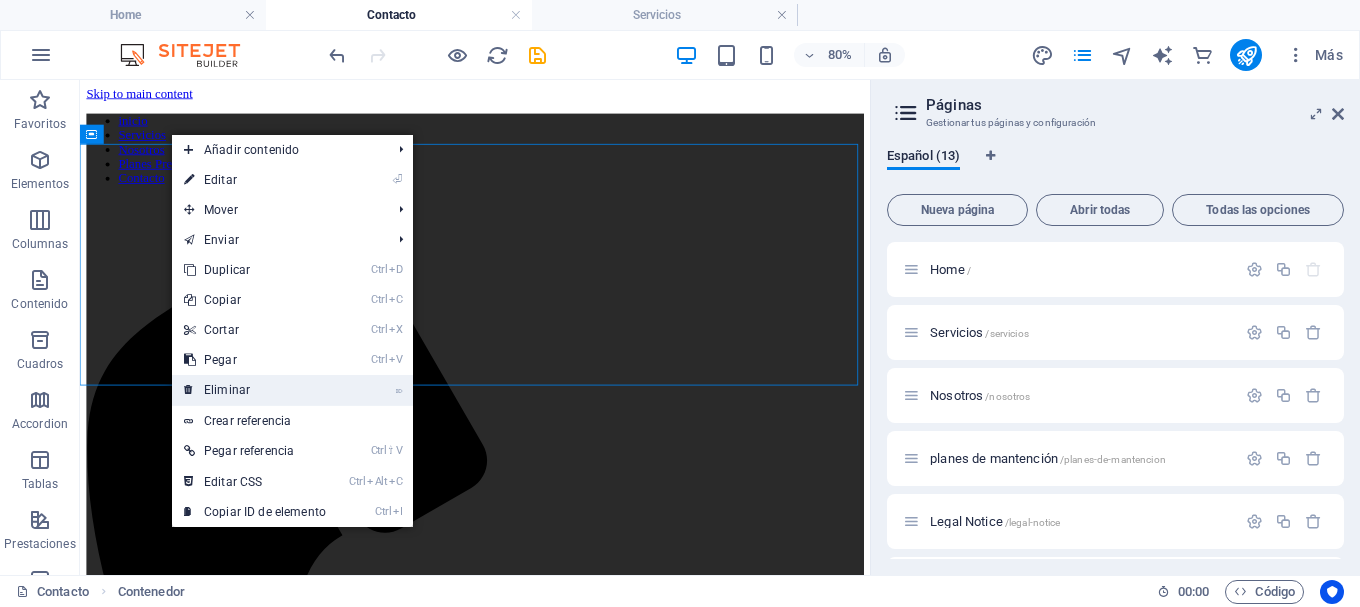 click on "⌦  Eliminar" at bounding box center (255, 390) 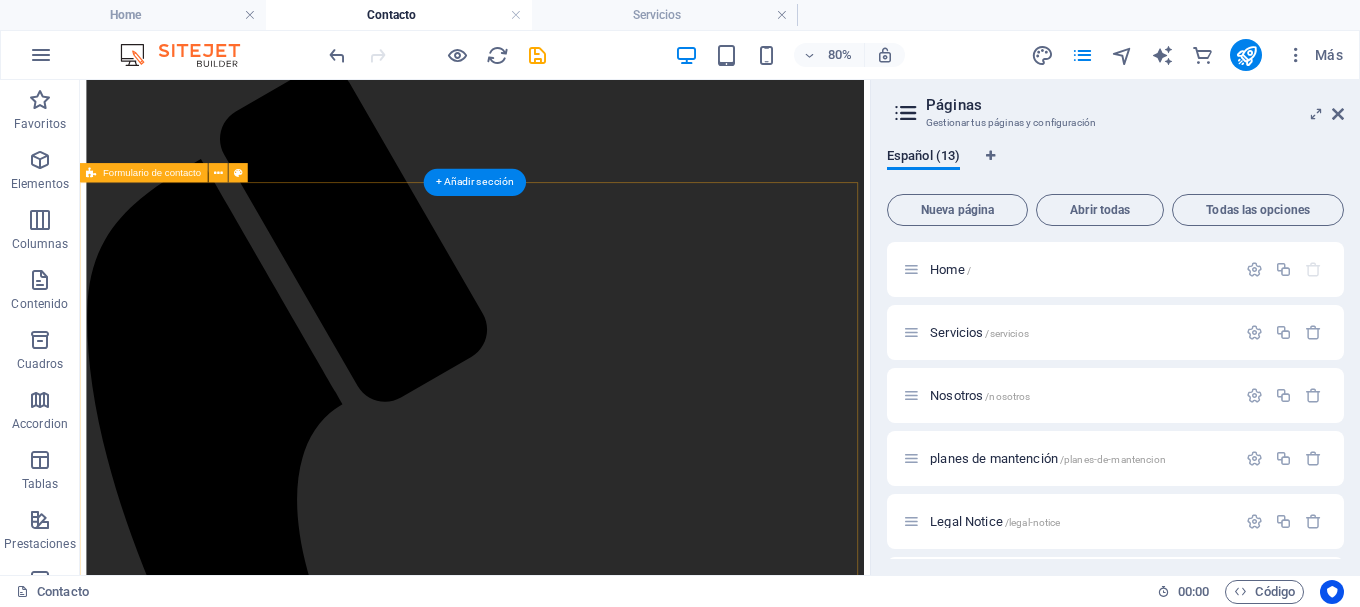 scroll, scrollTop: 100, scrollLeft: 0, axis: vertical 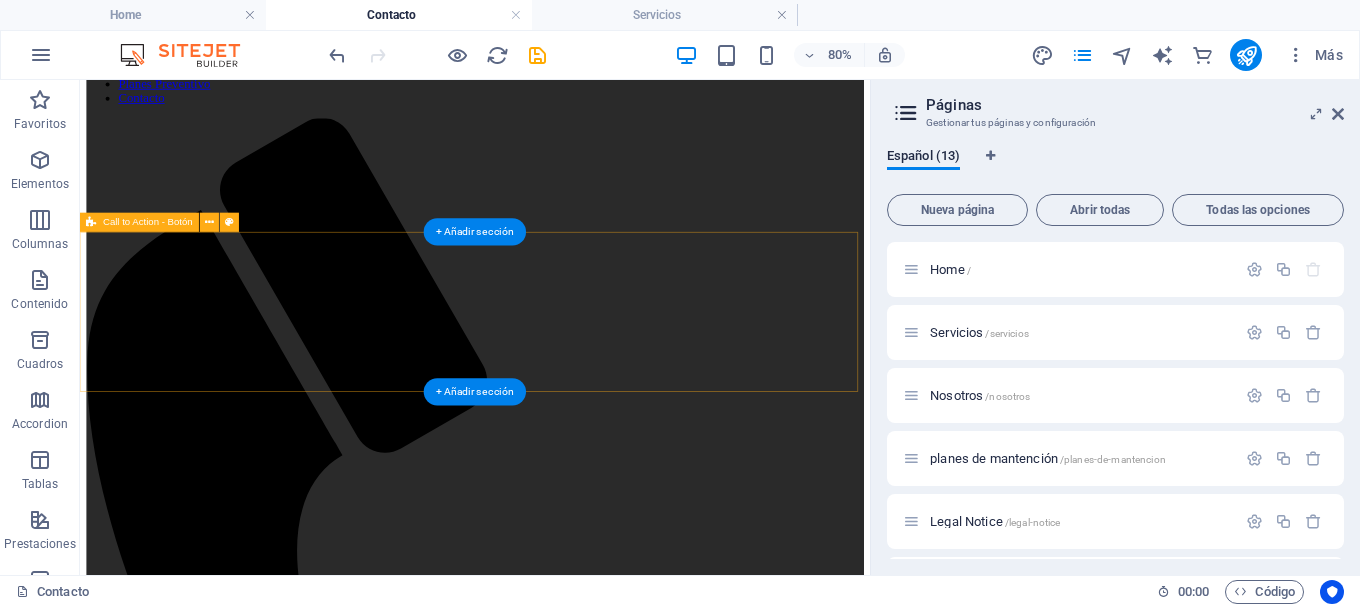 click at bounding box center [574, 3148] 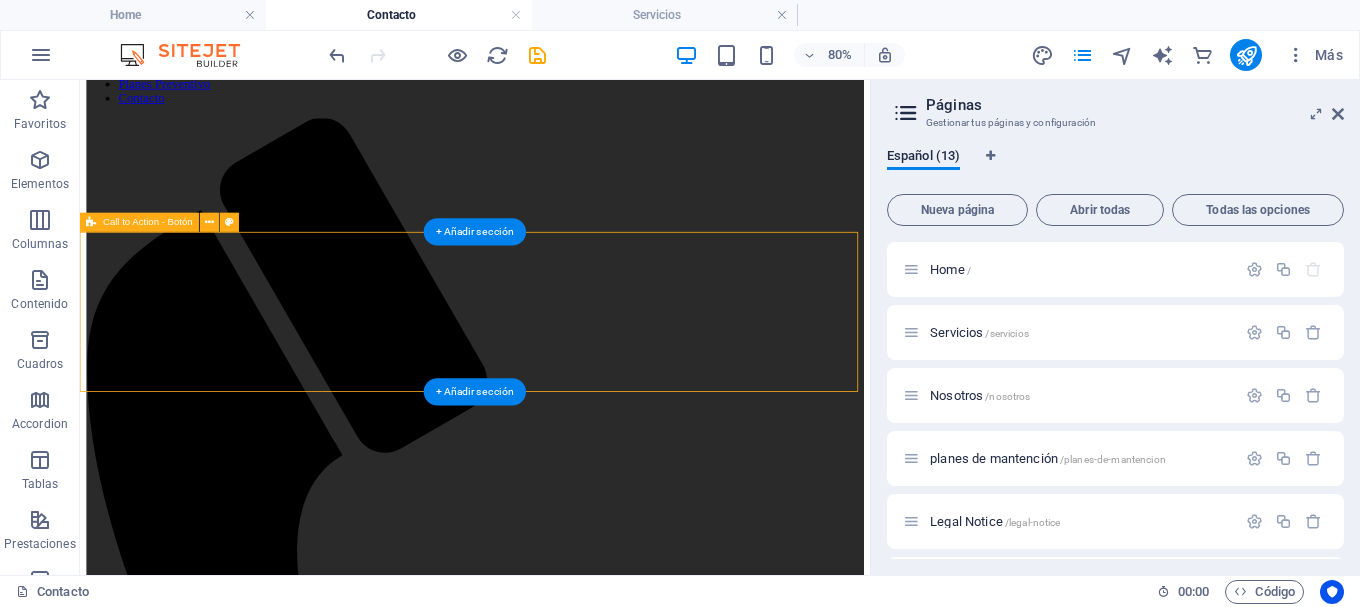 click at bounding box center (574, 3148) 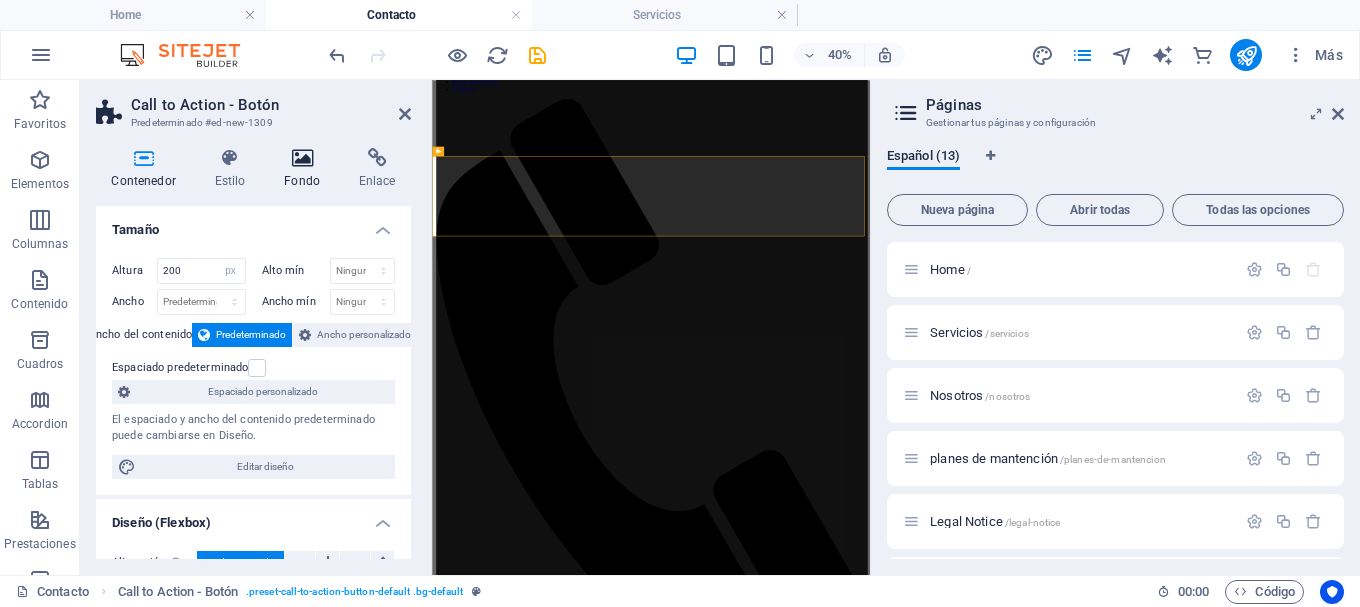 click at bounding box center (302, 158) 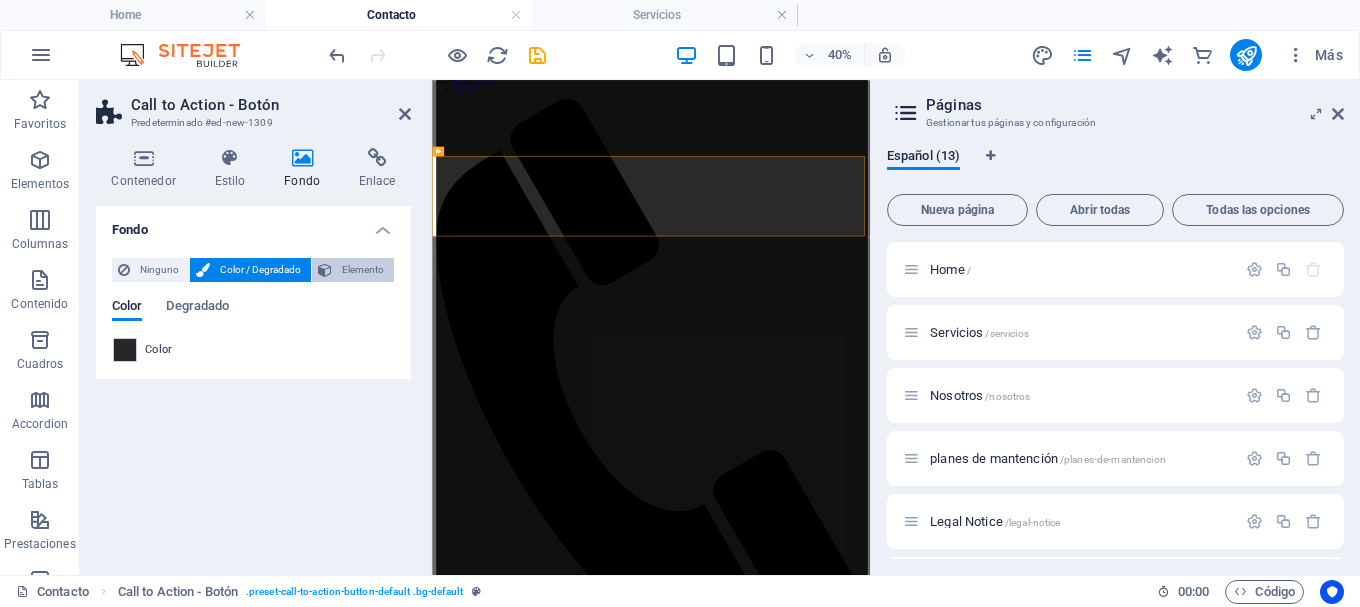 click on "Elemento" at bounding box center [363, 270] 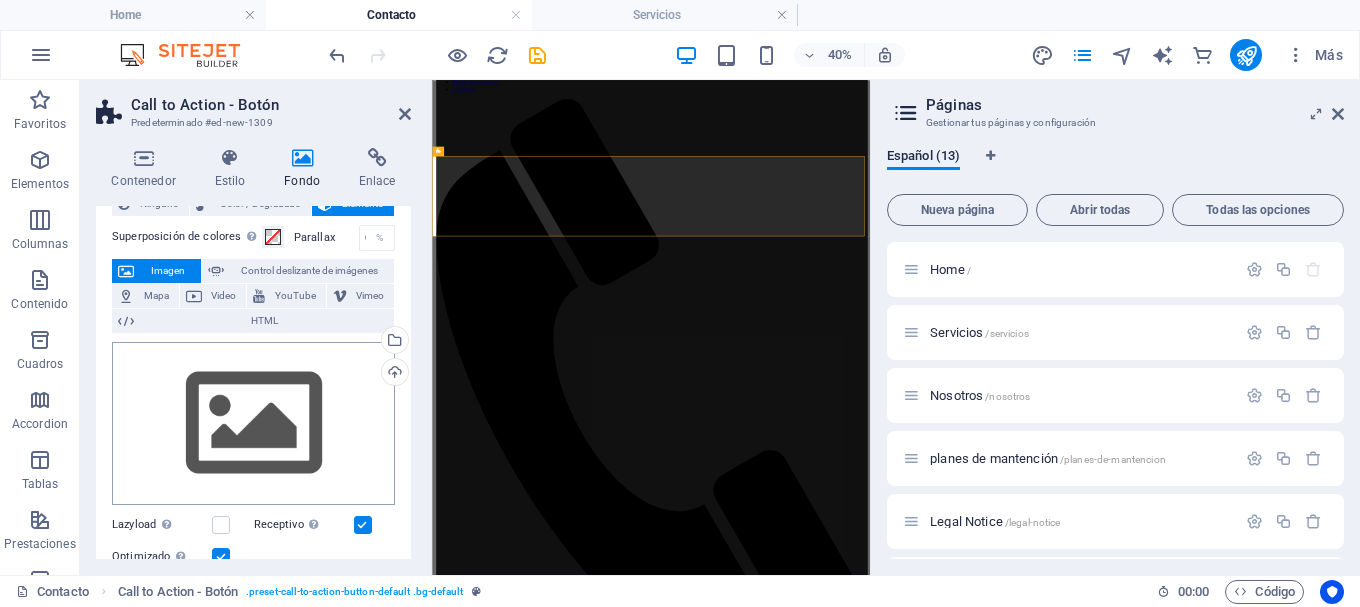 scroll, scrollTop: 100, scrollLeft: 0, axis: vertical 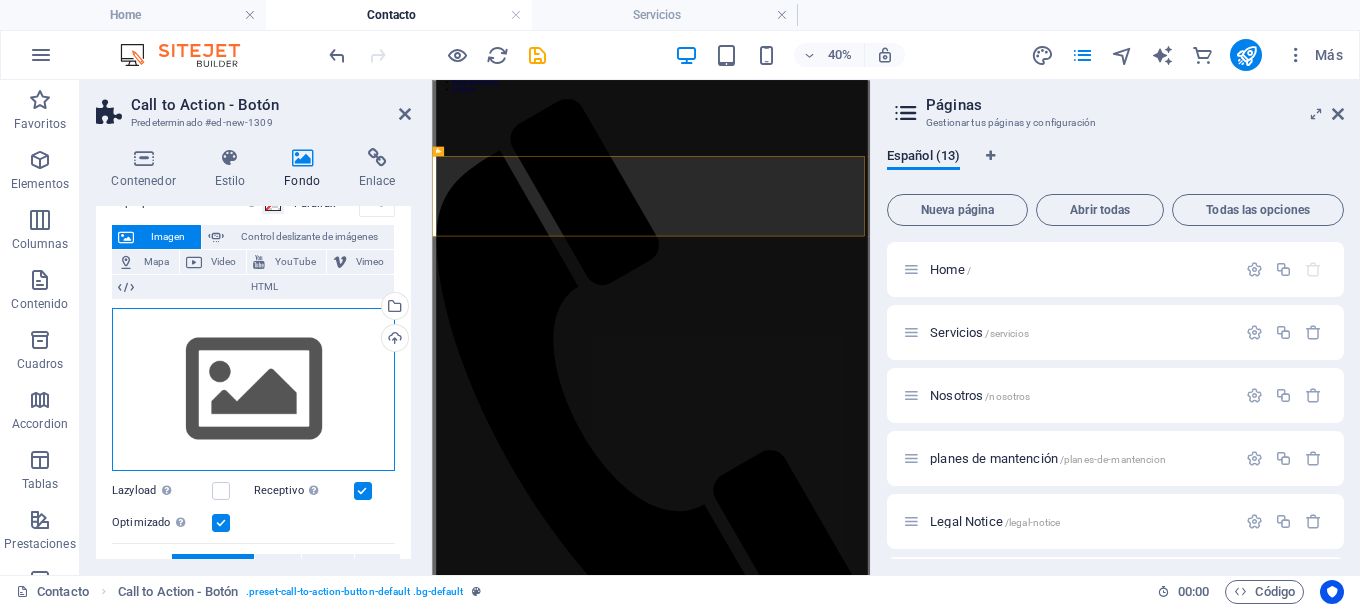 click on "Arrastra archivos aquí, haz clic para escoger archivos o  selecciona archivos de Archivos o de nuestra galería gratuita de fotos y vídeos" at bounding box center [253, 390] 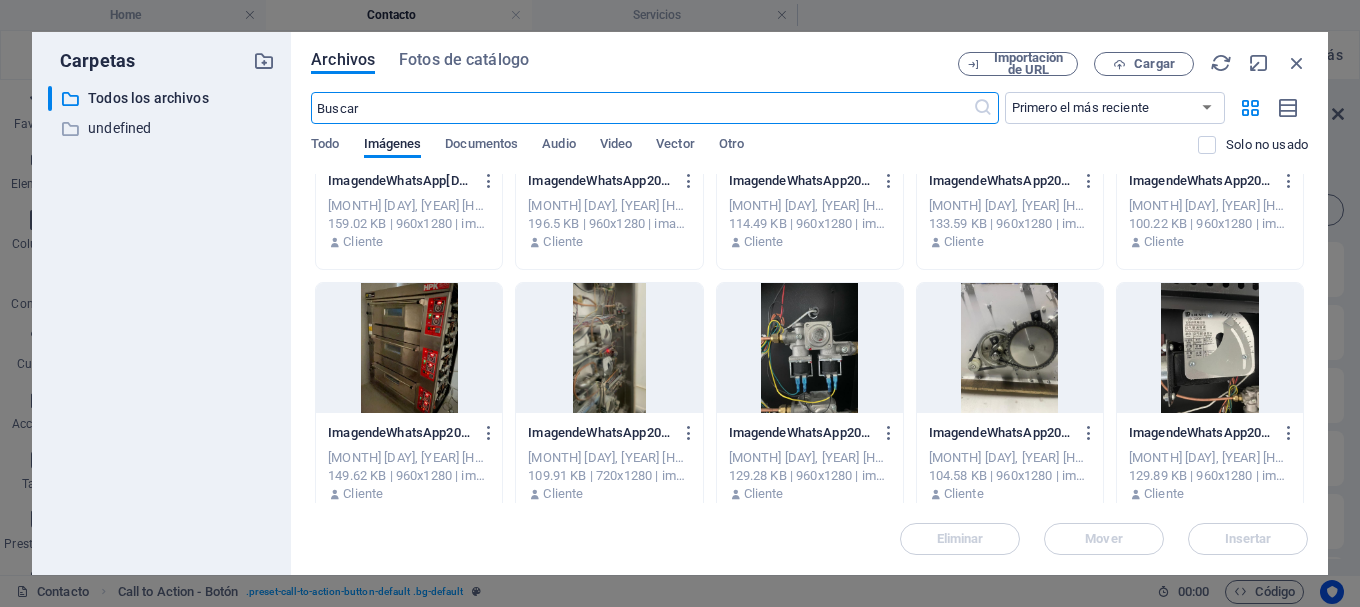 scroll, scrollTop: 4200, scrollLeft: 0, axis: vertical 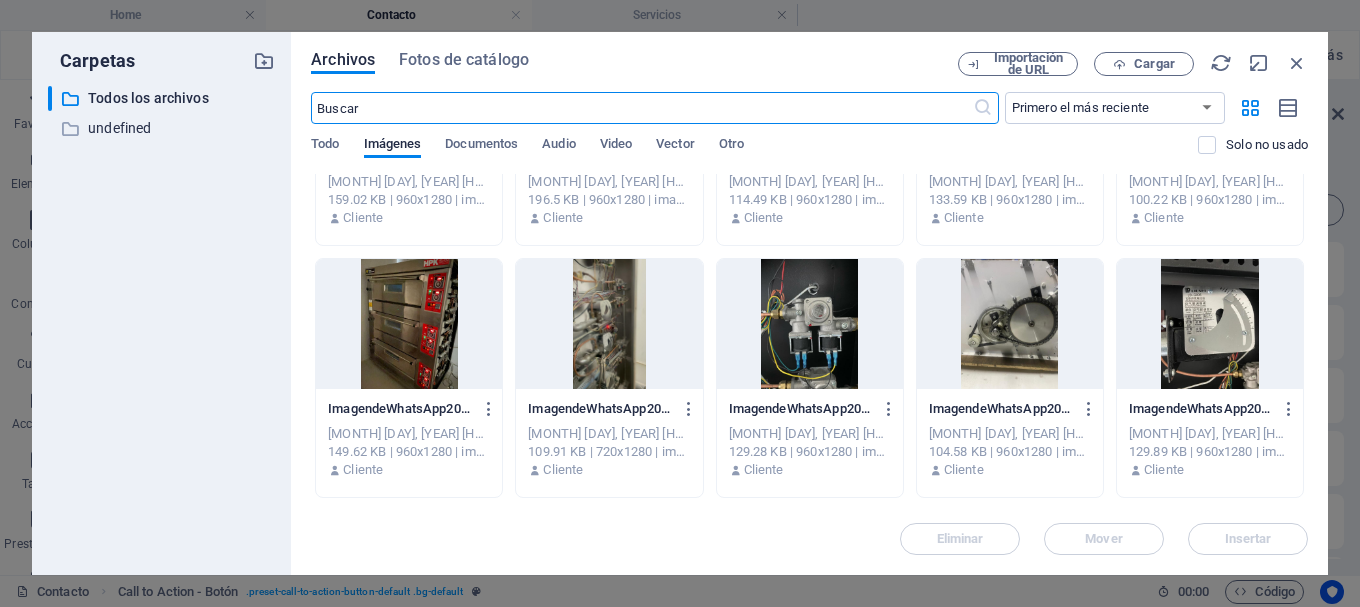 click at bounding box center (1010, 324) 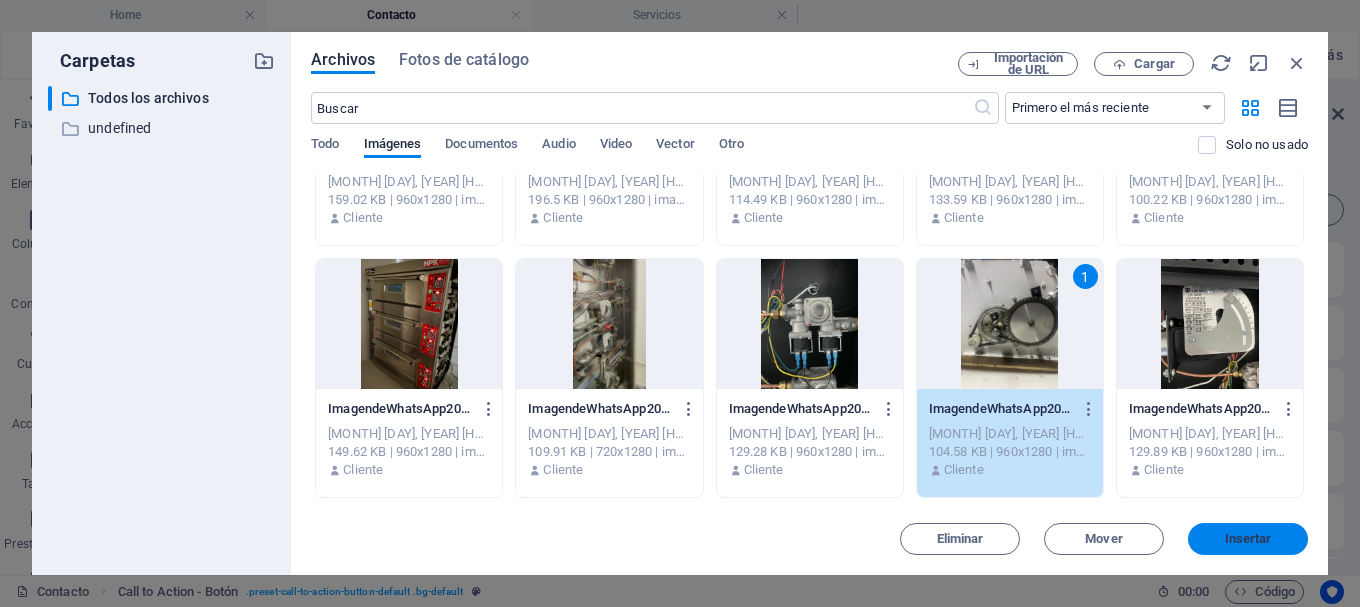 click on "Insertar" at bounding box center (1248, 539) 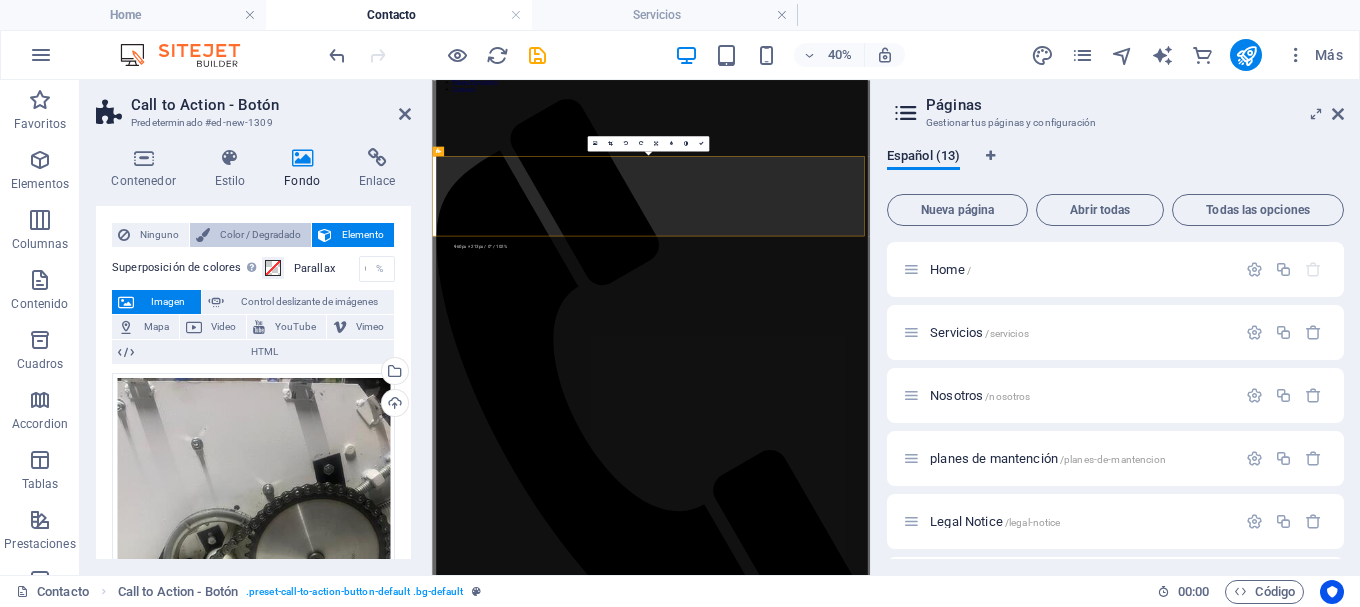 scroll, scrollTop: 0, scrollLeft: 0, axis: both 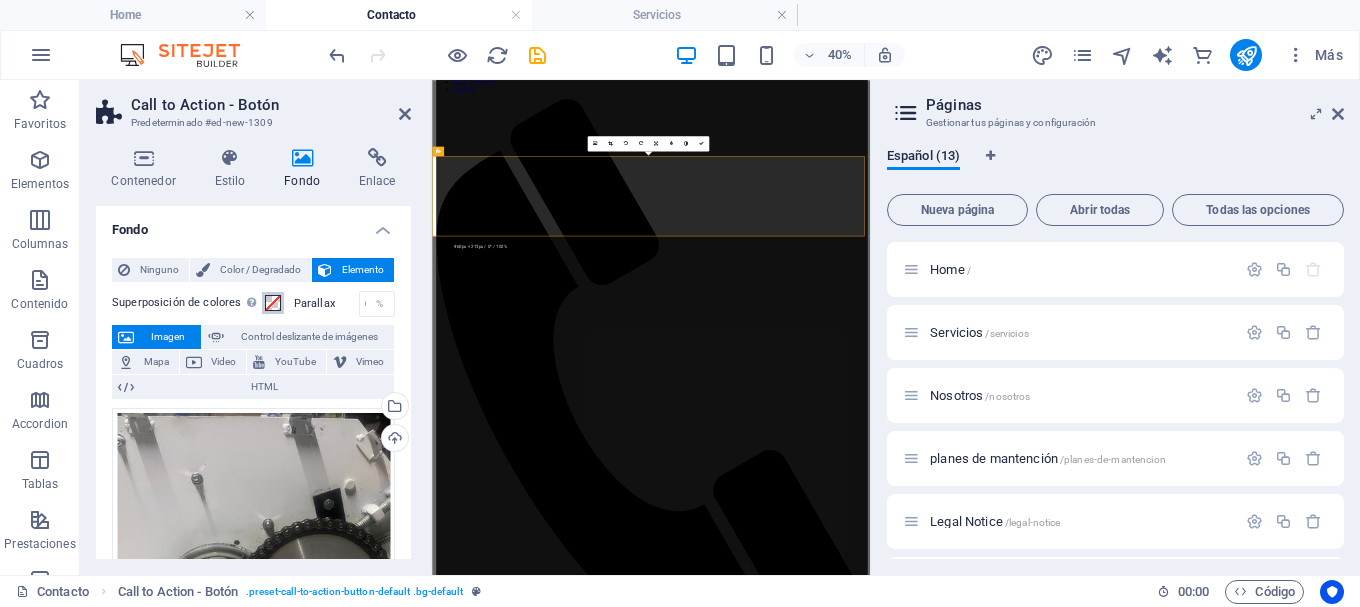 click at bounding box center [273, 303] 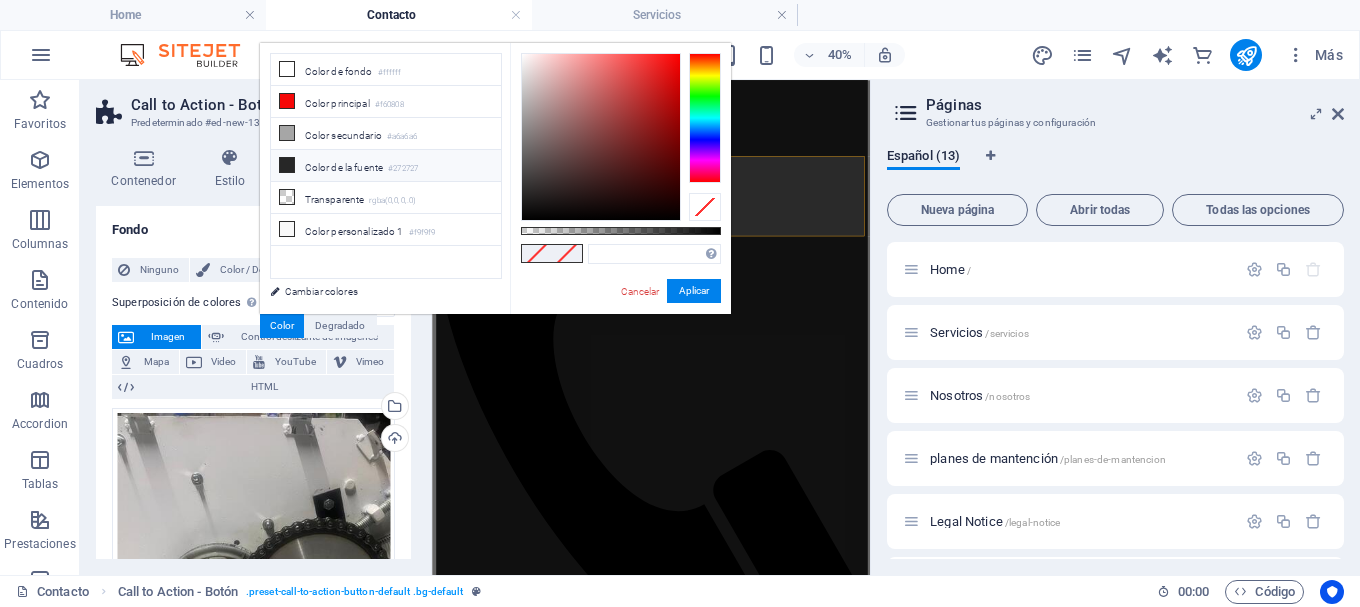 click at bounding box center [287, 165] 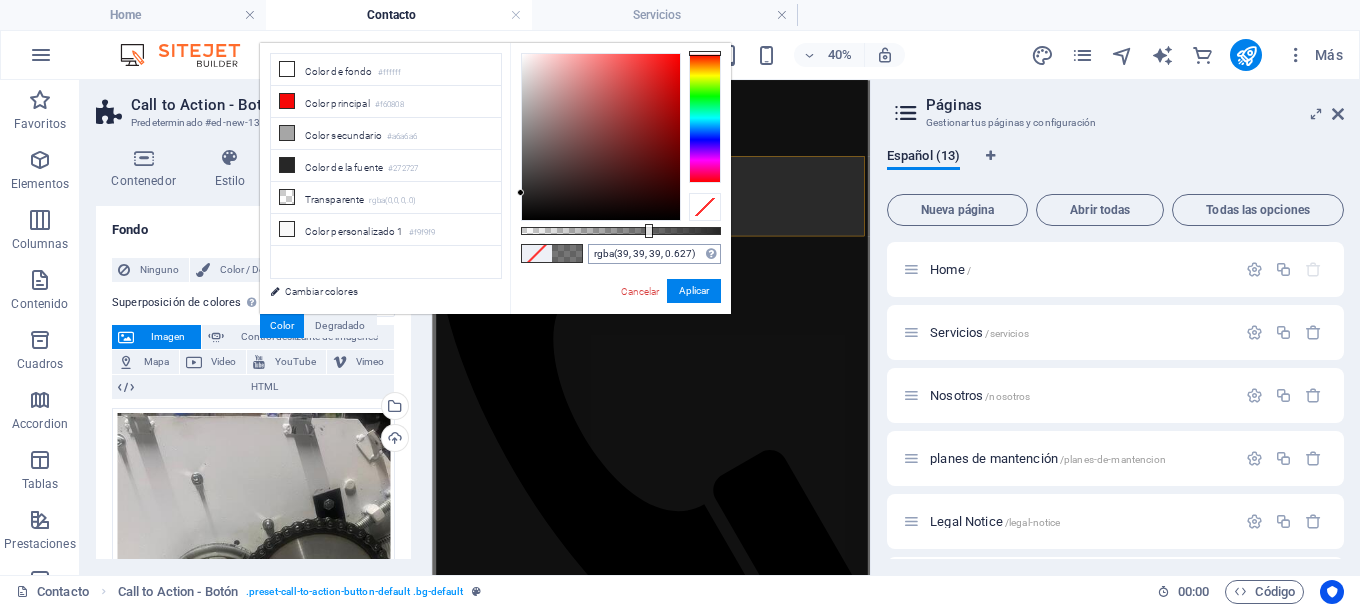 type on "rgba(39, 39, 39, 0.617)" 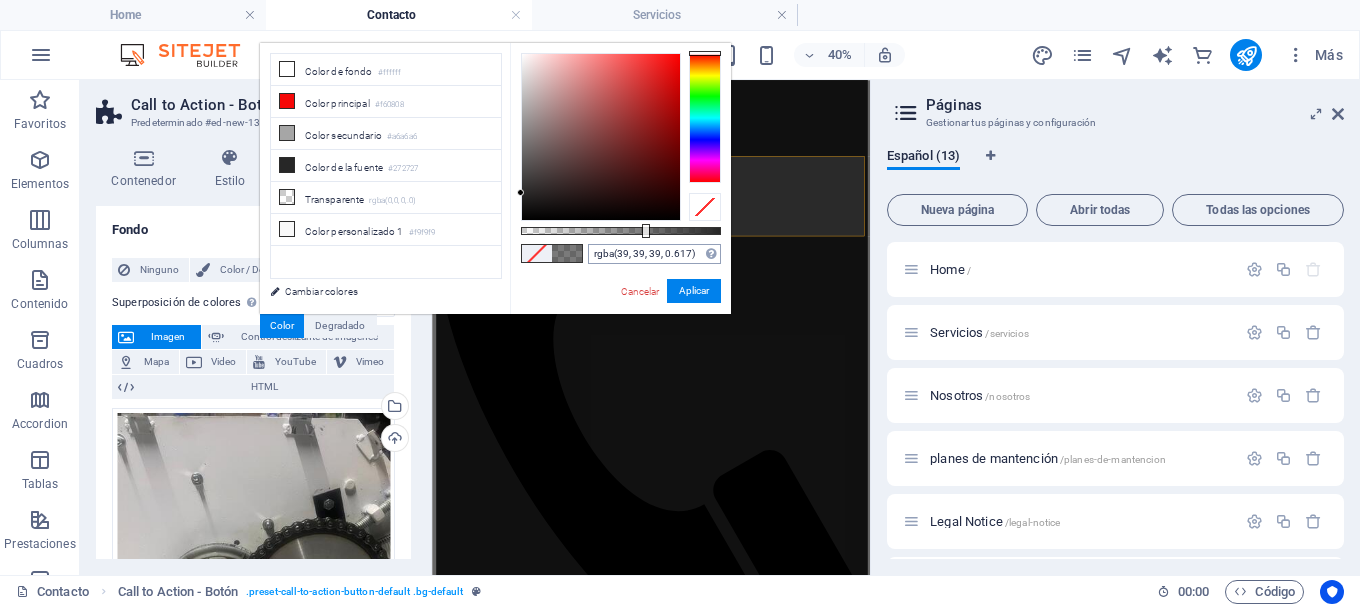 drag, startPoint x: 710, startPoint y: 233, endPoint x: 644, endPoint y: 243, distance: 66.75328 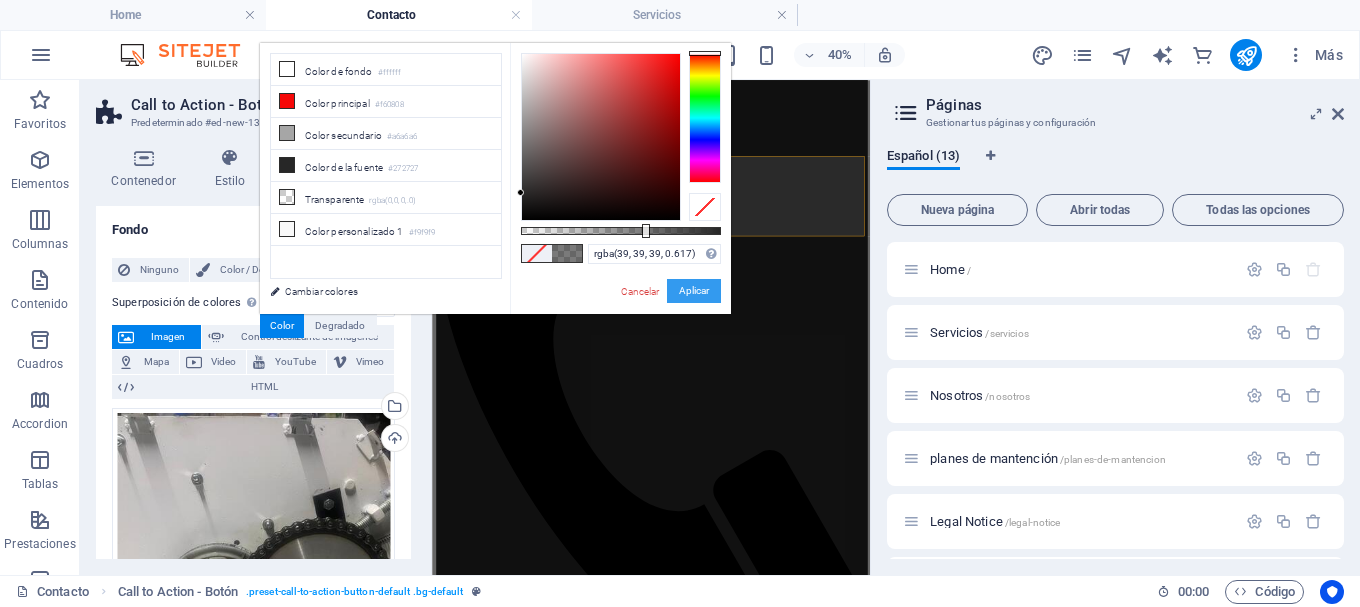 click on "Aplicar" at bounding box center [694, 291] 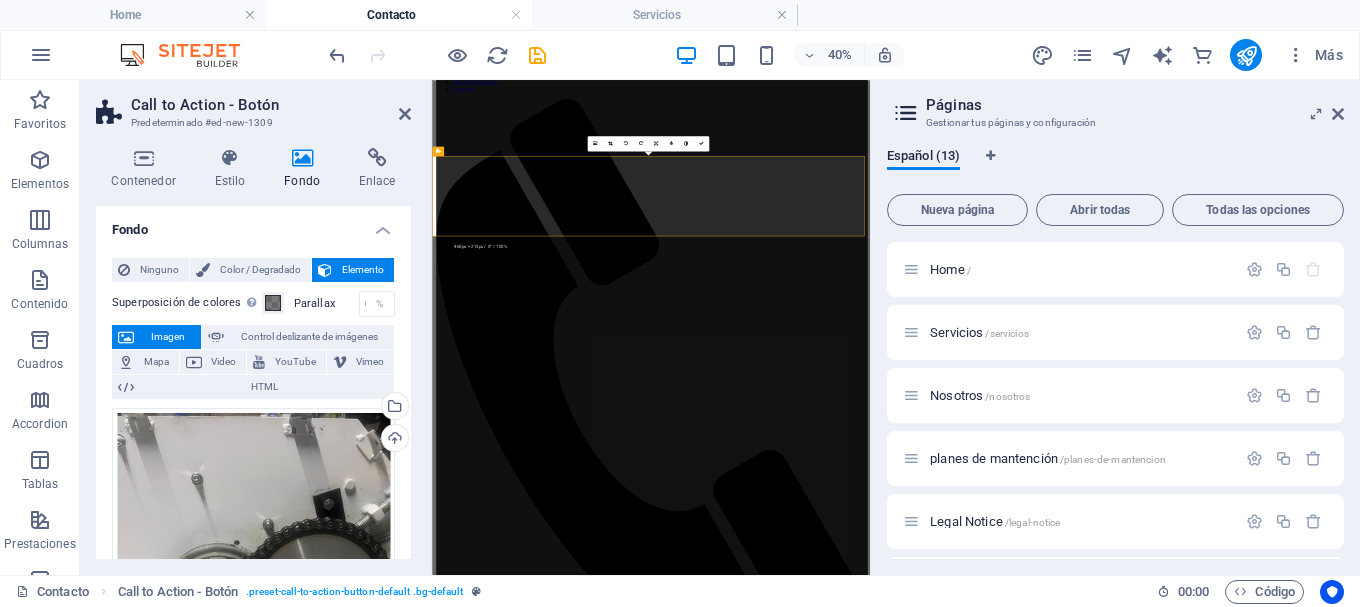 click on "Call to Action - Botón" at bounding box center [271, 105] 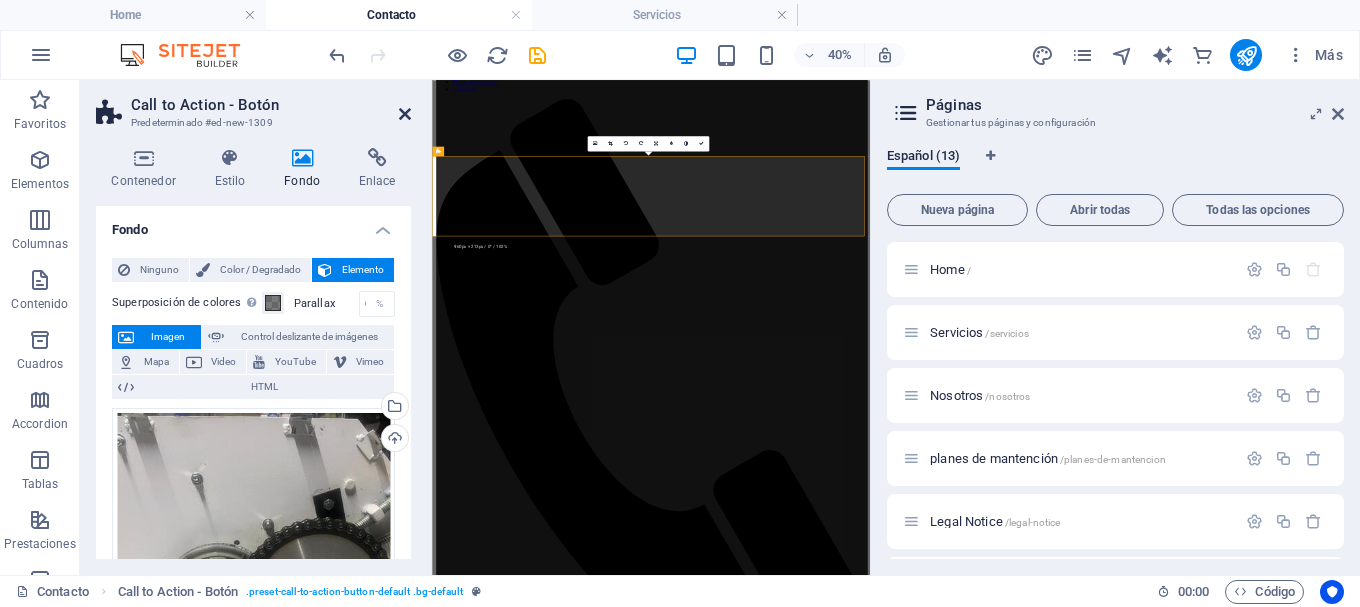 click at bounding box center [405, 114] 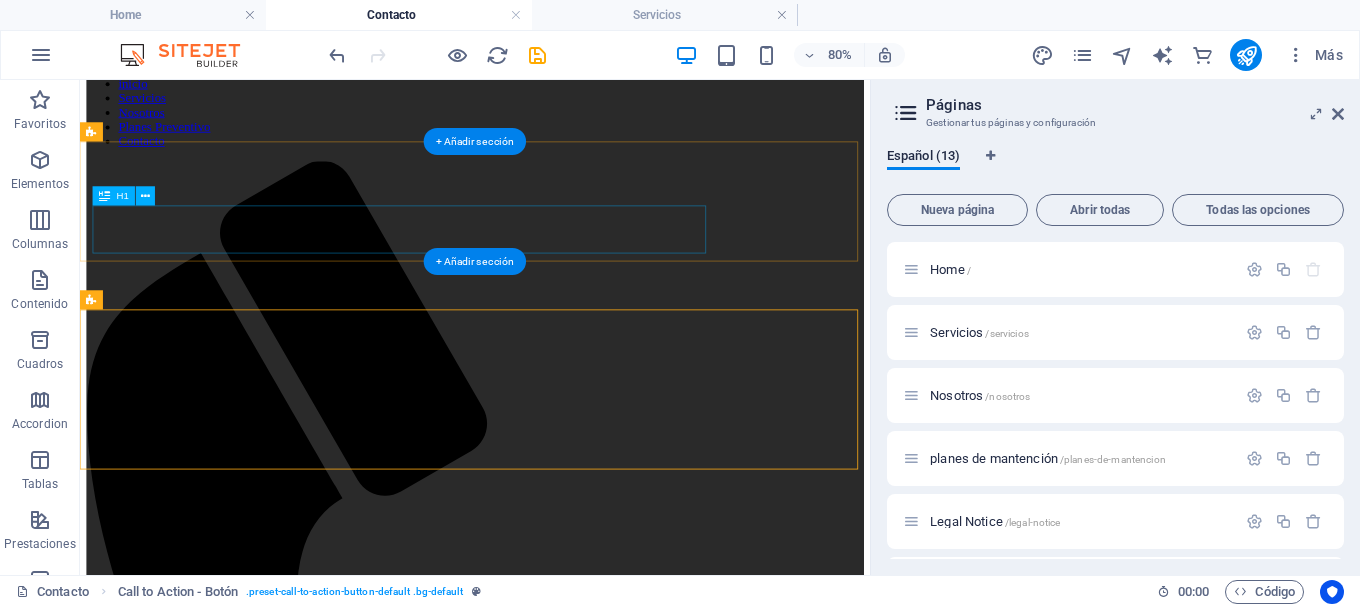 scroll, scrollTop: 0, scrollLeft: 0, axis: both 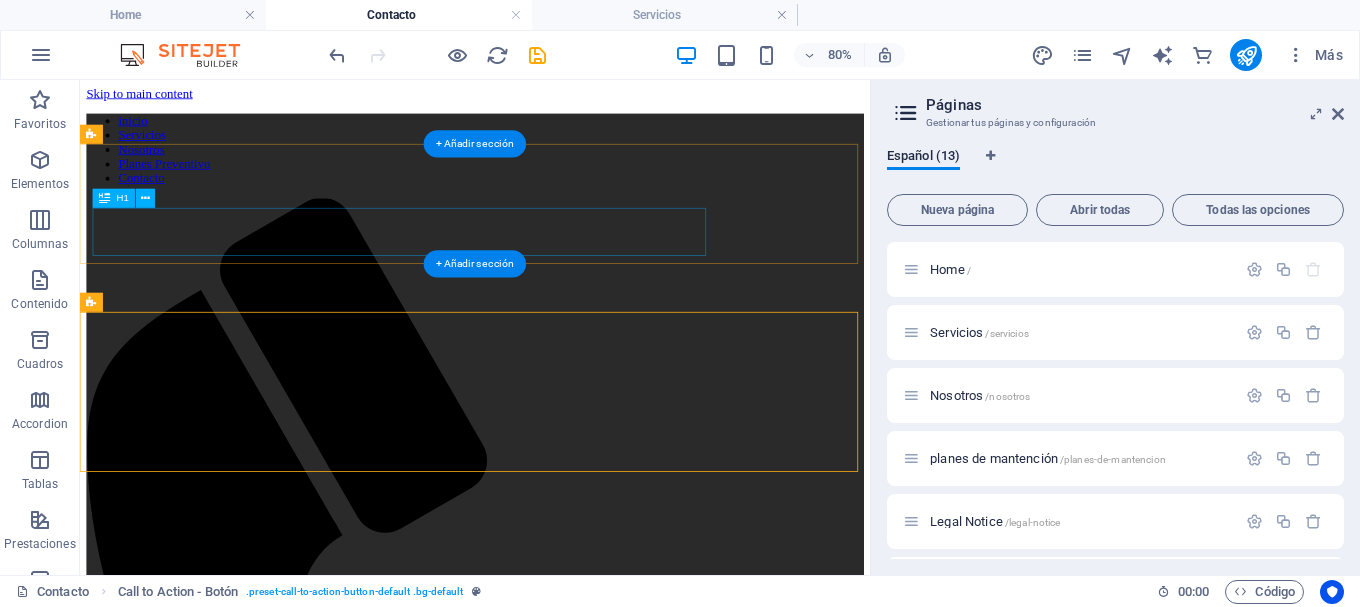 click on "Servicios Ferran Proyectos" at bounding box center [574, 3108] 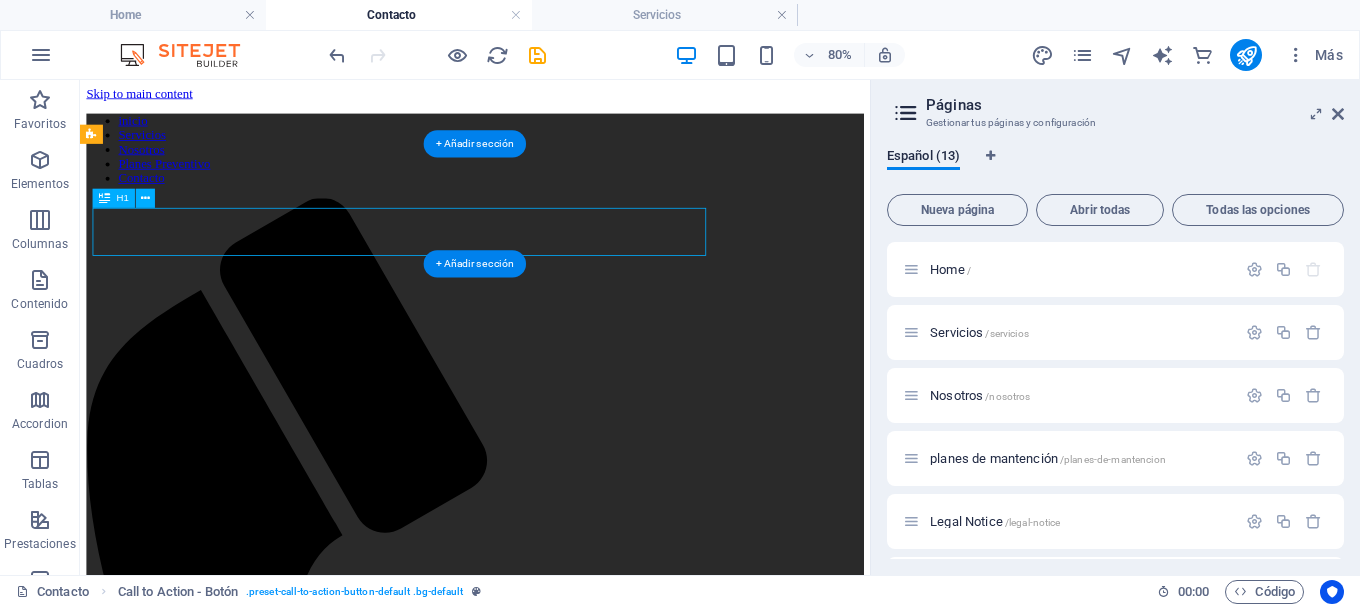 click on "Servicios Ferran Proyectos" at bounding box center [574, 3108] 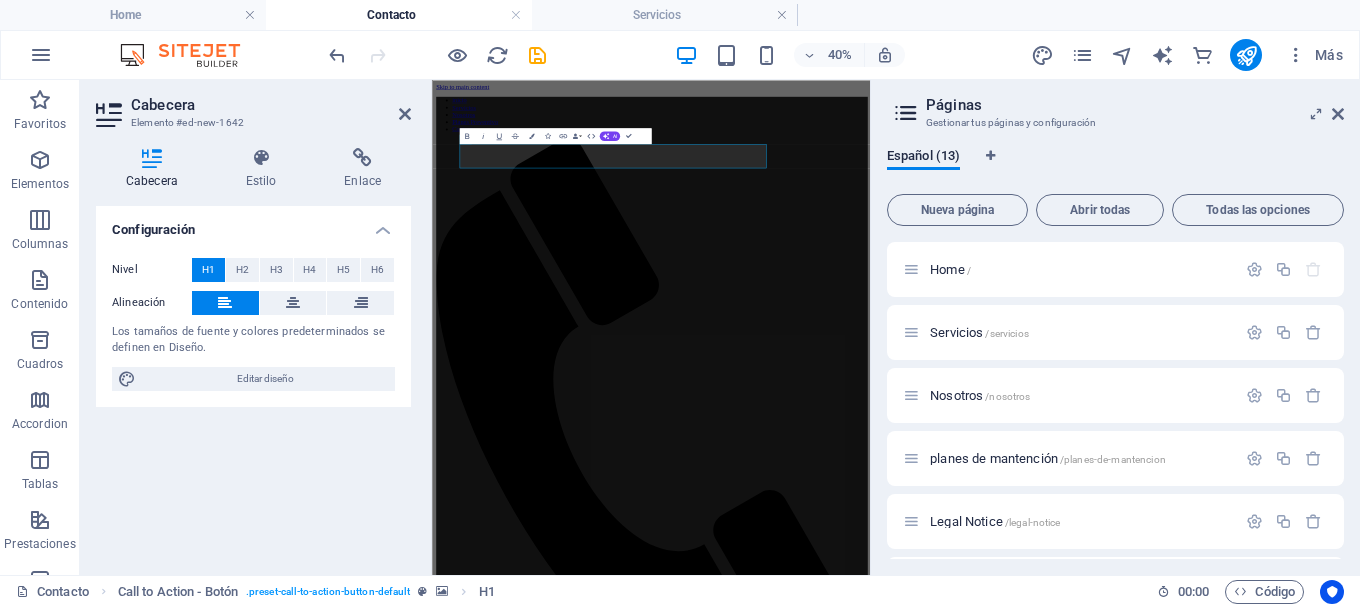 type 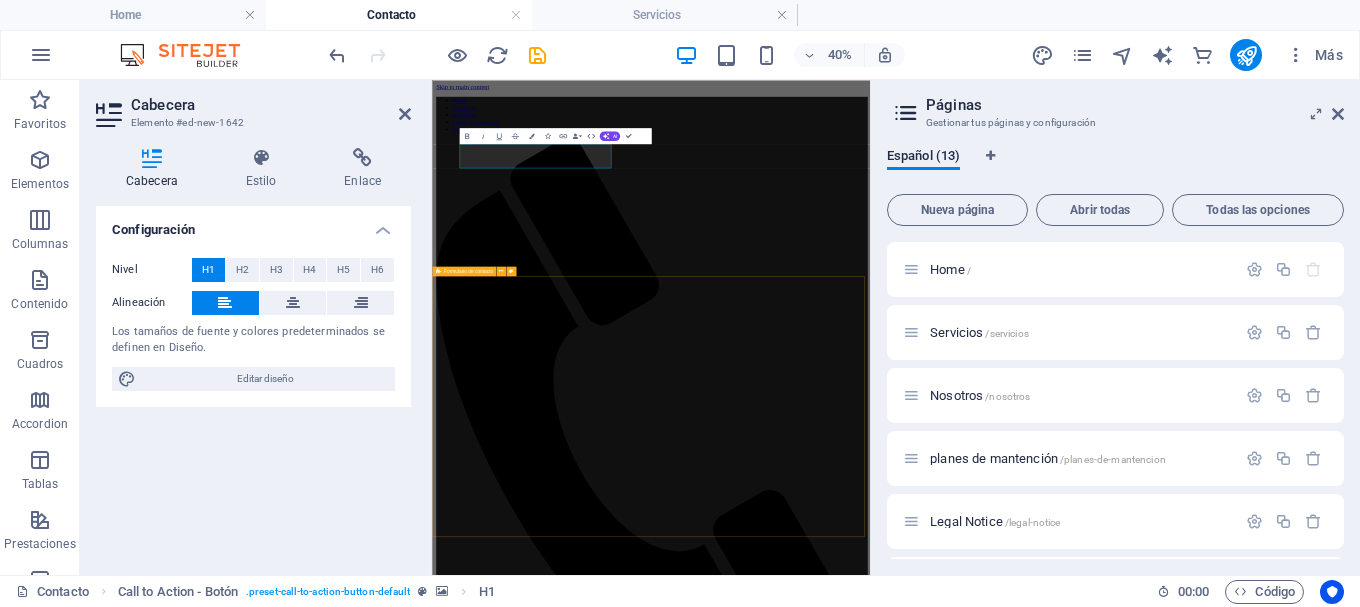 click on "Enviar Formulario ¿Ilegible? Cargar nuevo Enviar" at bounding box center (979, 3824) 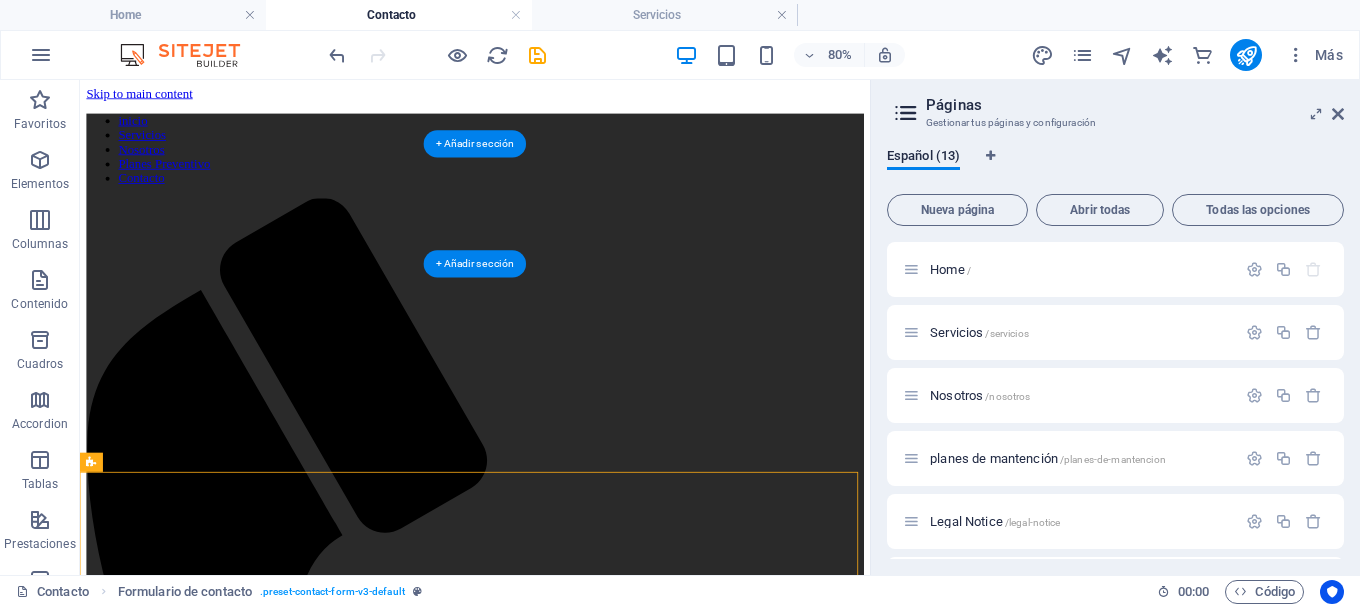 click at bounding box center (574, 2918) 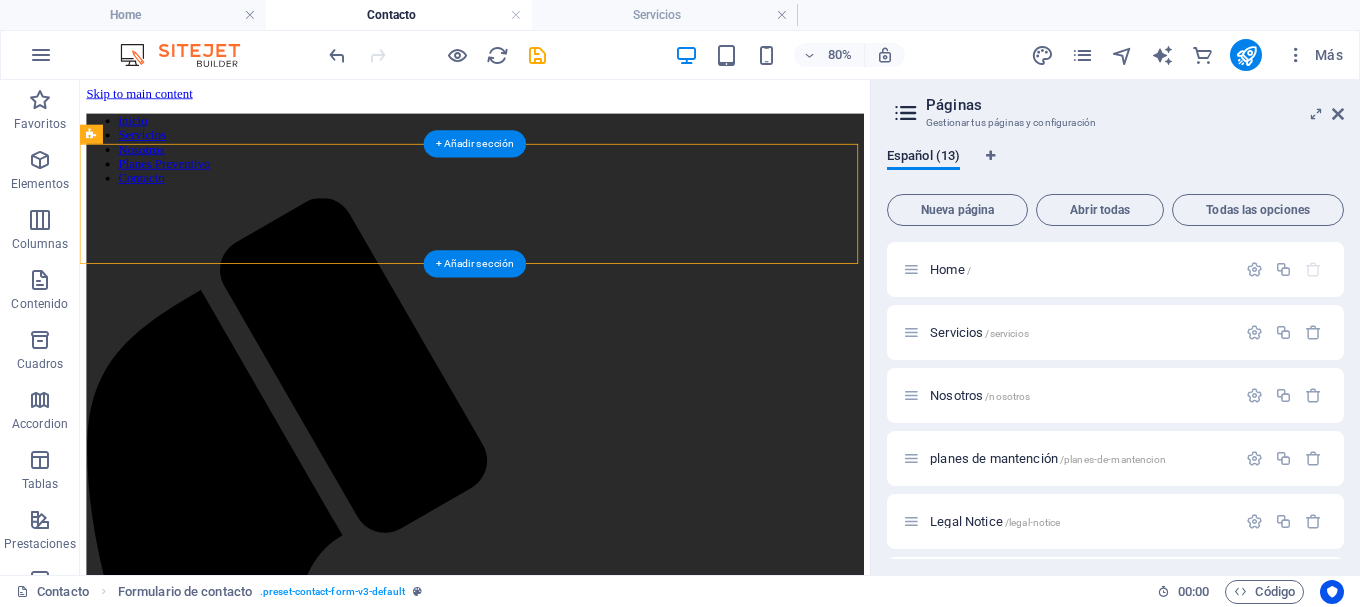 click at bounding box center (574, 2918) 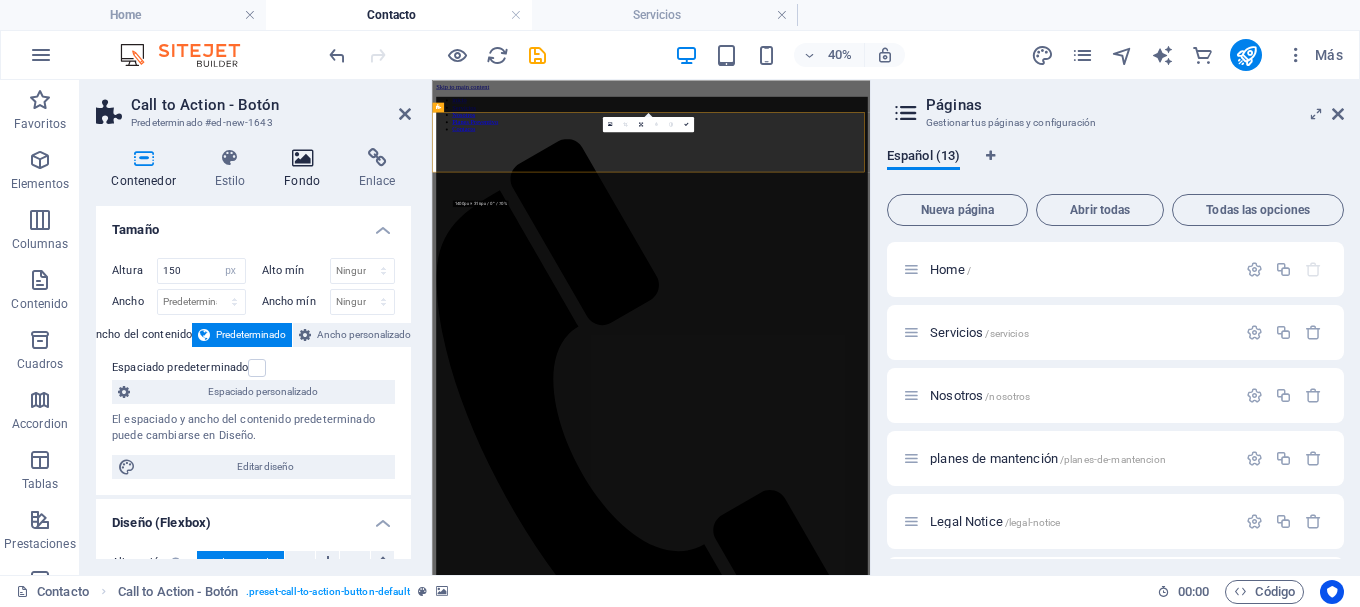 click at bounding box center (302, 158) 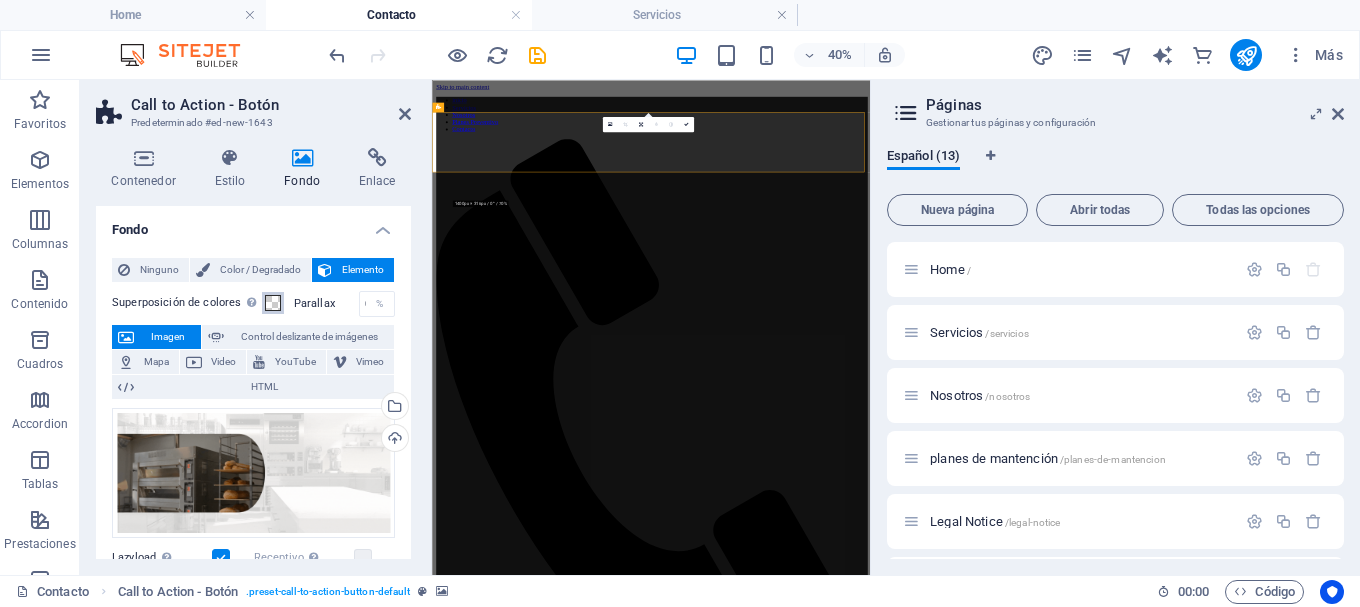 click at bounding box center (273, 303) 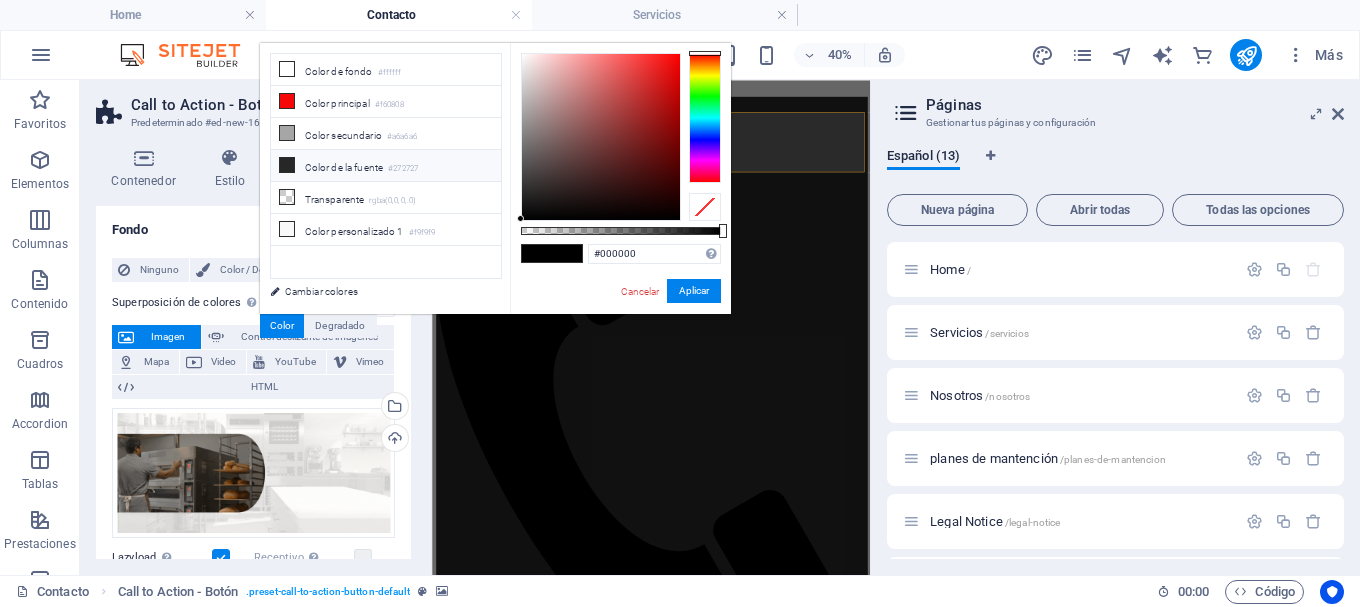 click at bounding box center (287, 165) 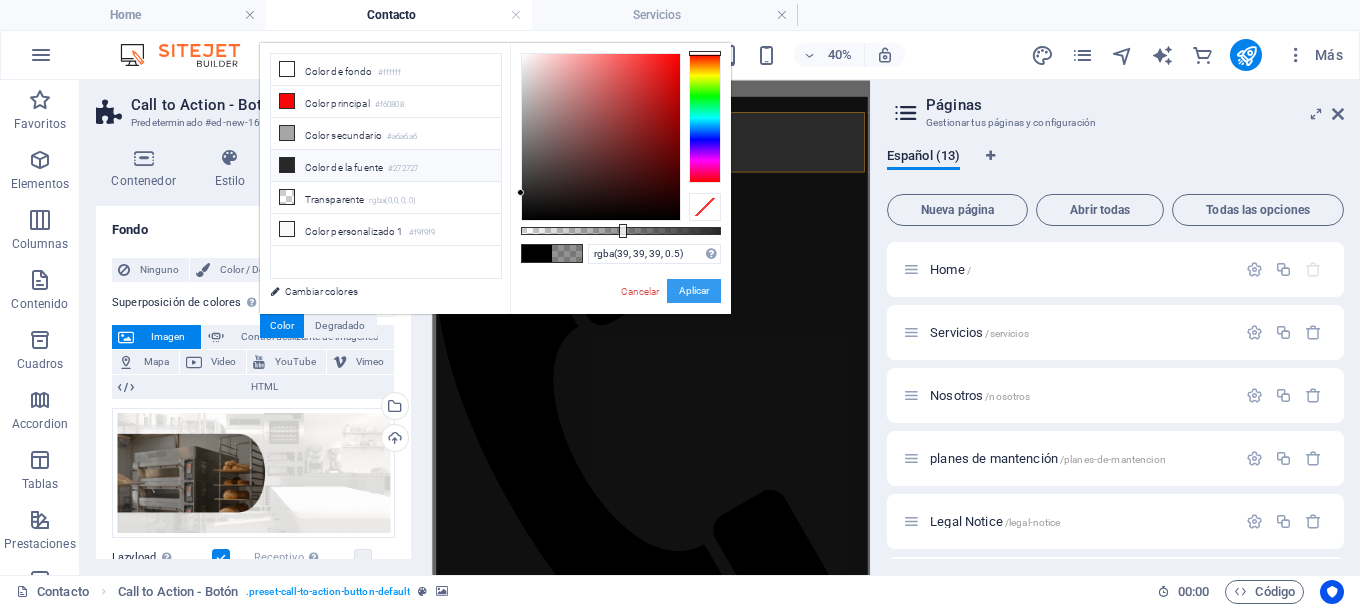click on "Aplicar" at bounding box center (694, 291) 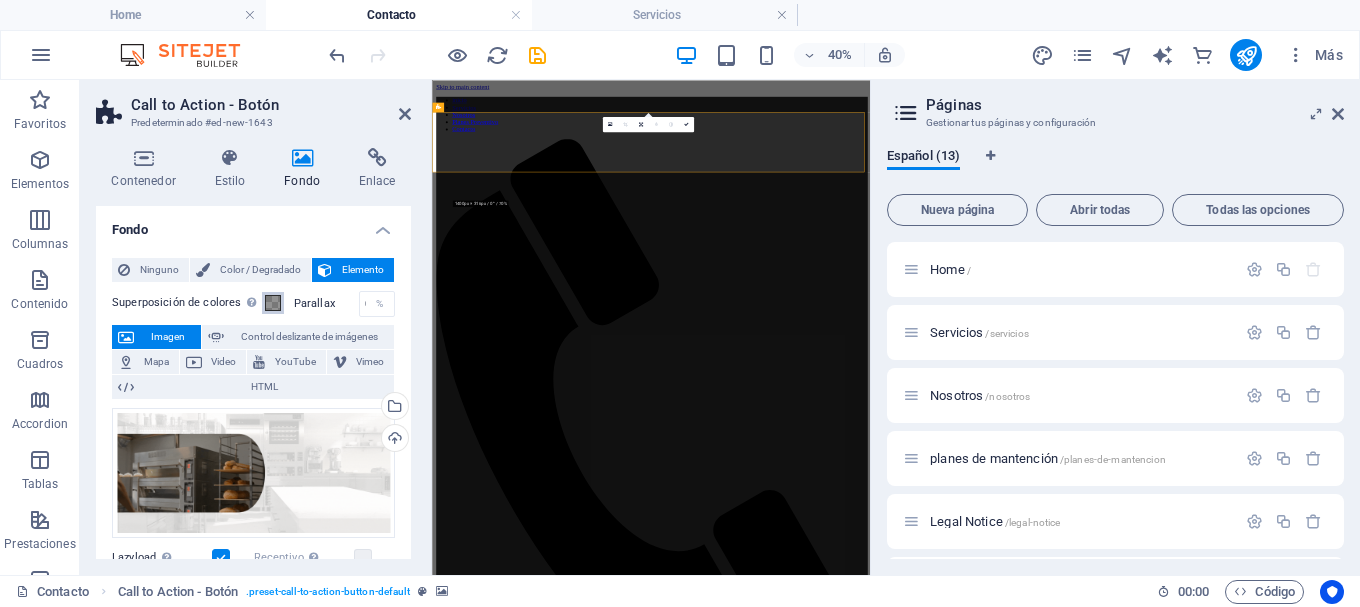 click at bounding box center (273, 303) 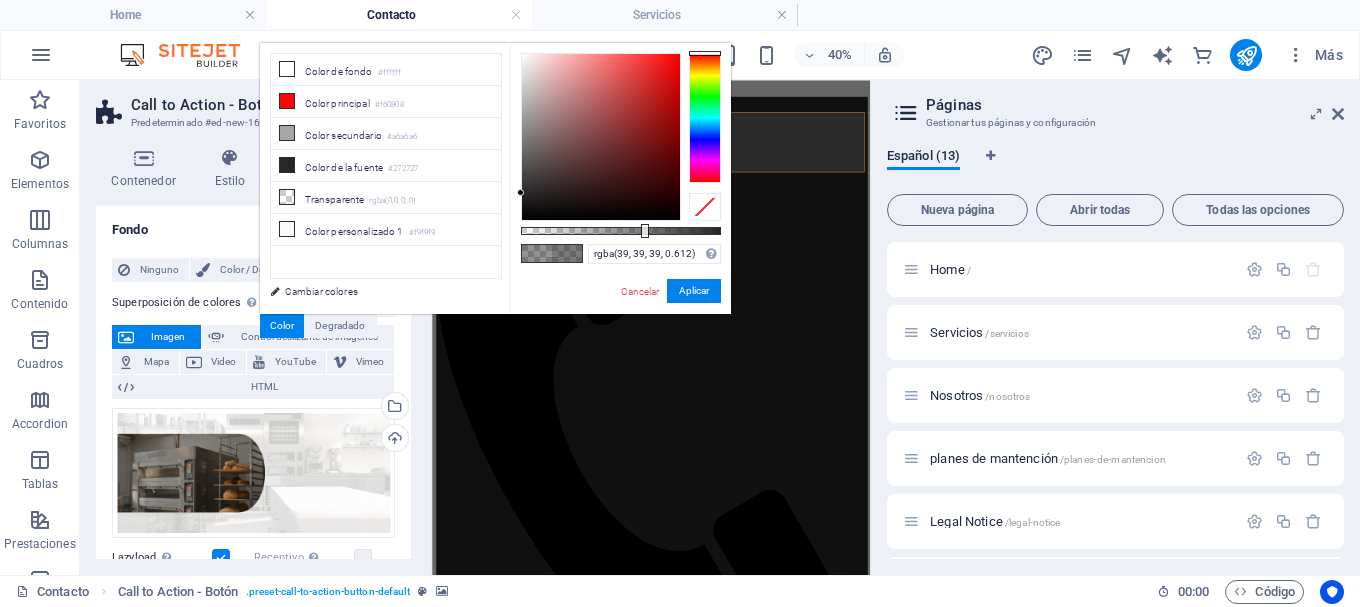 type on "rgba(39, 39, 39, 0.617)" 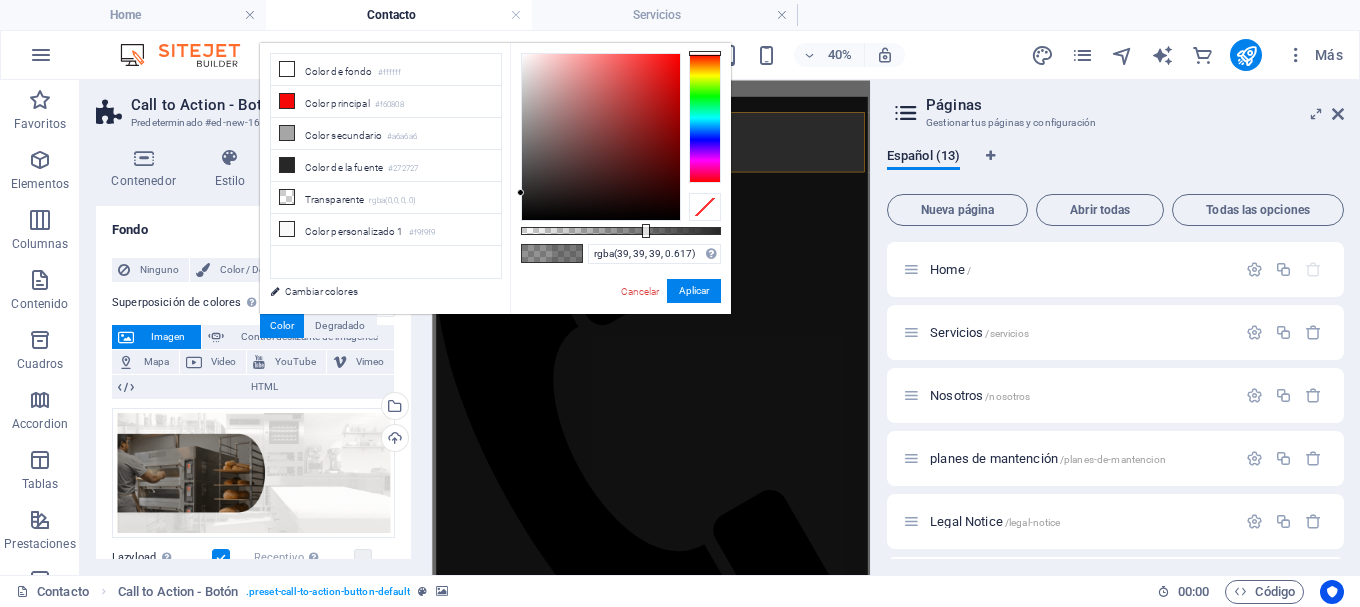 drag, startPoint x: 620, startPoint y: 226, endPoint x: 644, endPoint y: 223, distance: 24.186773 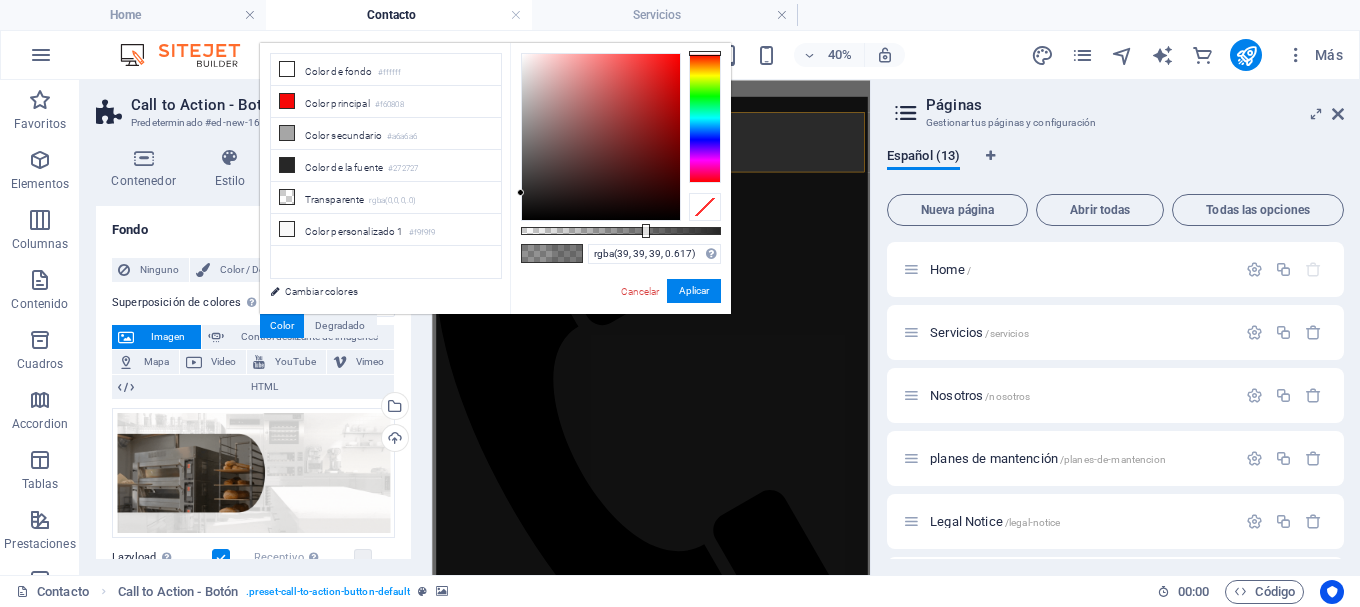 click at bounding box center [646, 231] 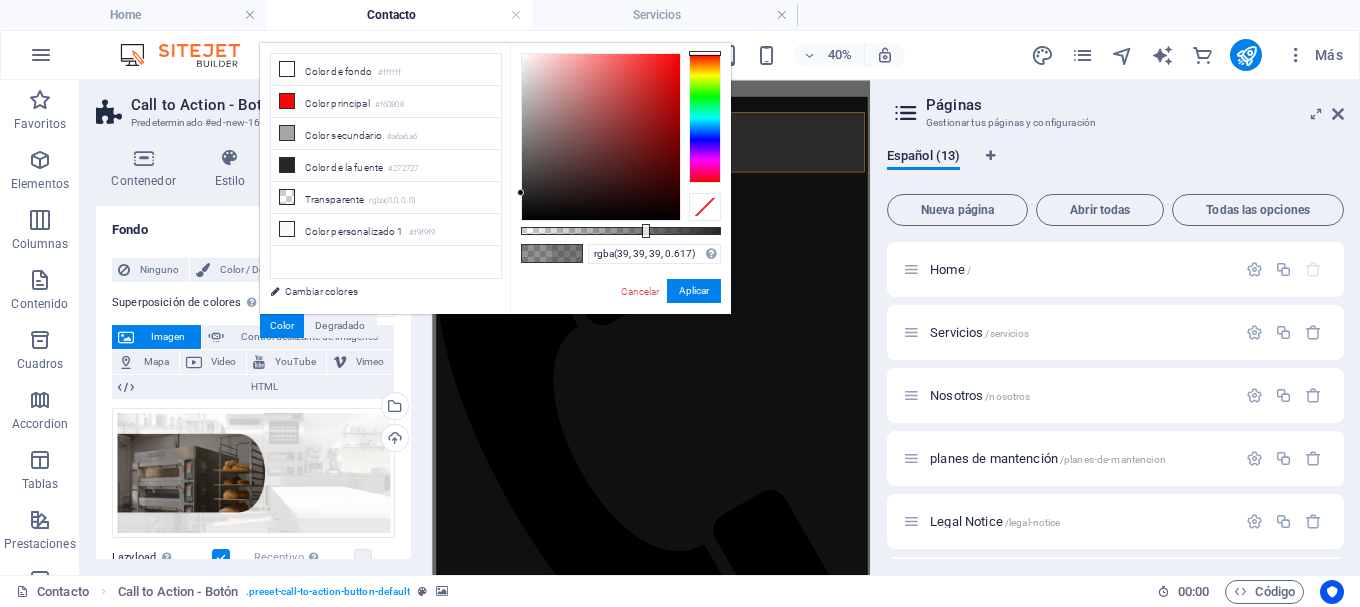 click on "rgba(39, 39, 39, 0.617) Formatos soportados #0852ed rgb(8, 82, 237) rgba(8, 82, 237, 90%) hsv(221,97,93) hsl(221, 93%, 48%) Cancelar Aplicar" at bounding box center [620, 323] 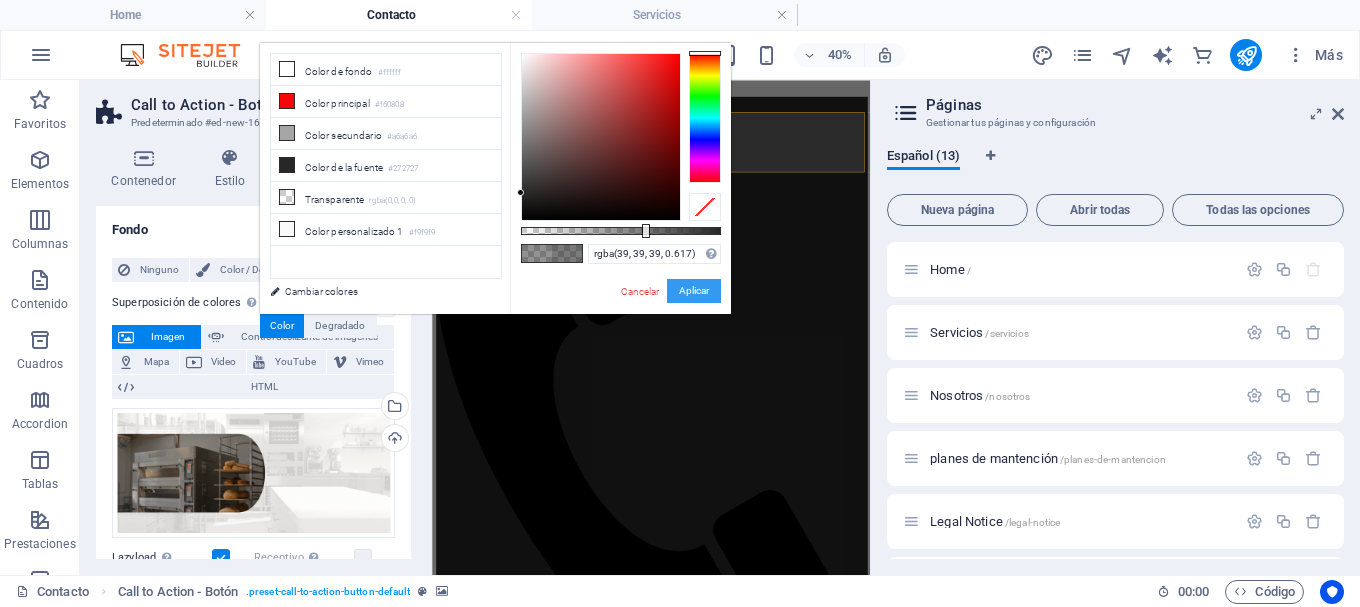 click on "Aplicar" at bounding box center (694, 291) 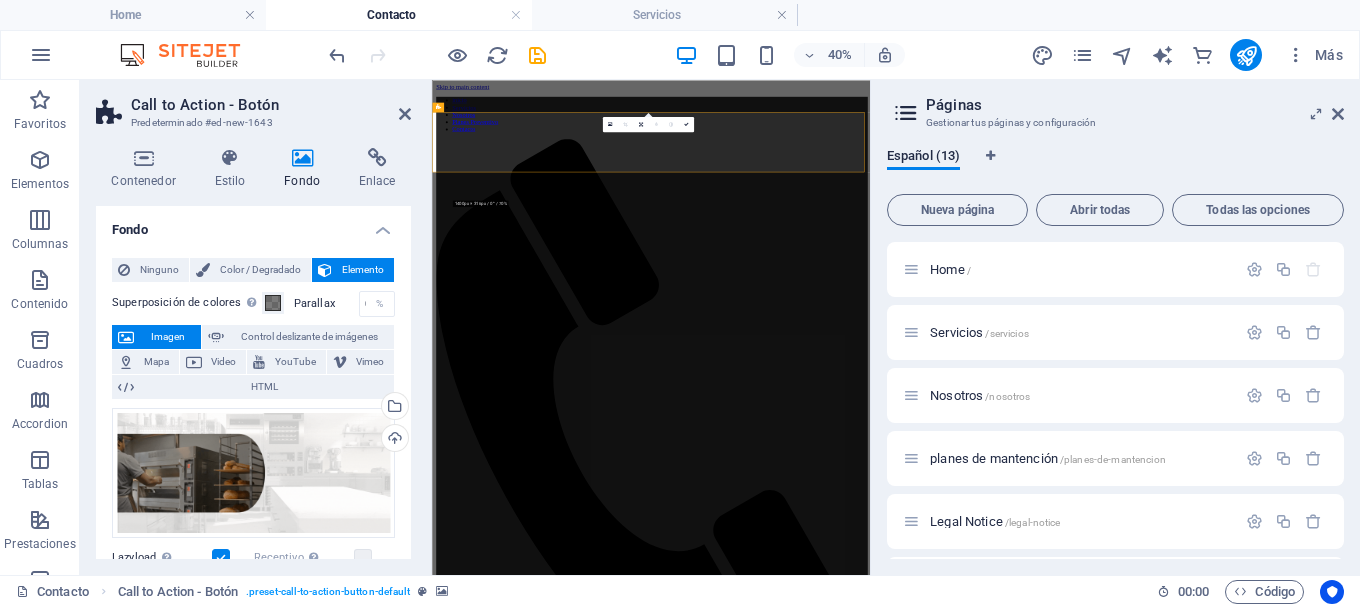 click at bounding box center [979, 3216] 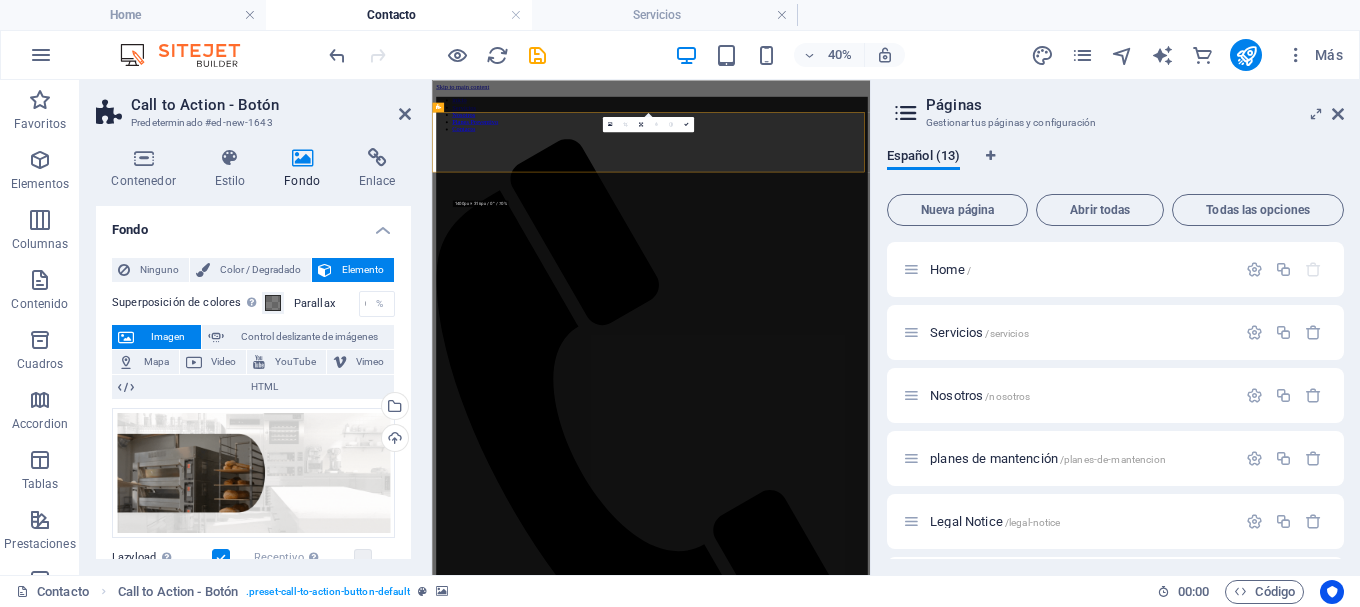 click at bounding box center [979, 3216] 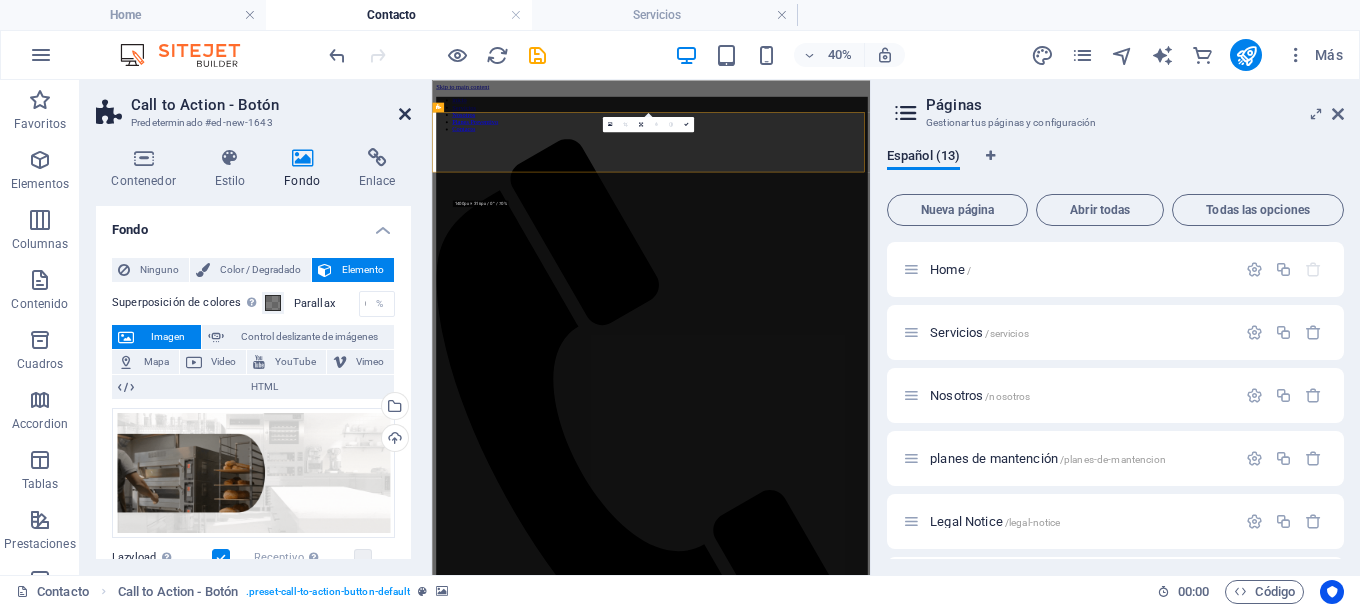 drag, startPoint x: 403, startPoint y: 119, endPoint x: 401, endPoint y: 78, distance: 41.04875 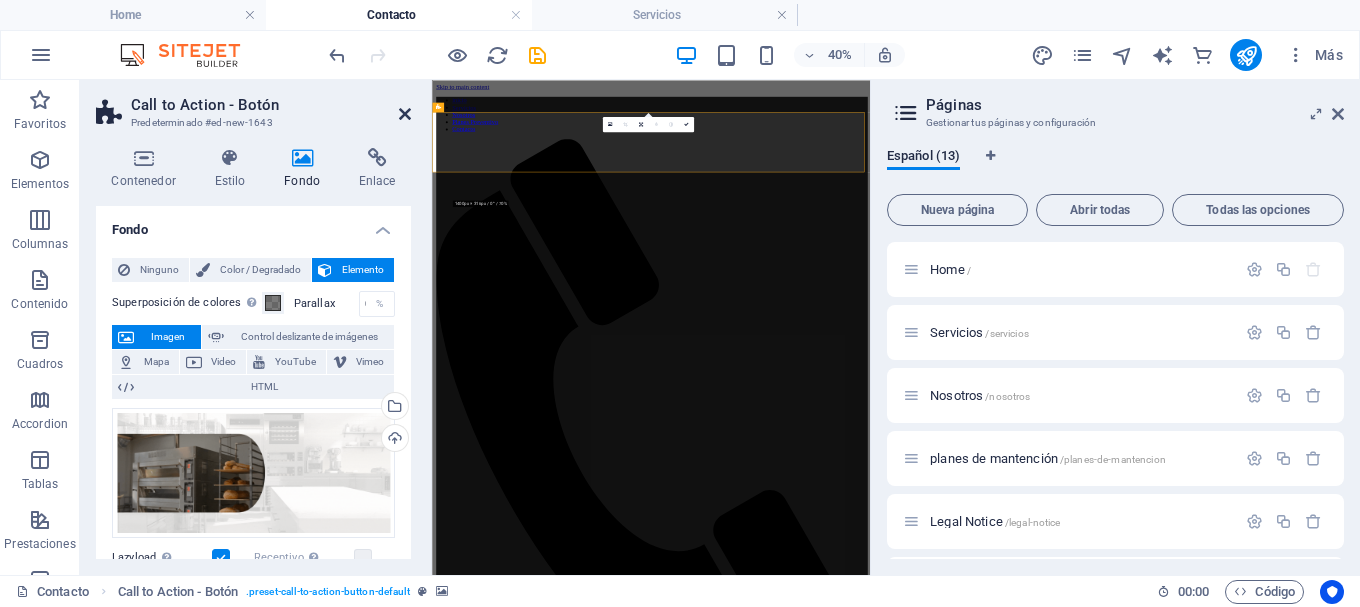click at bounding box center [405, 114] 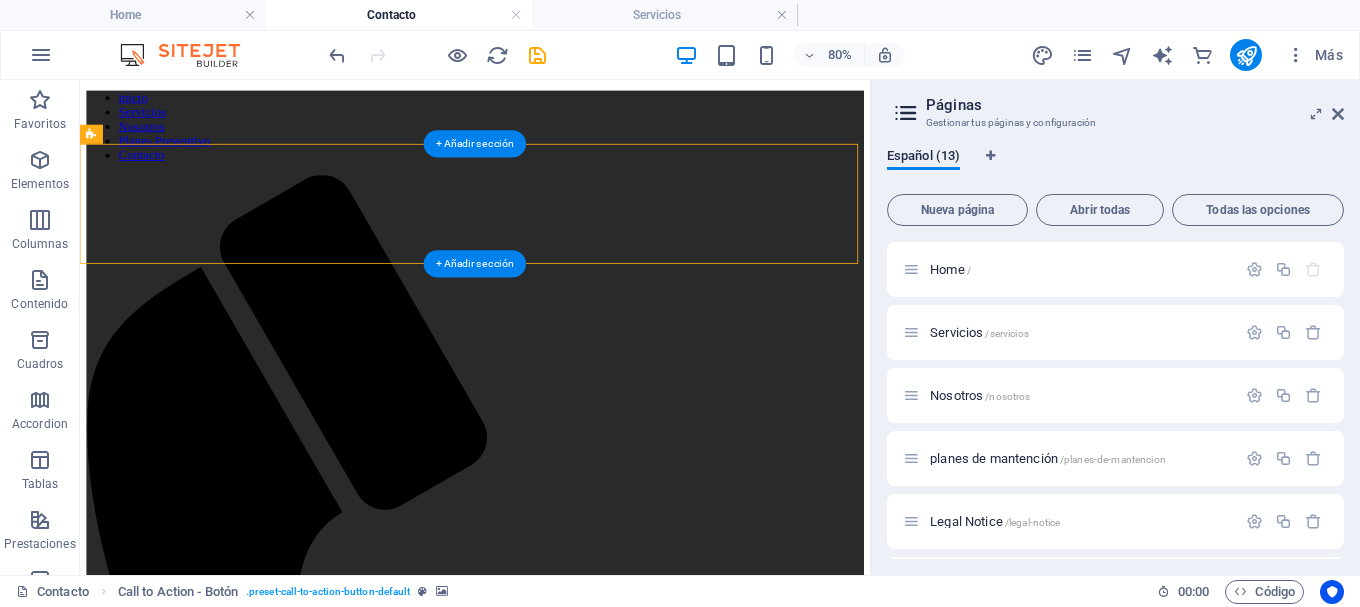 scroll, scrollTop: 0, scrollLeft: 0, axis: both 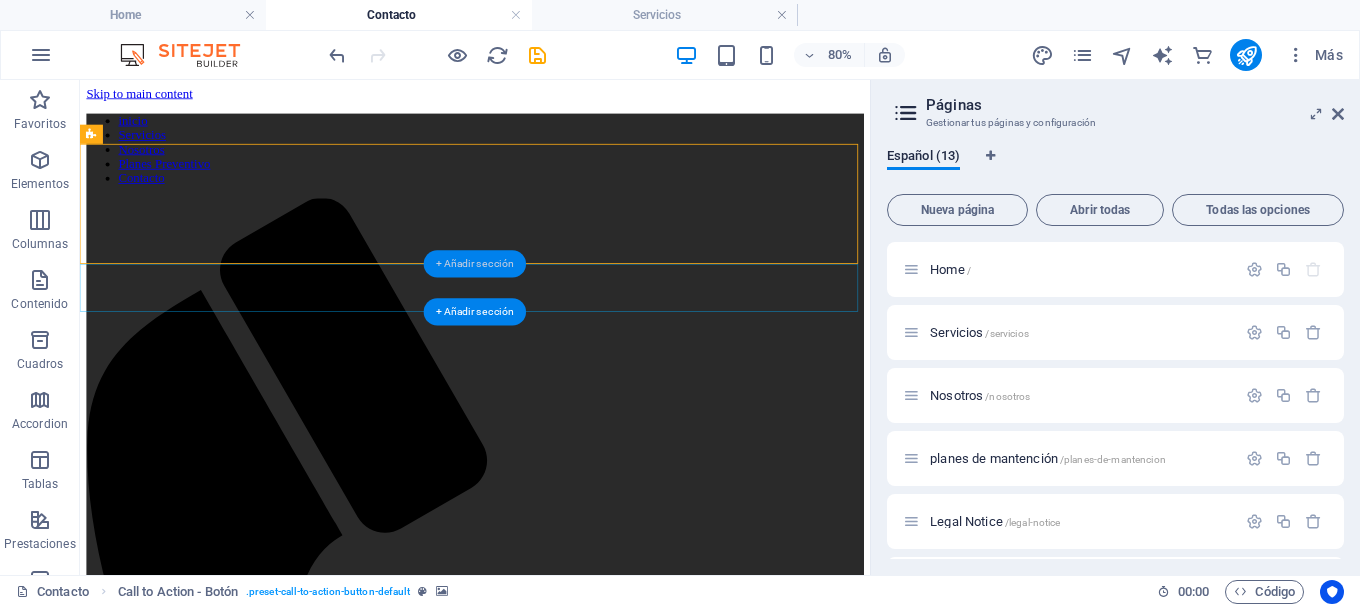 click on "+ Añadir sección" at bounding box center [475, 263] 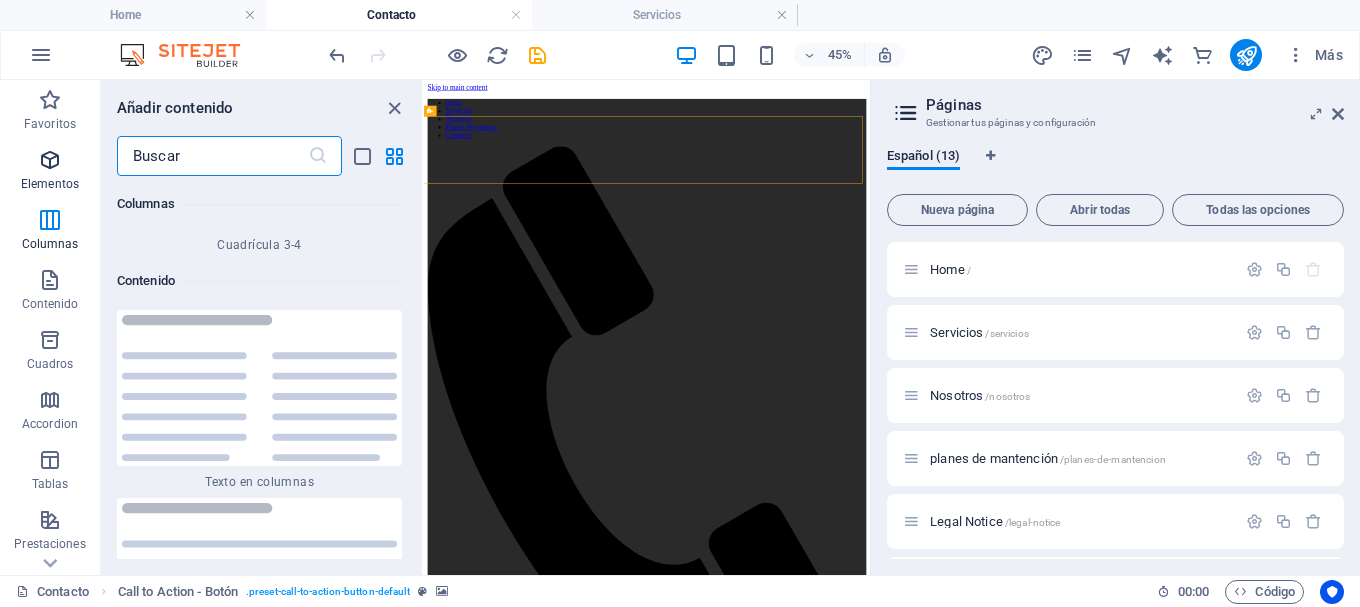 click on "Elementos" at bounding box center [50, 184] 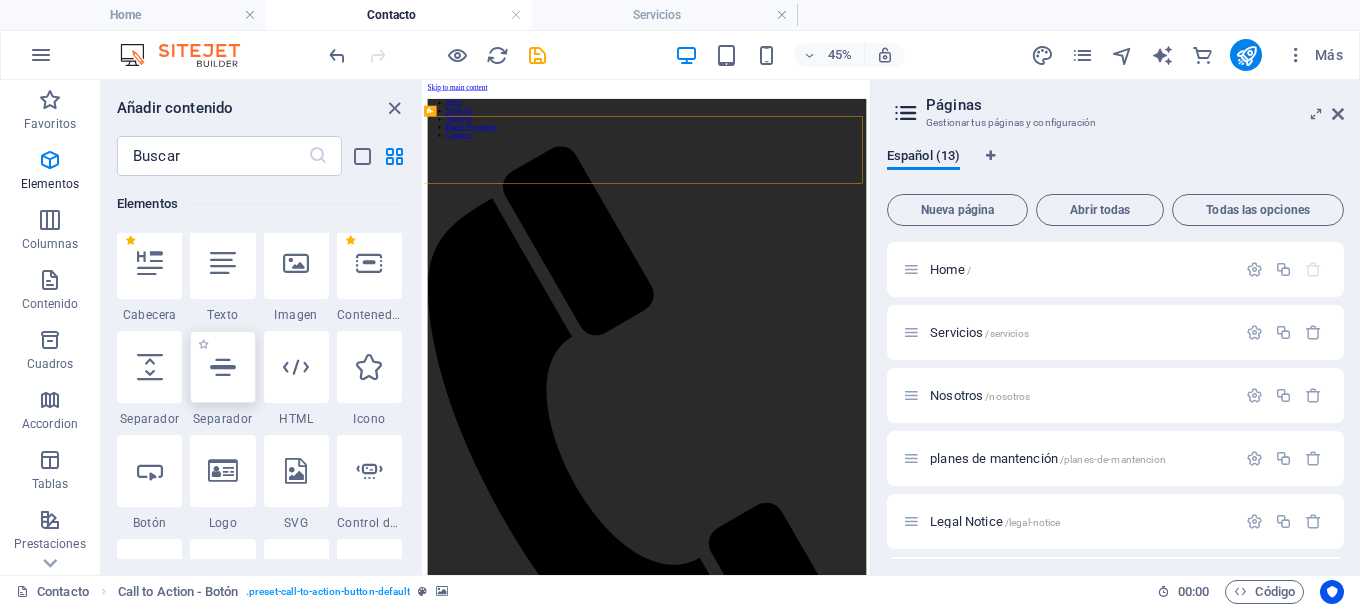 scroll, scrollTop: 377, scrollLeft: 0, axis: vertical 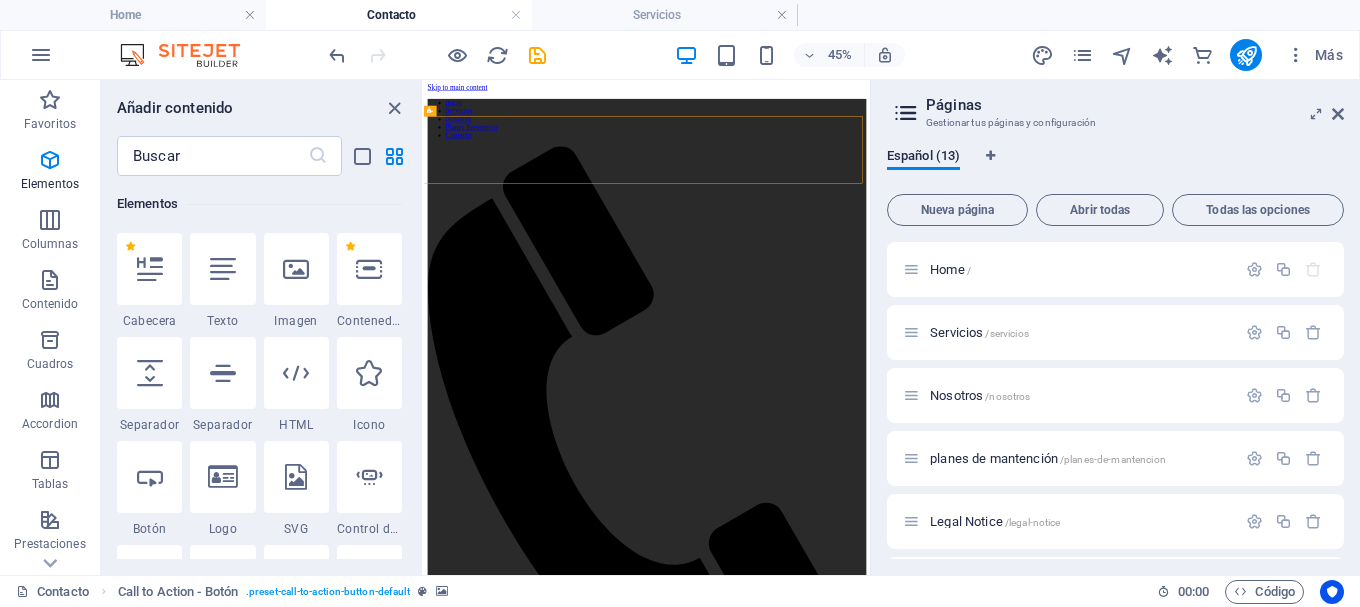 click at bounding box center [150, 373] 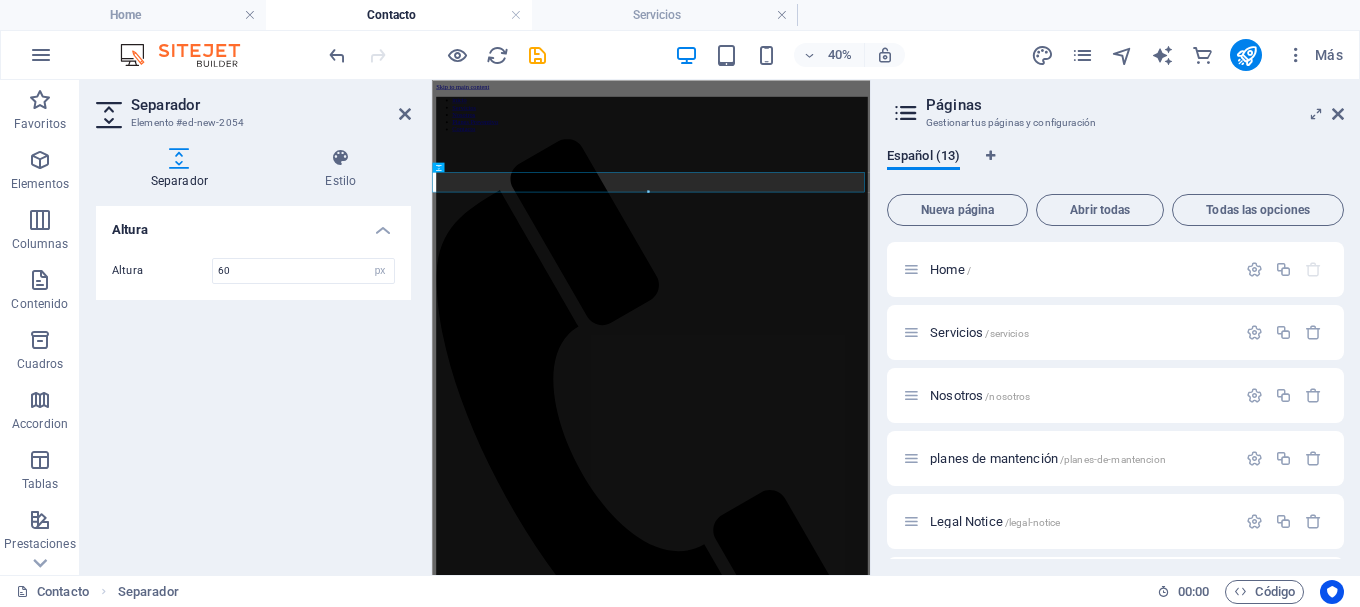 type on "60" 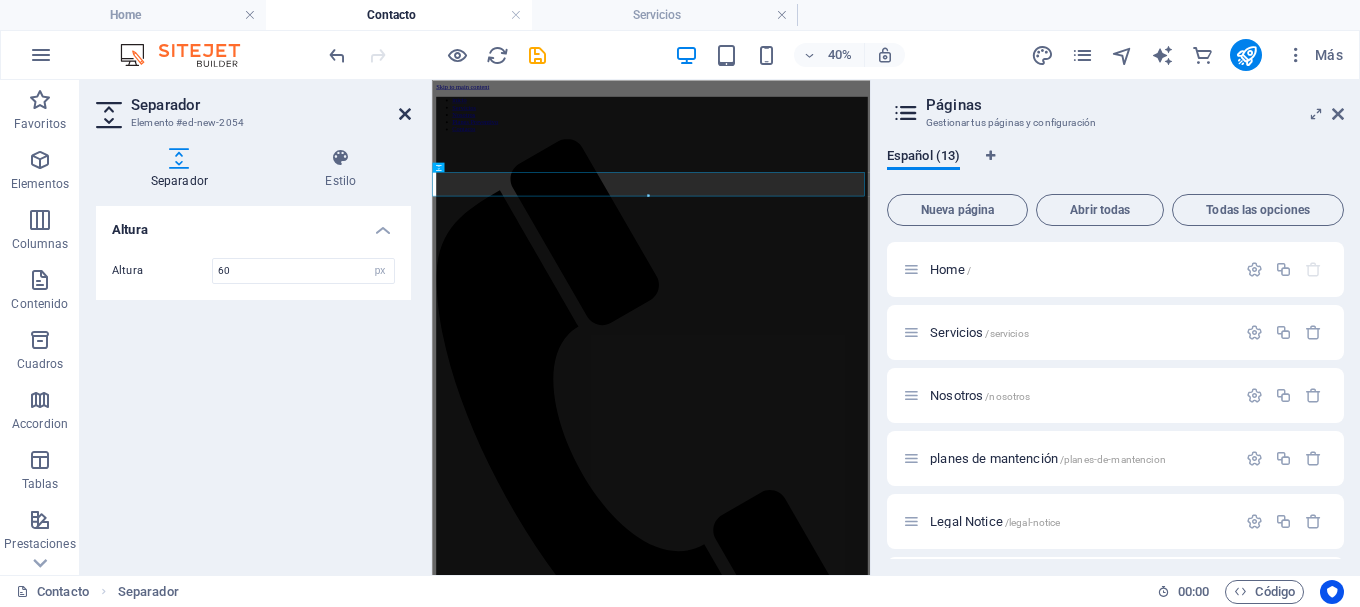 drag, startPoint x: 402, startPoint y: 111, endPoint x: 403, endPoint y: 41, distance: 70.00714 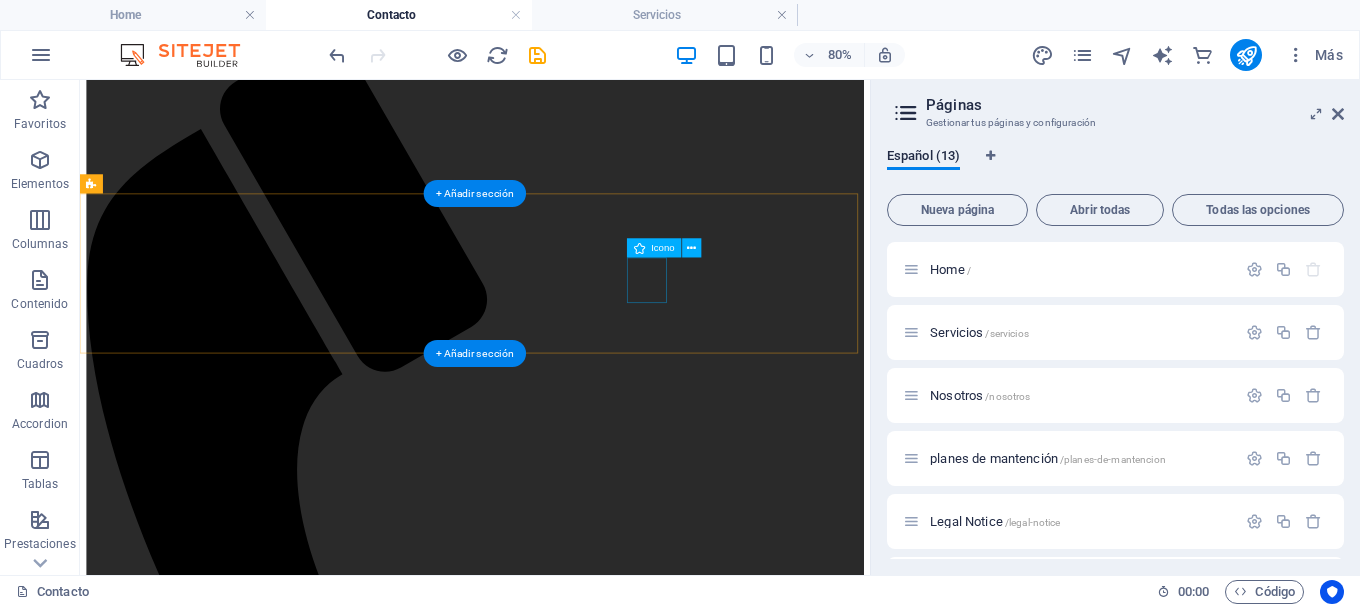 scroll, scrollTop: 200, scrollLeft: 0, axis: vertical 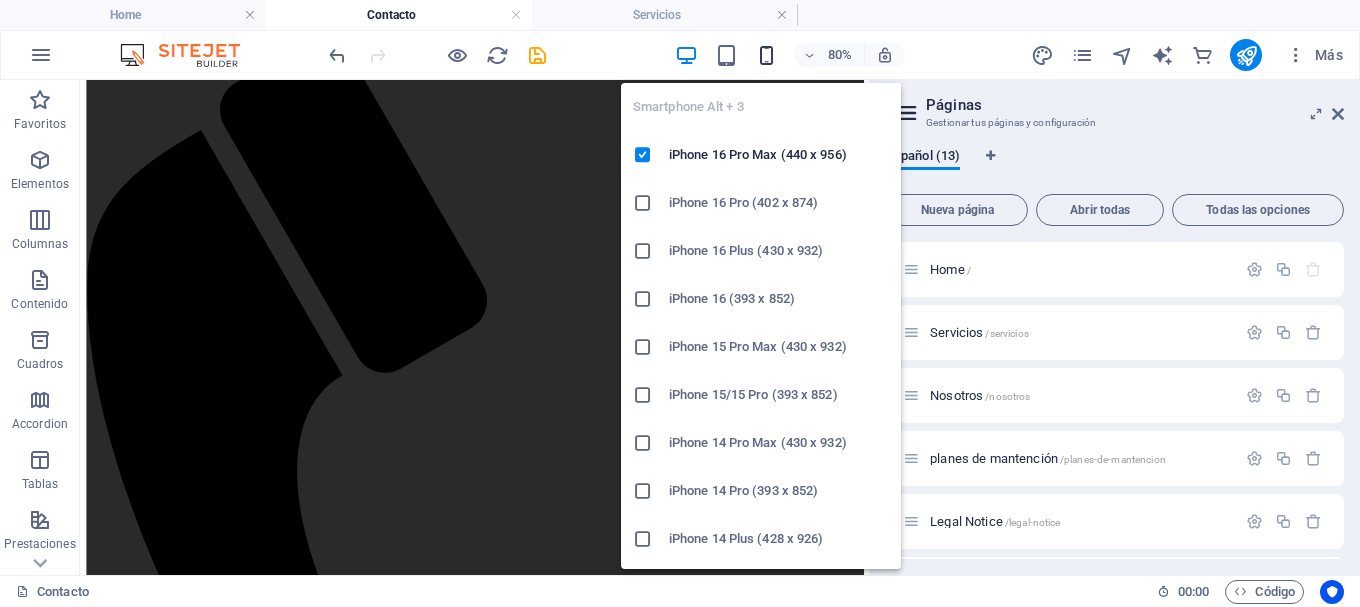 click at bounding box center (766, 55) 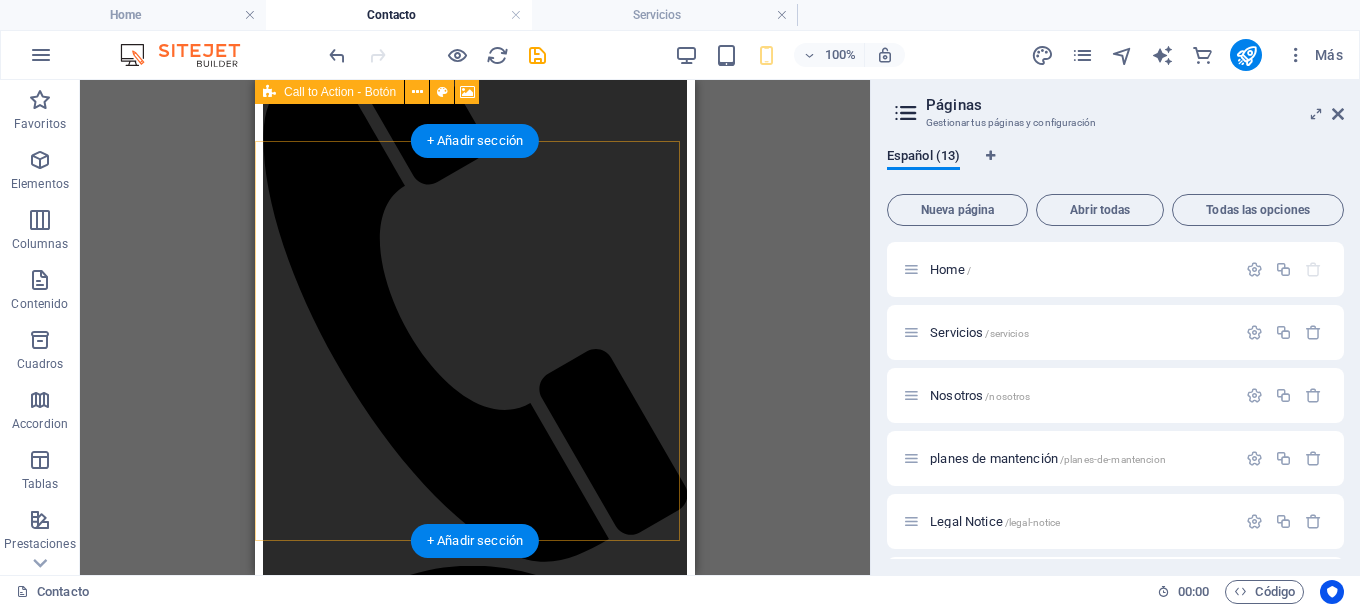 scroll, scrollTop: 200, scrollLeft: 0, axis: vertical 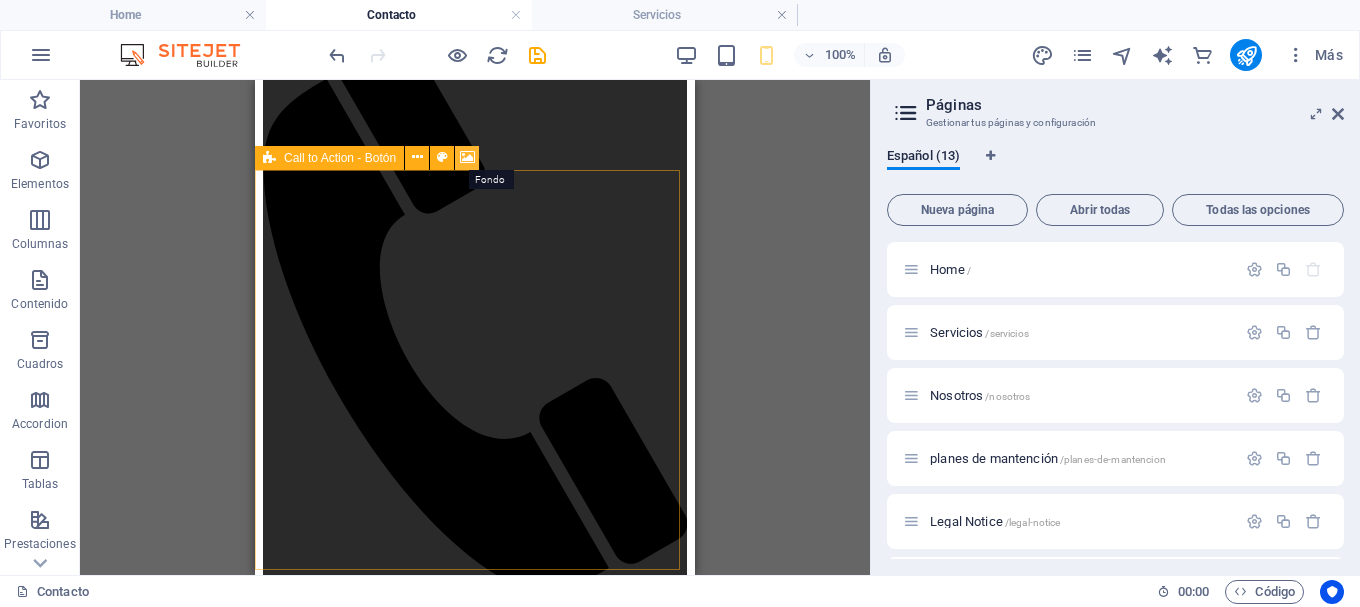 click at bounding box center [467, 157] 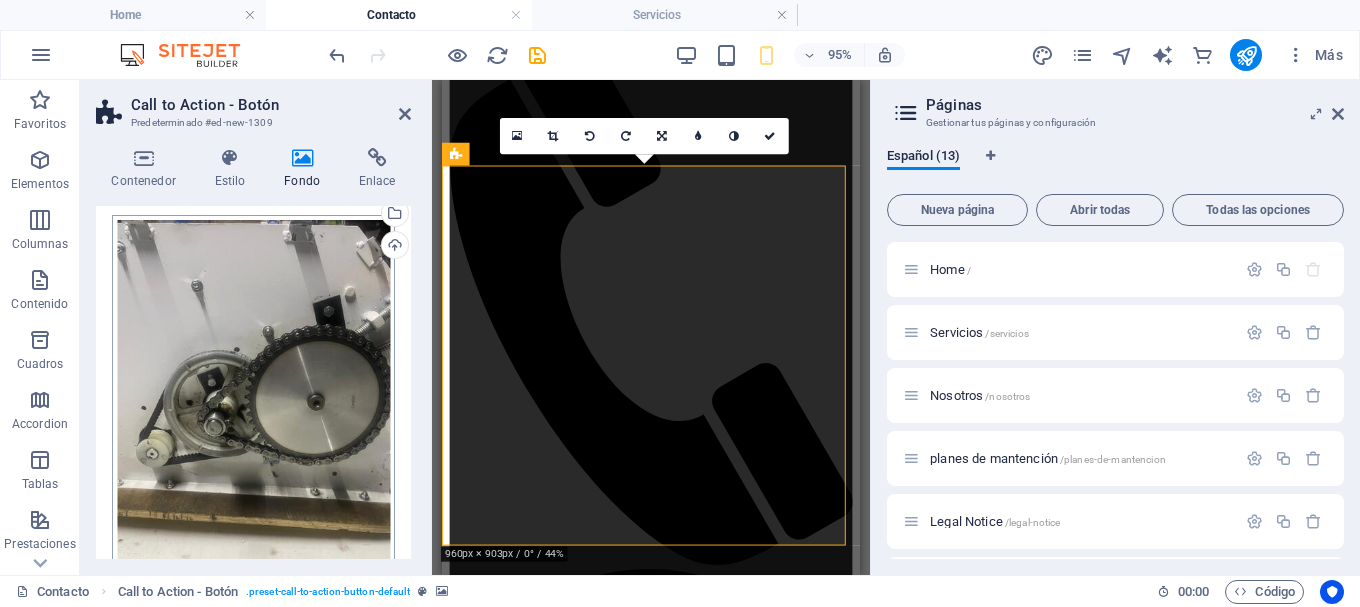 scroll, scrollTop: 200, scrollLeft: 0, axis: vertical 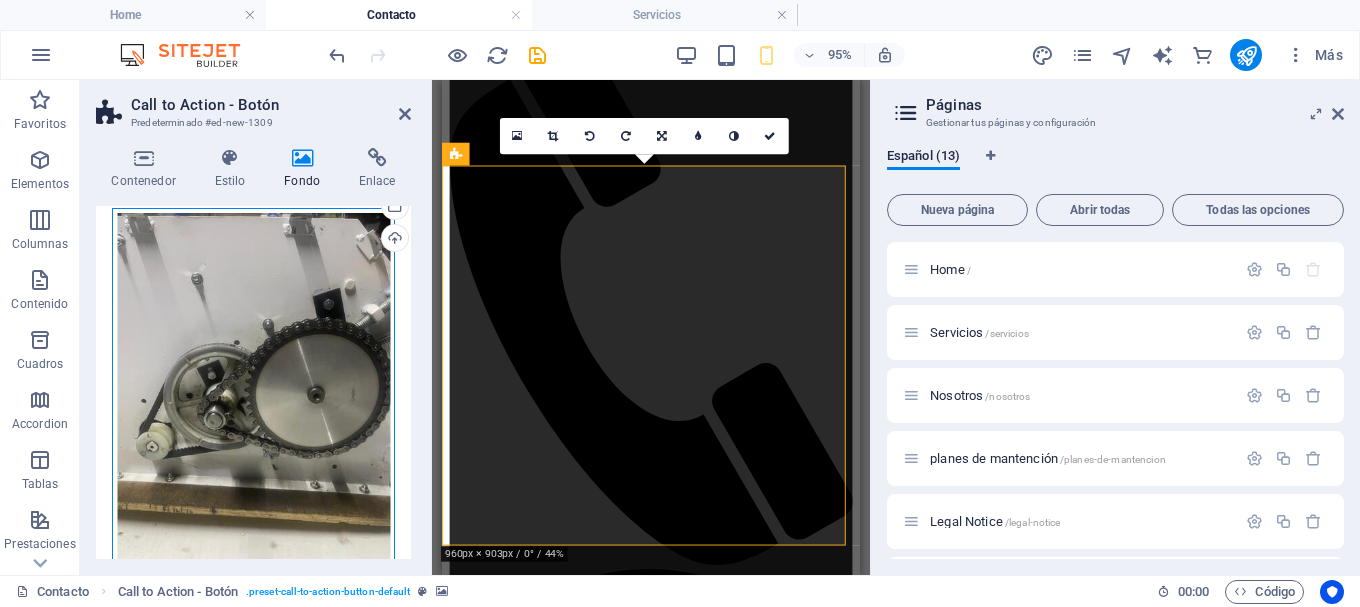 click on "Arrastra archivos aquí, haz clic para escoger archivos o  selecciona archivos de Archivos o de nuestra galería gratuita de fotos y vídeos" at bounding box center (253, 395) 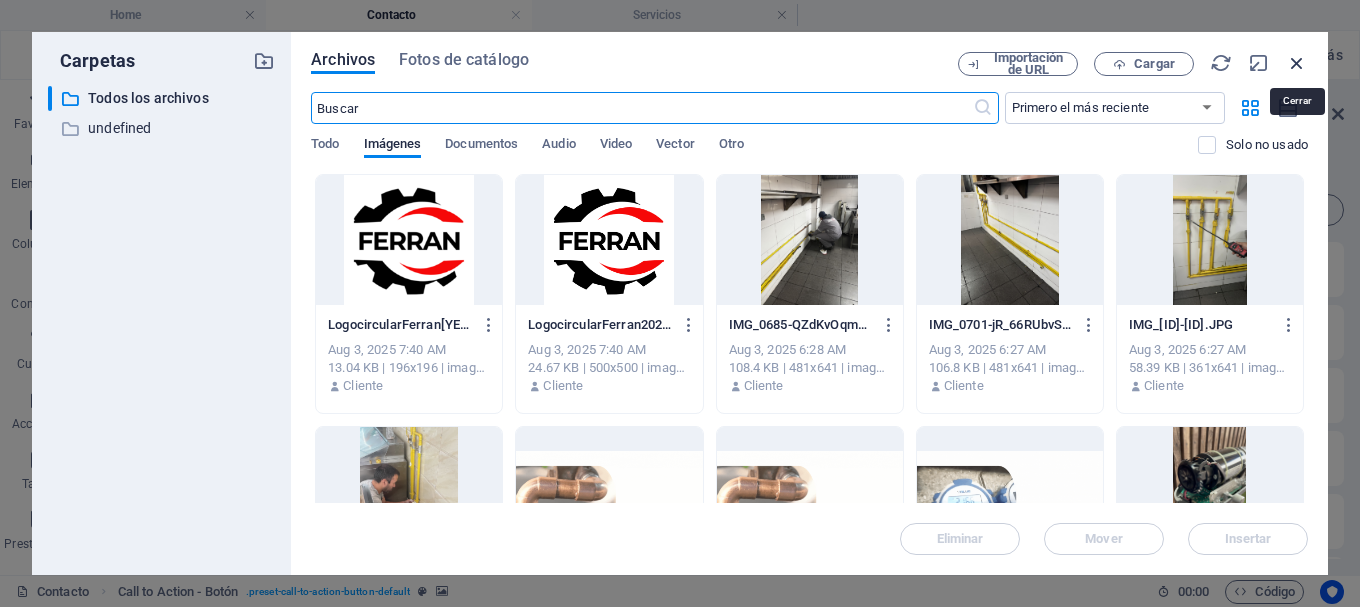 click at bounding box center [1297, 63] 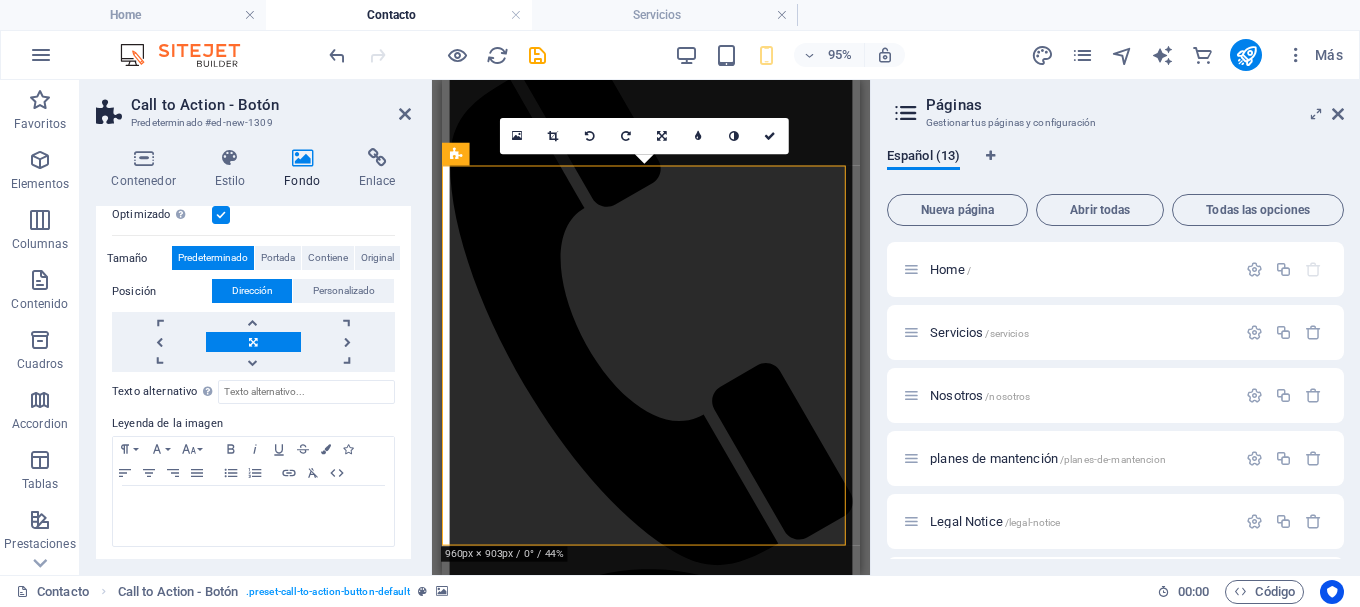 scroll, scrollTop: 418, scrollLeft: 0, axis: vertical 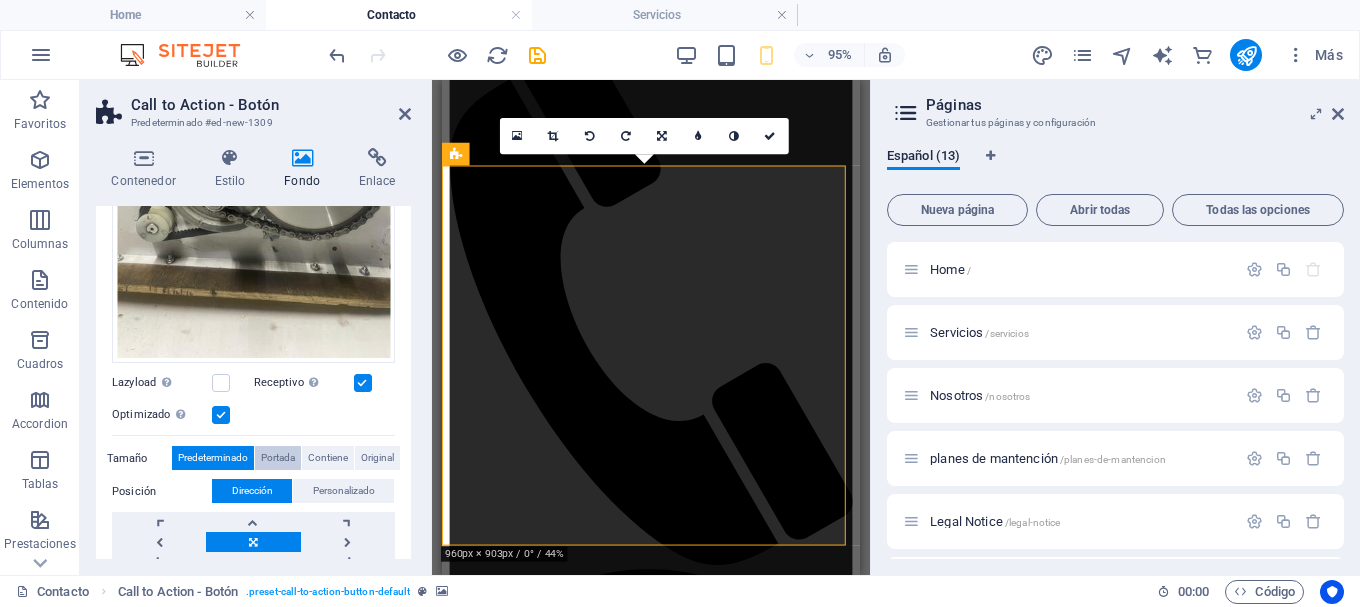click on "Portada" at bounding box center (278, 458) 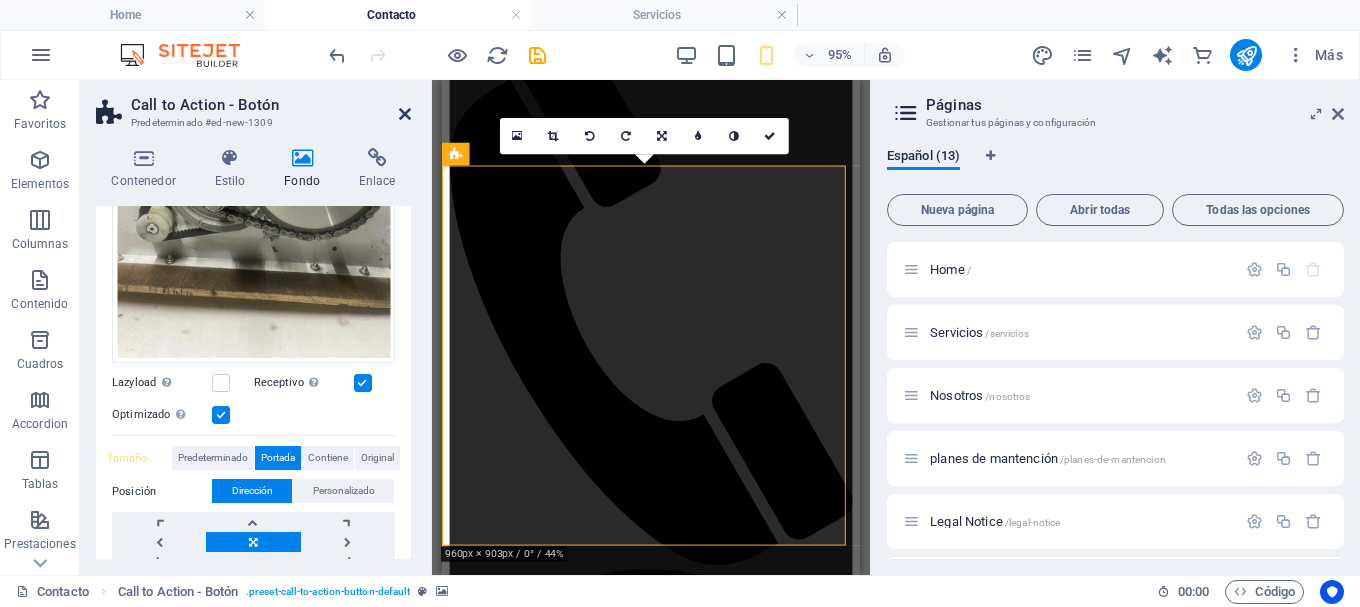 click at bounding box center (405, 114) 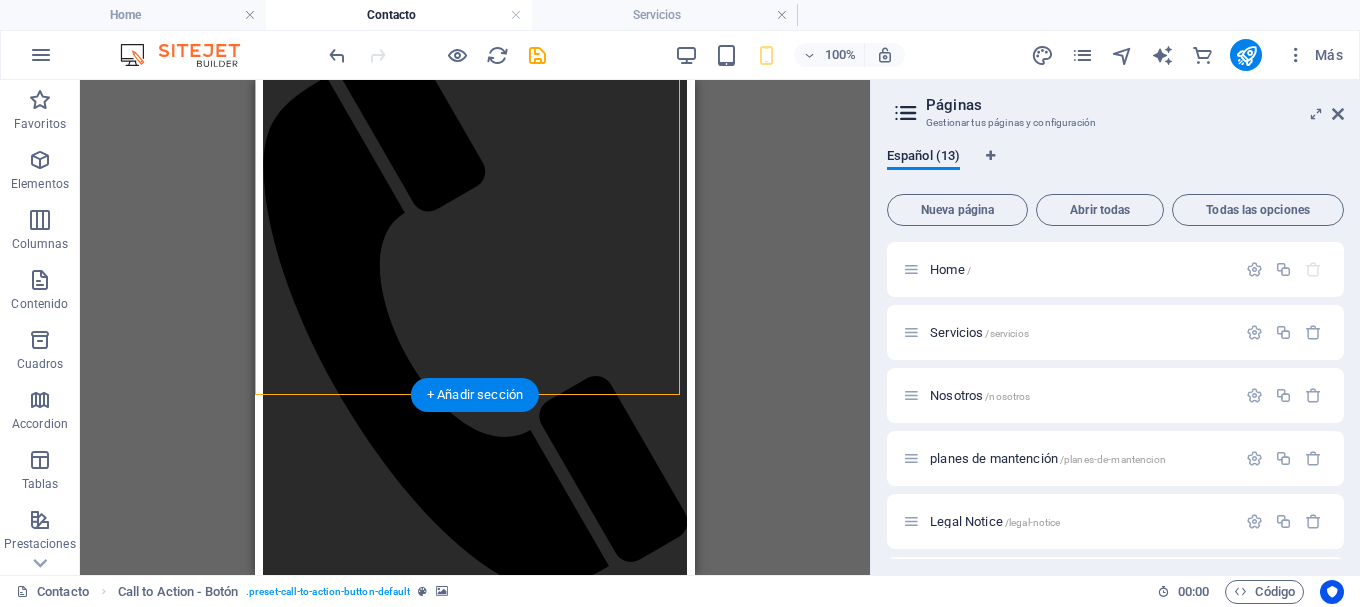 scroll, scrollTop: 200, scrollLeft: 0, axis: vertical 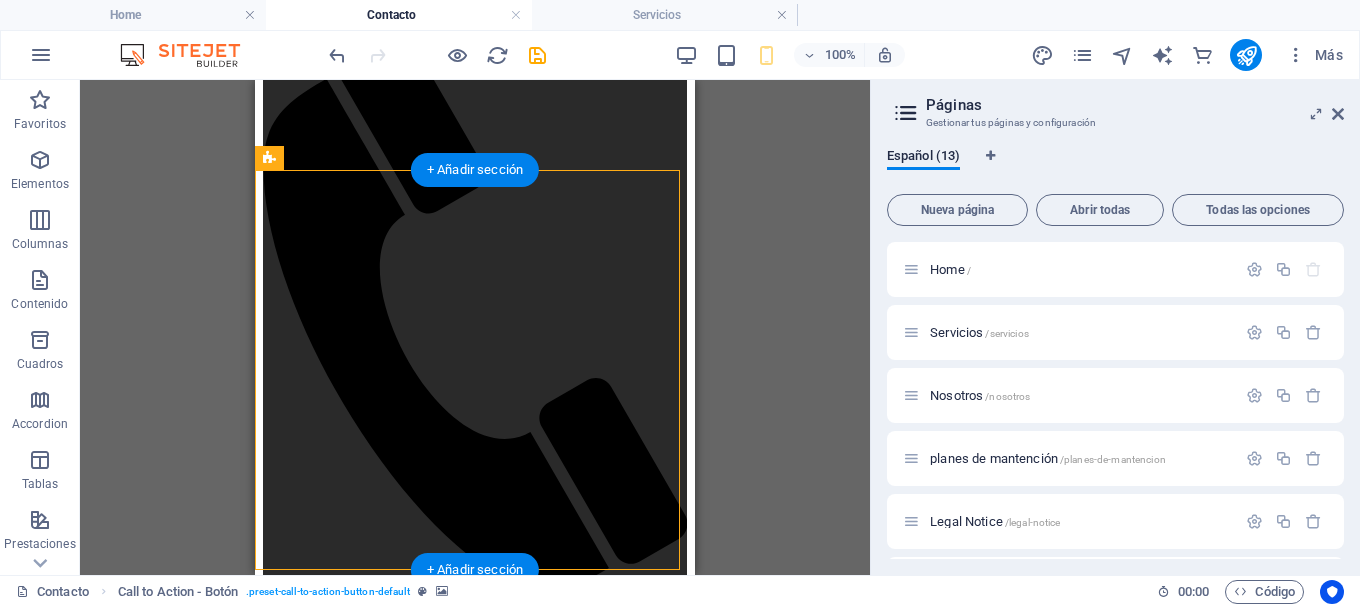 click at bounding box center (475, 1505) 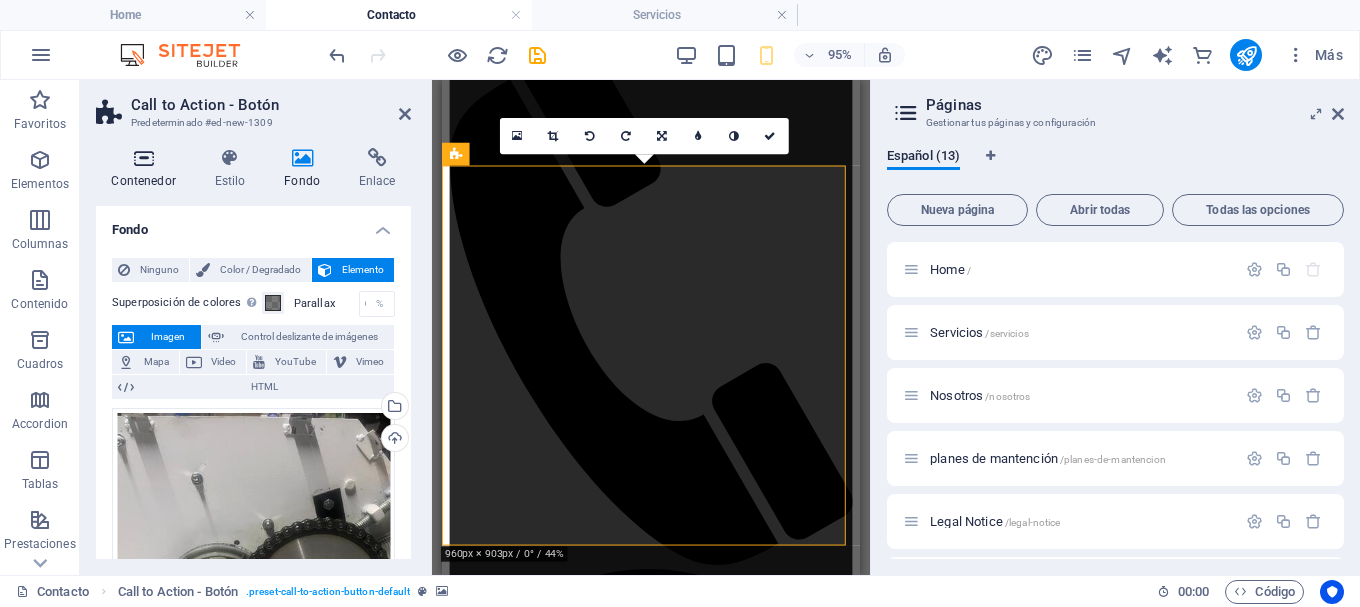 click on "Contenedor" at bounding box center (147, 169) 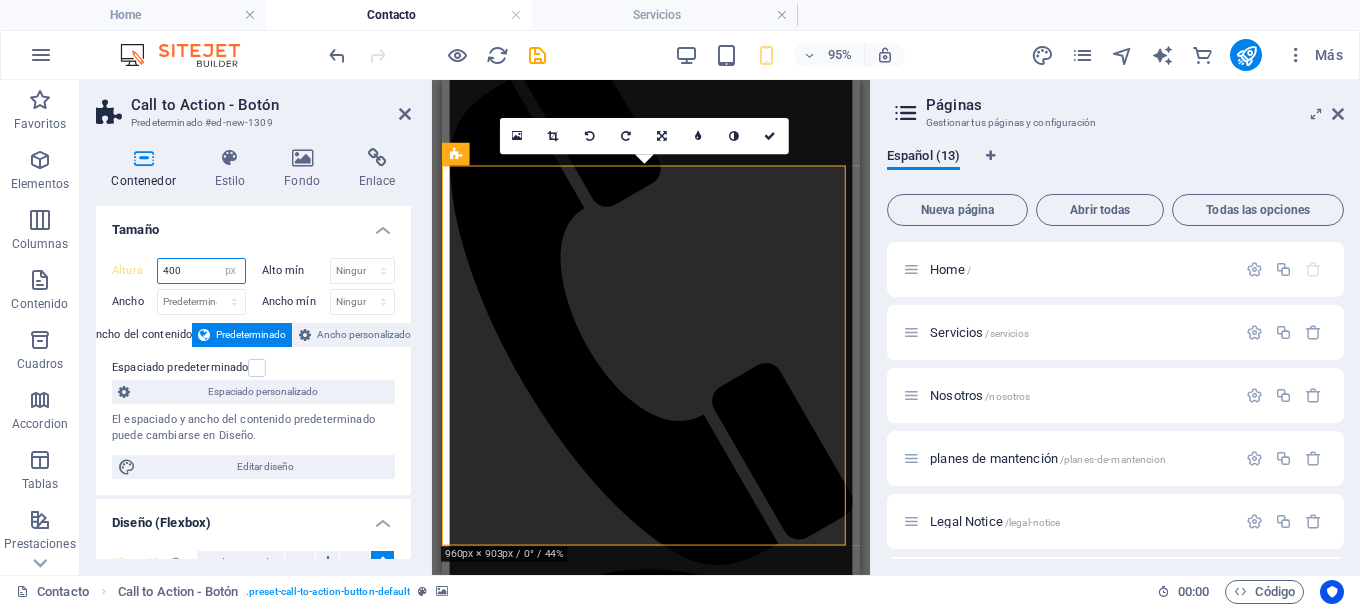 click on "400" at bounding box center [201, 271] 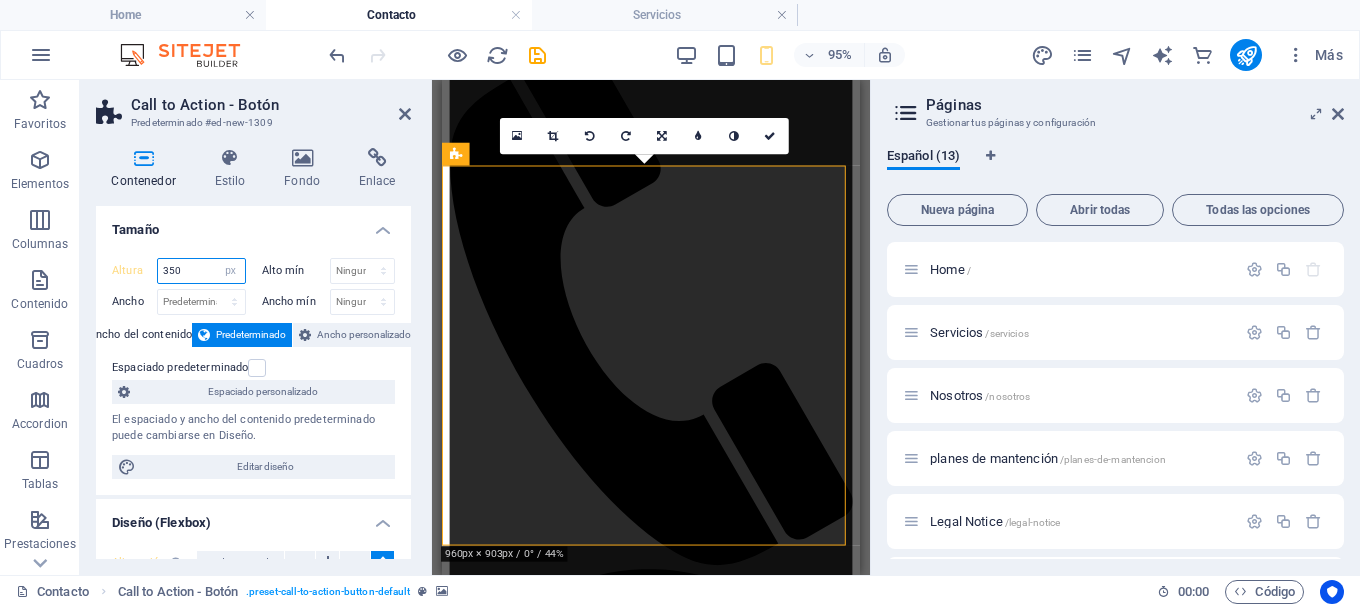type on "350" 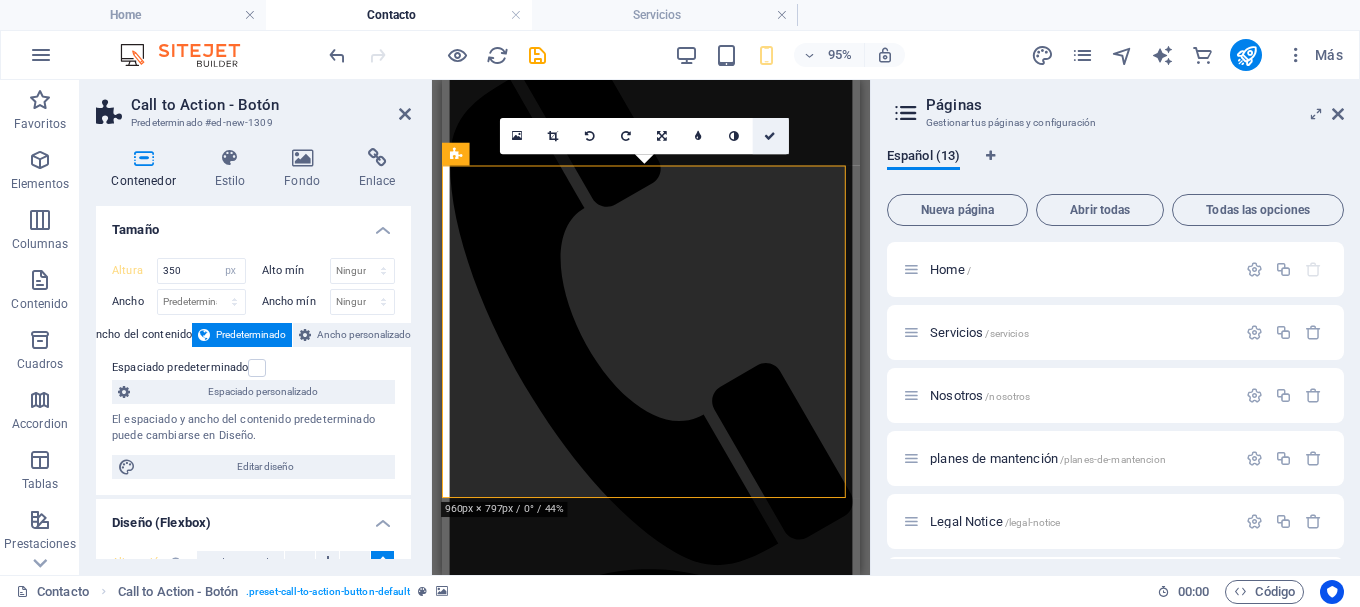 click at bounding box center [770, 136] 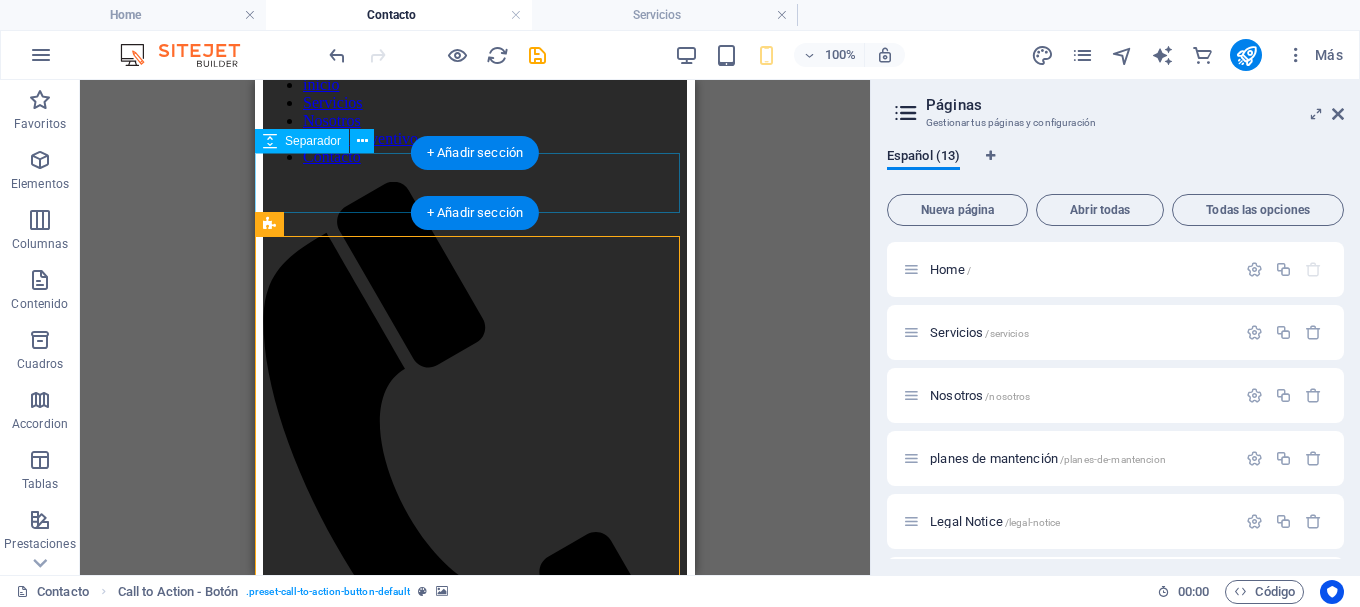scroll, scrollTop: 0, scrollLeft: 0, axis: both 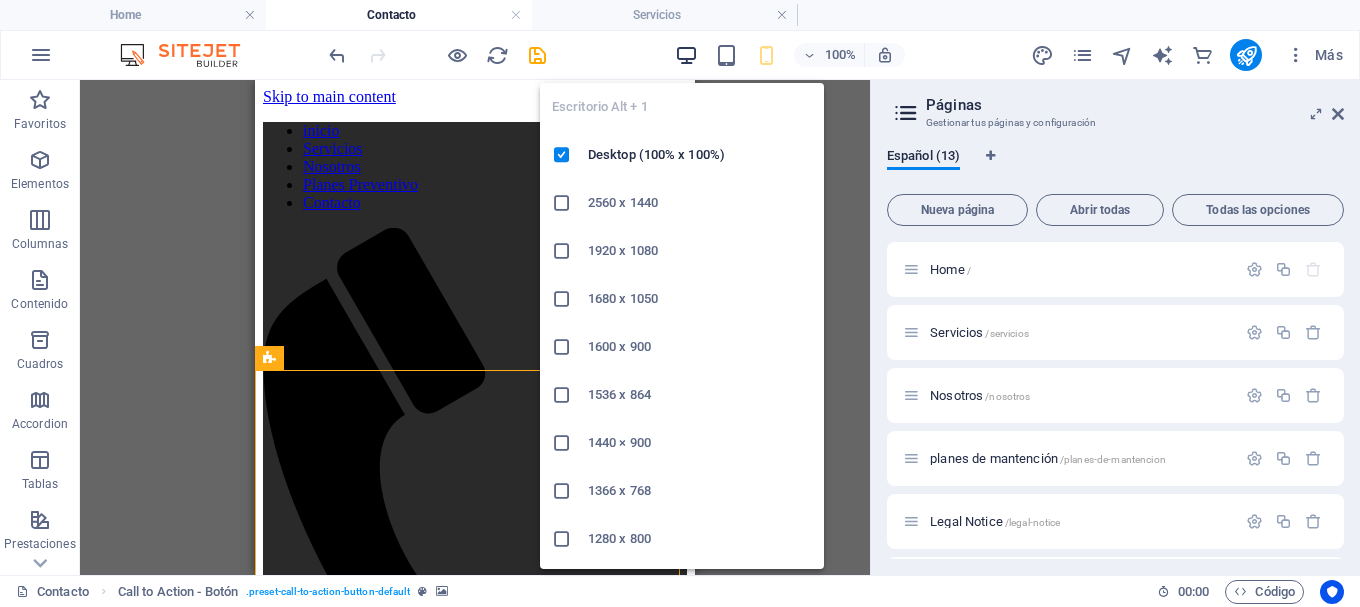 drag, startPoint x: 689, startPoint y: 51, endPoint x: 601, endPoint y: 55, distance: 88.09086 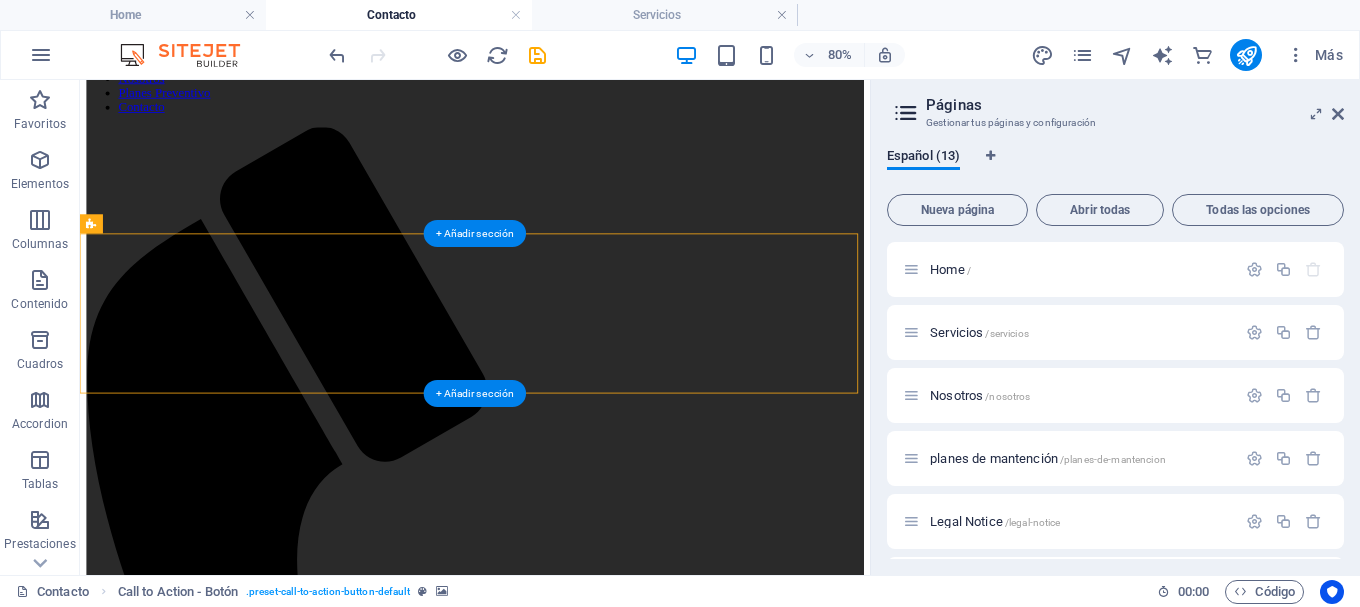 scroll, scrollTop: 0, scrollLeft: 0, axis: both 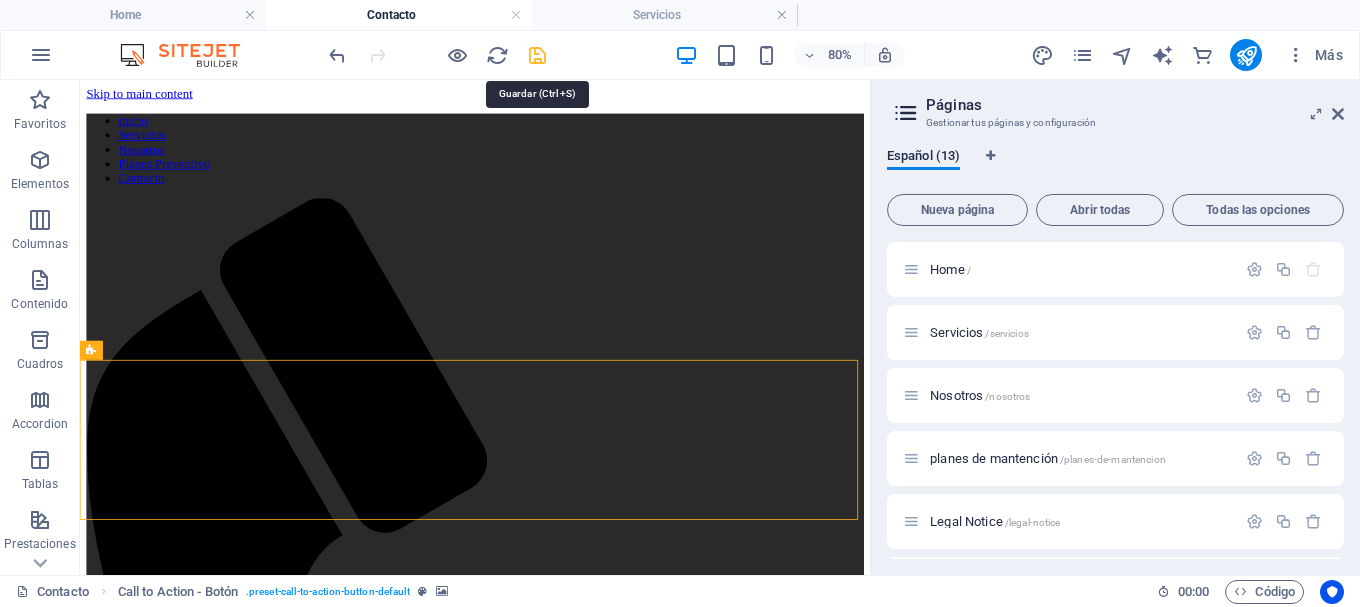 click at bounding box center (537, 55) 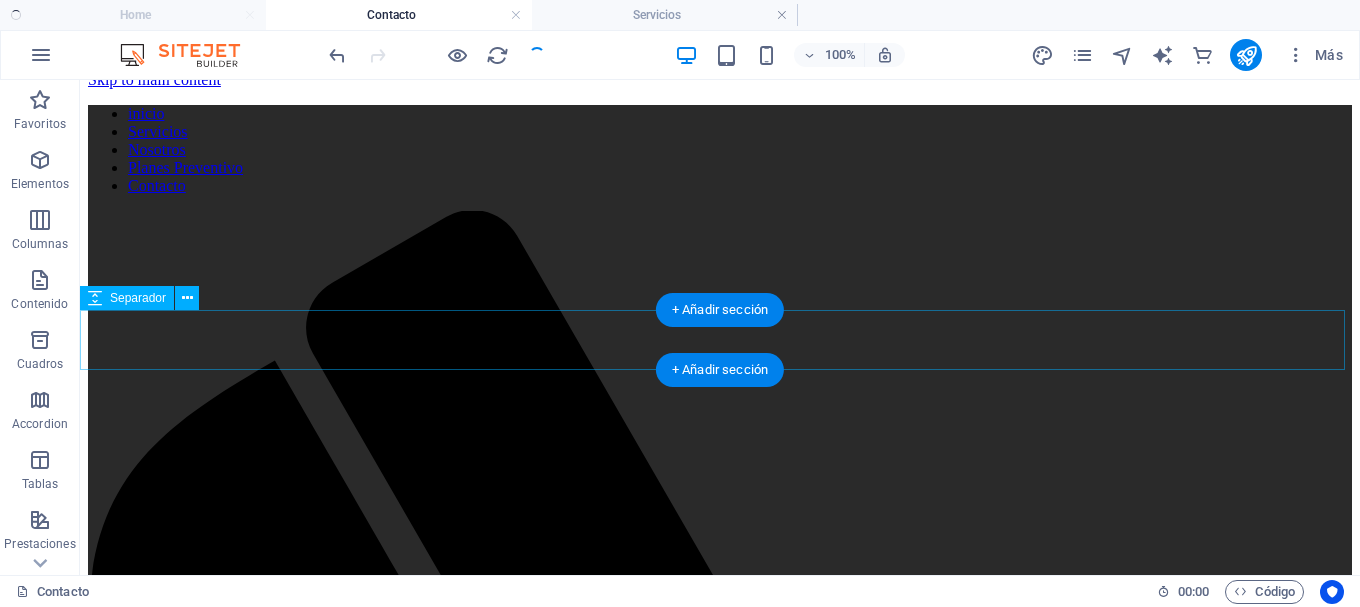 scroll, scrollTop: 0, scrollLeft: 0, axis: both 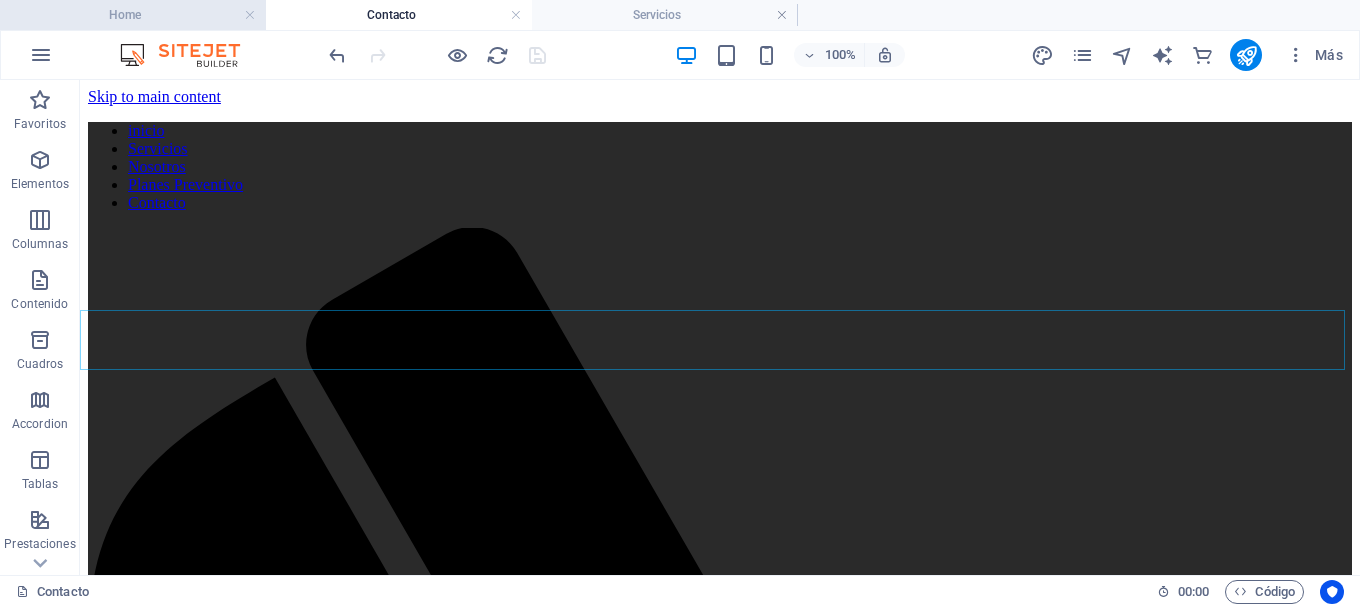 click on "Home" at bounding box center [133, 15] 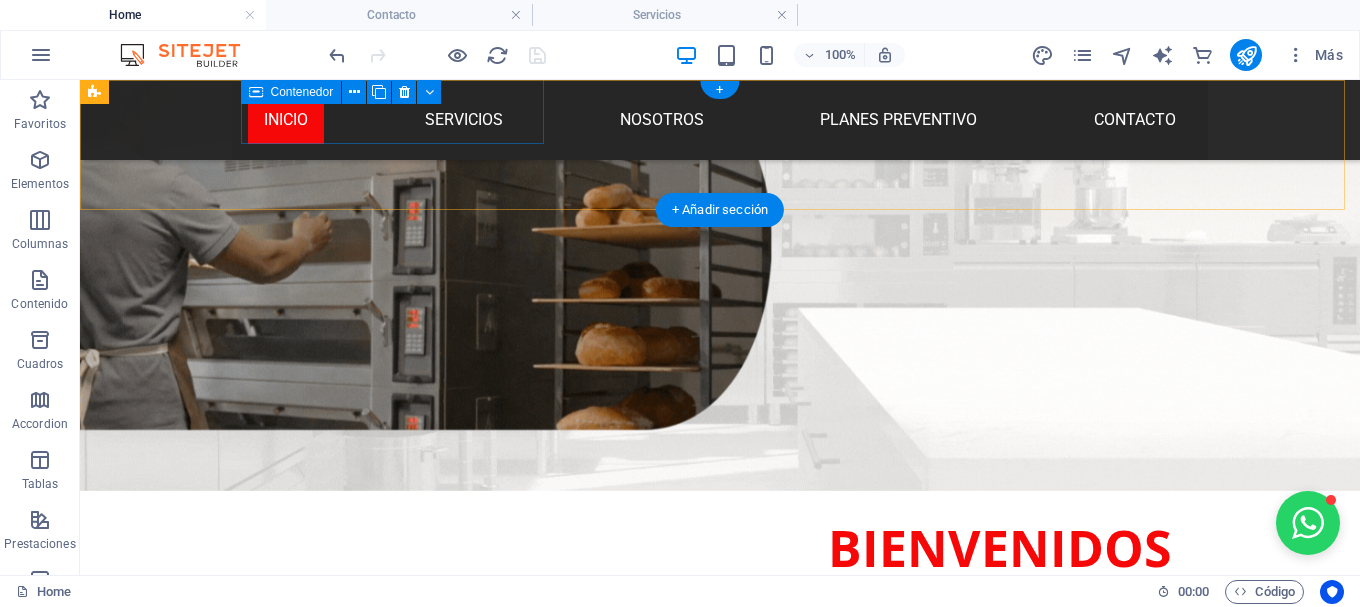 scroll, scrollTop: 0, scrollLeft: 0, axis: both 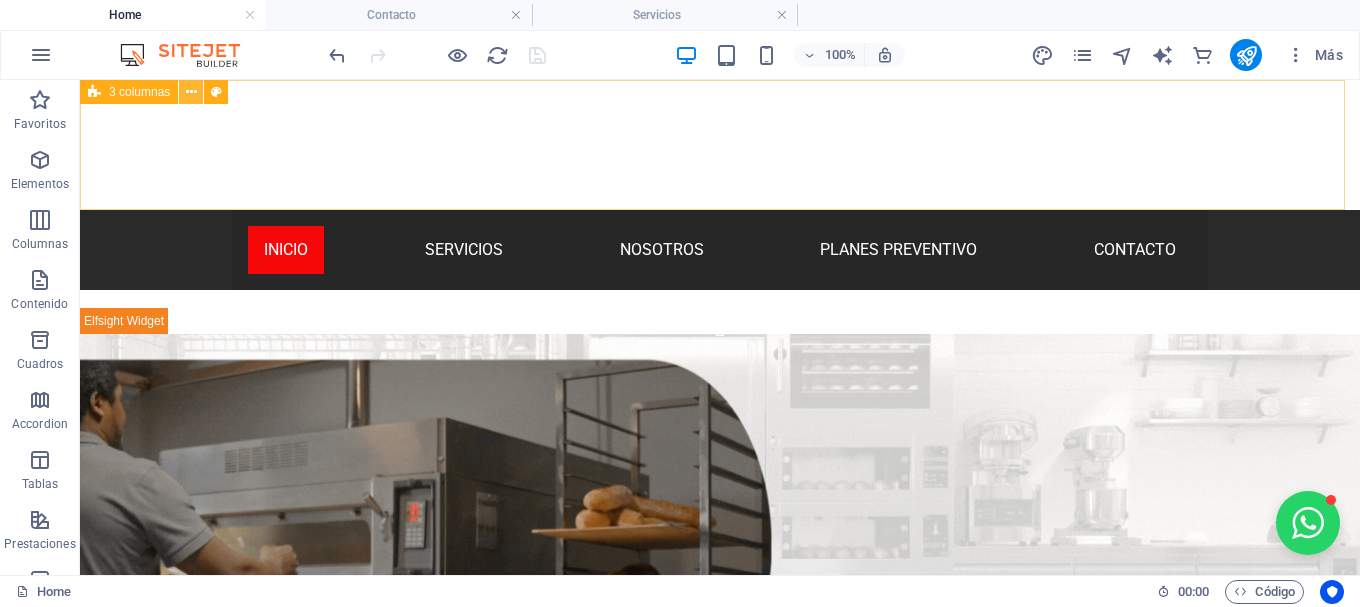 click at bounding box center (191, 92) 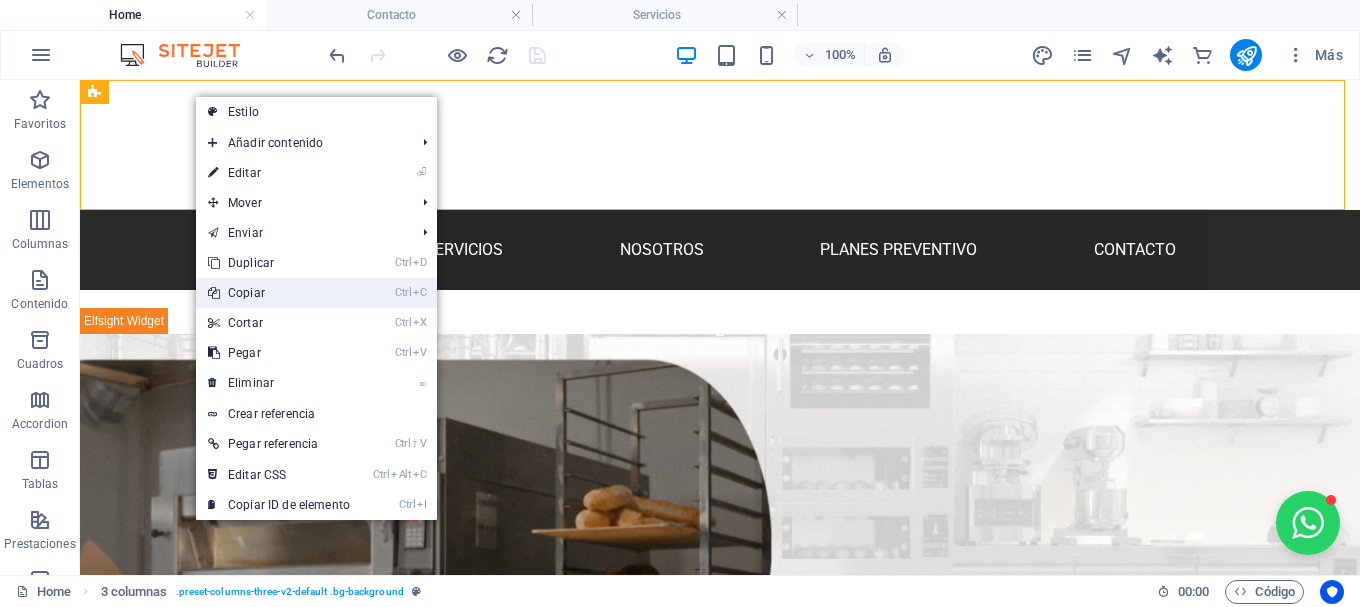 drag, startPoint x: 284, startPoint y: 297, endPoint x: 204, endPoint y: 215, distance: 114.56003 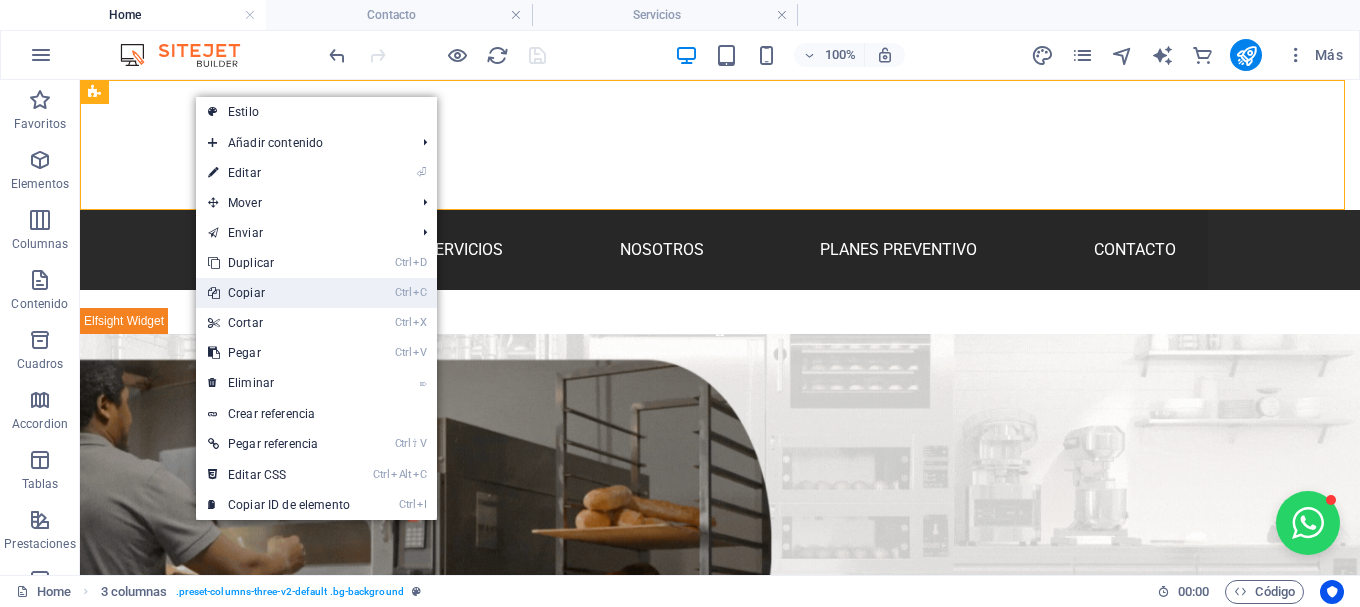 click on "Ctrl C  Copiar" at bounding box center [279, 293] 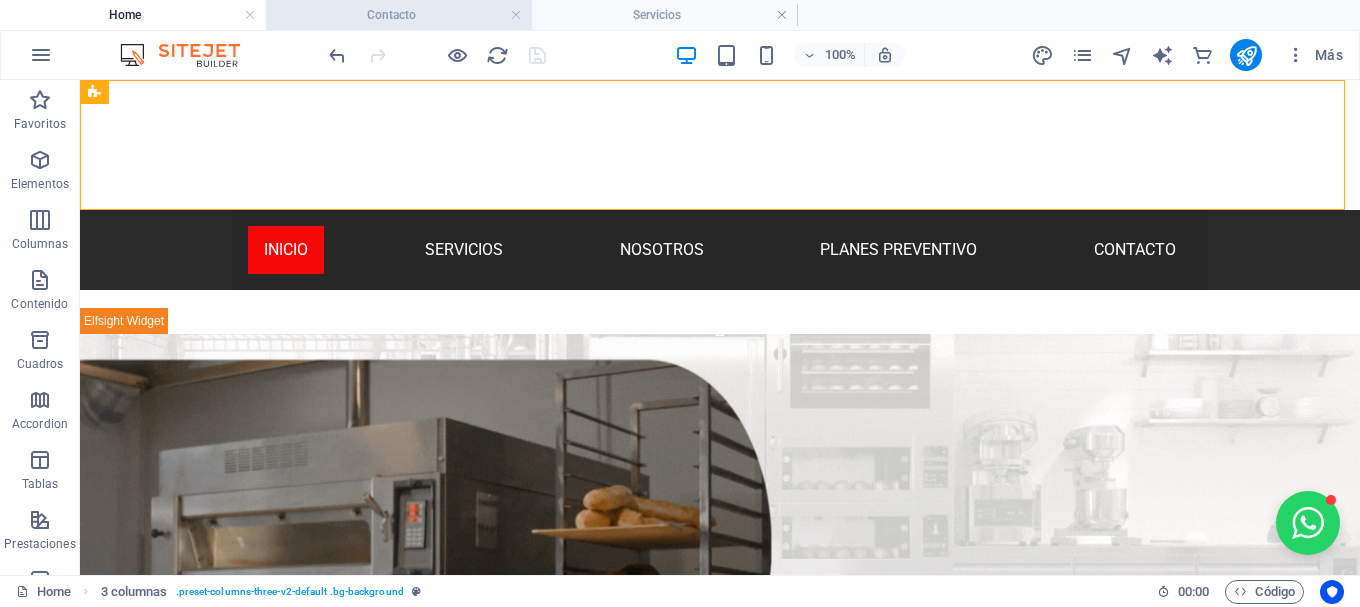 click on "Contacto" at bounding box center (399, 15) 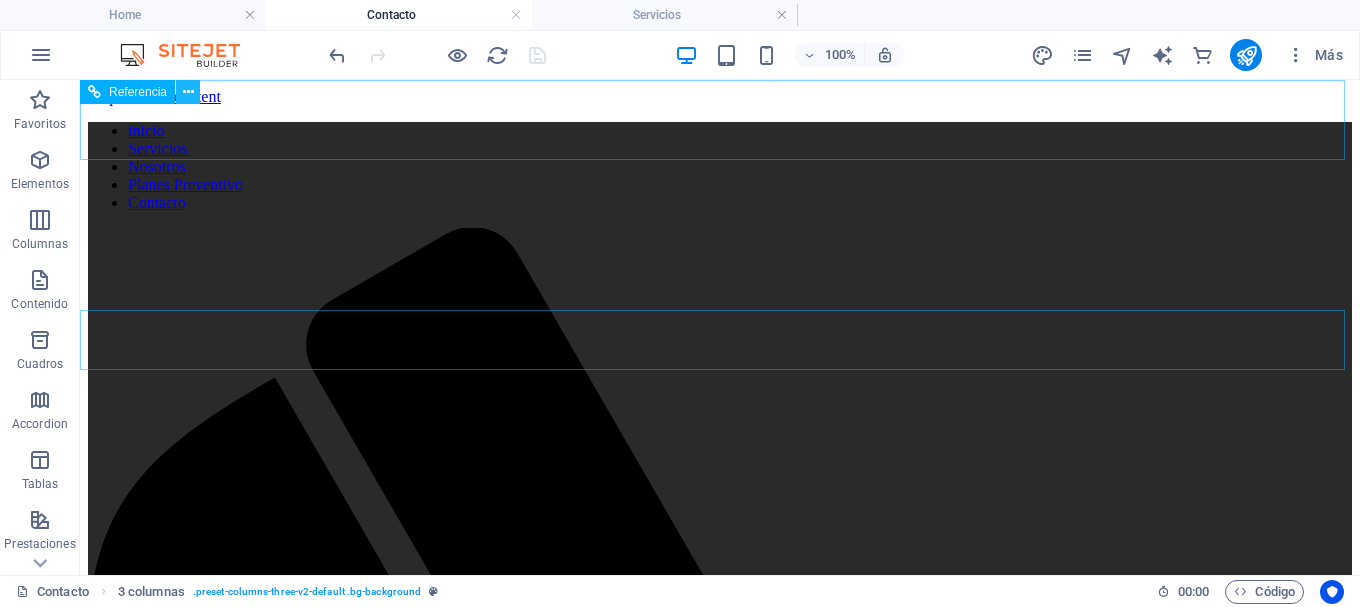 click at bounding box center (188, 92) 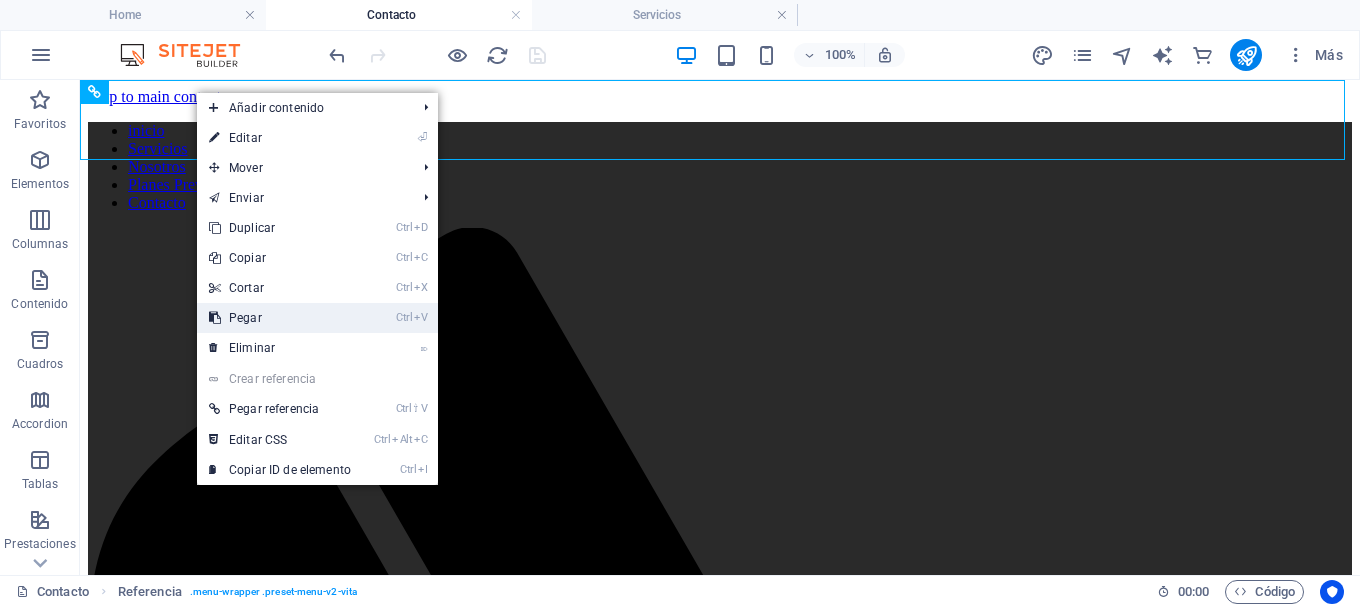 click on "Ctrl V  Pegar" at bounding box center [280, 318] 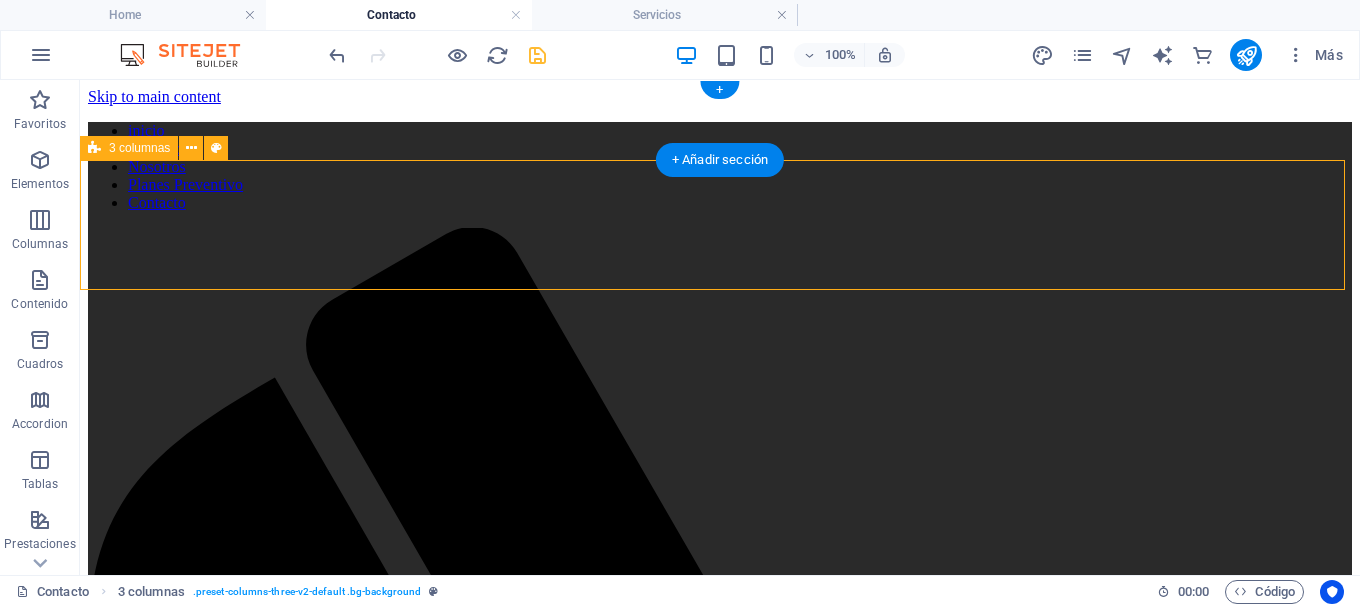 drag, startPoint x: 315, startPoint y: 233, endPoint x: 368, endPoint y: 115, distance: 129.3561 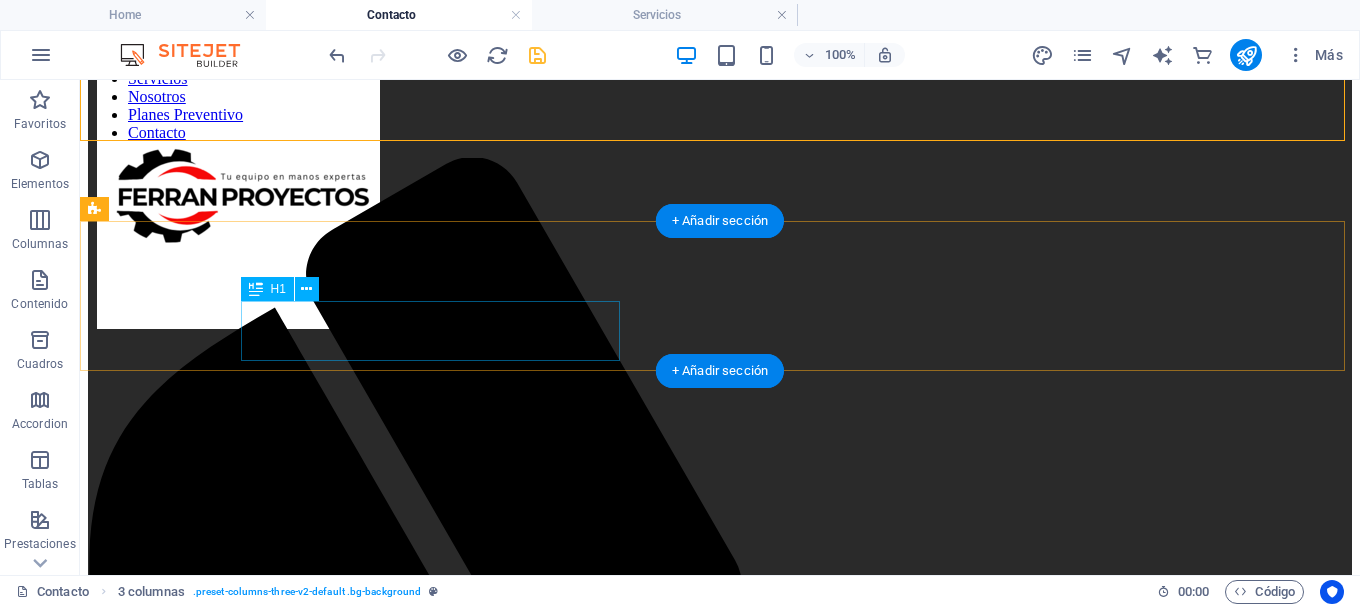 scroll, scrollTop: 0, scrollLeft: 0, axis: both 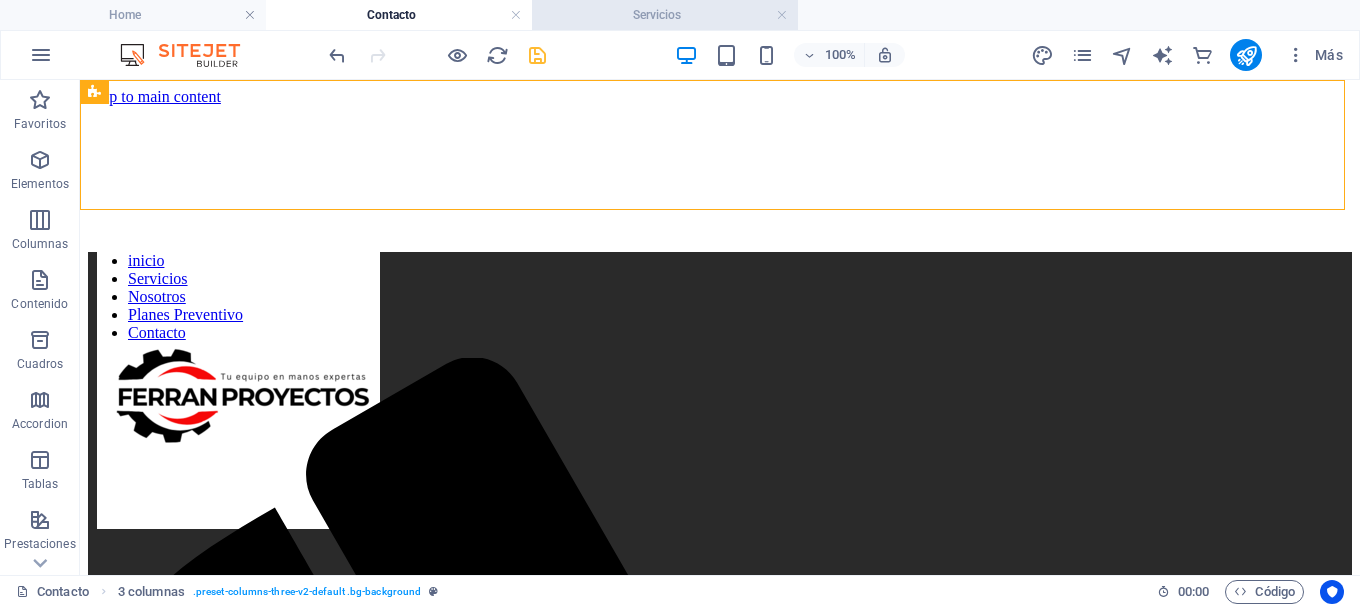 click on "Servicios" at bounding box center [665, 15] 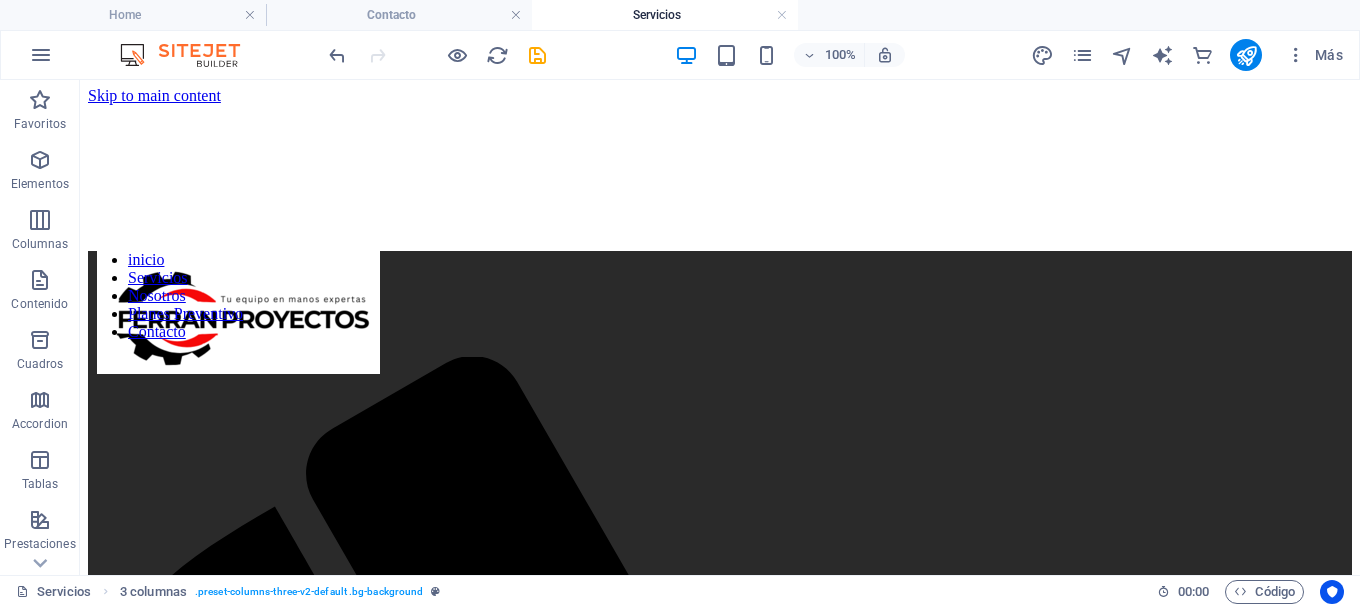 scroll, scrollTop: 0, scrollLeft: 0, axis: both 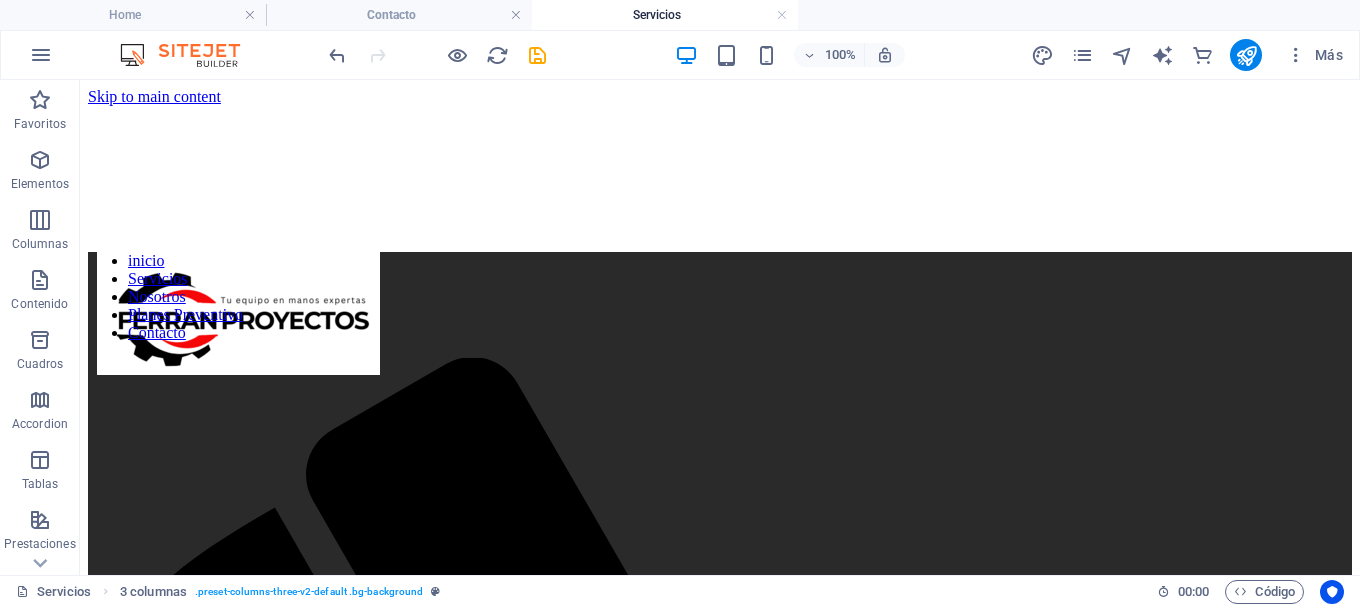 click at bounding box center [720, 3860] 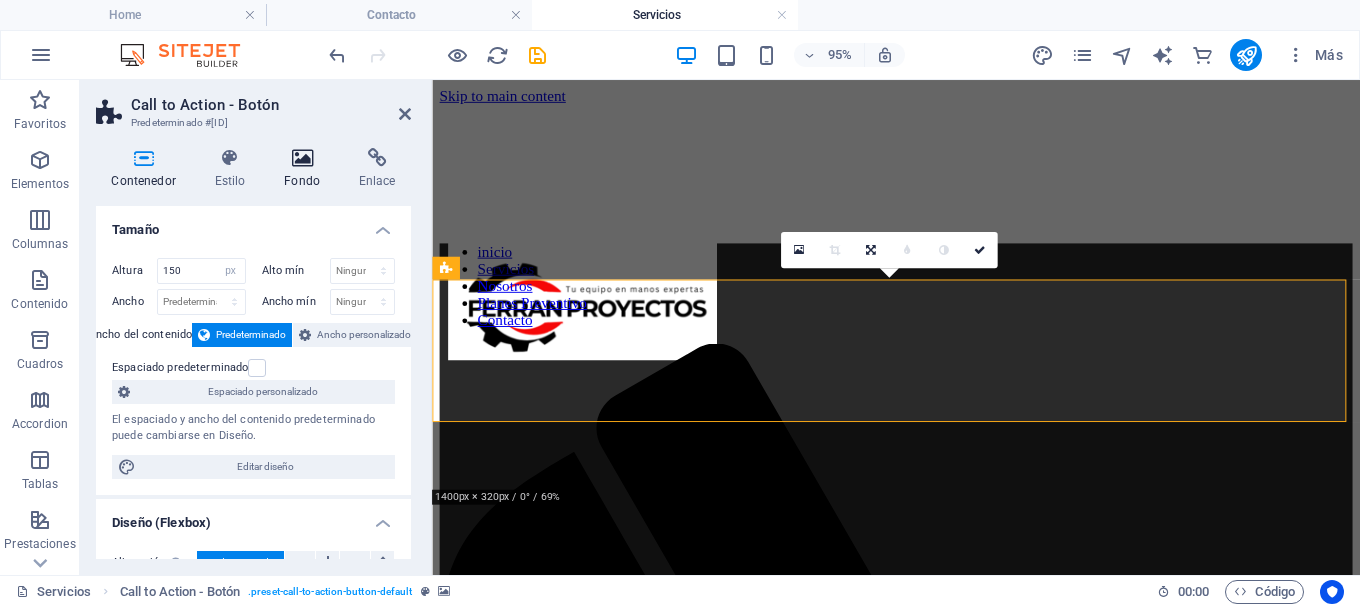 click at bounding box center [302, 158] 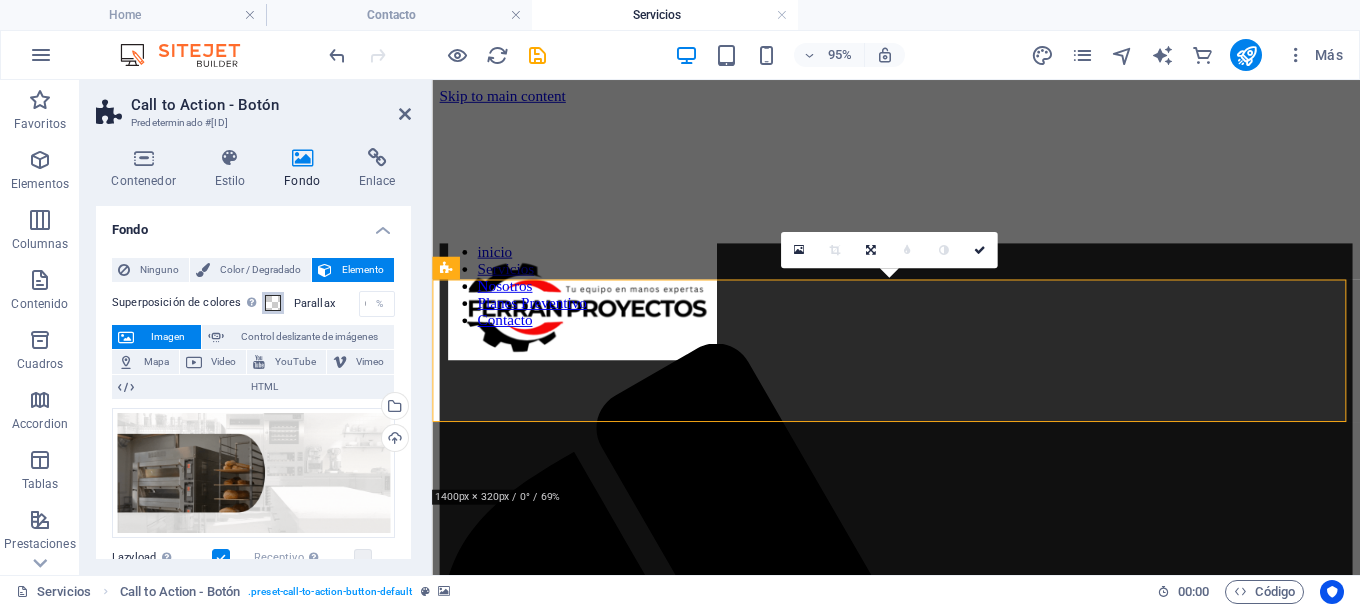 click at bounding box center [273, 303] 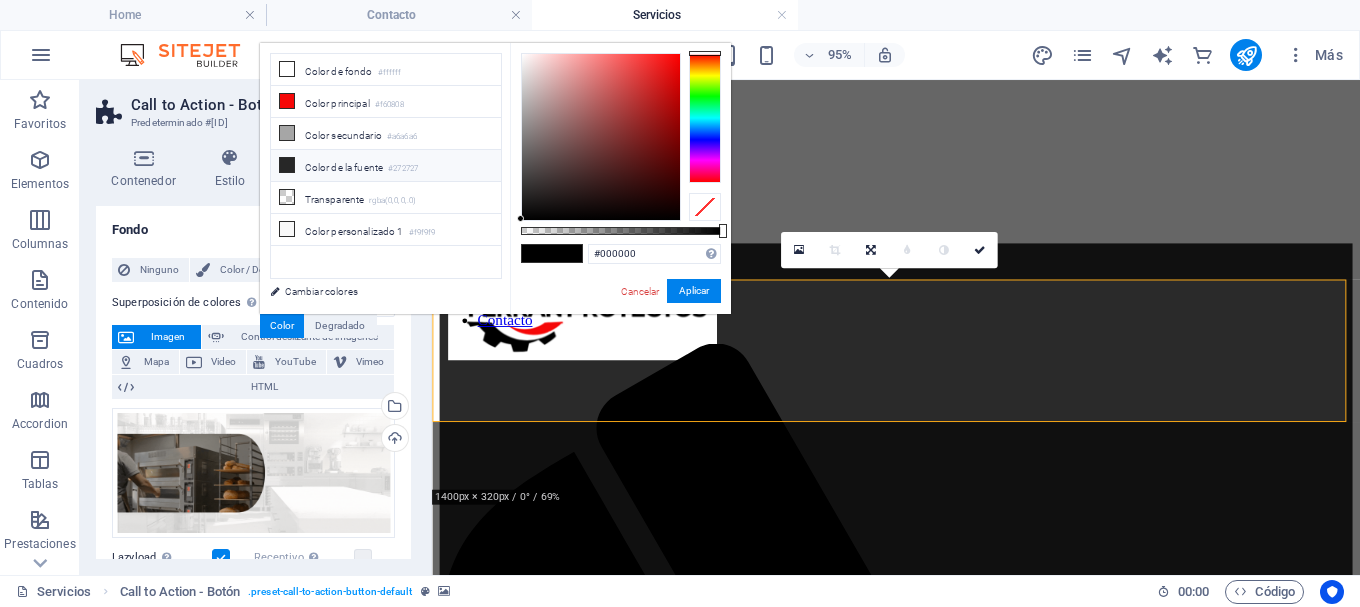 click at bounding box center [287, 165] 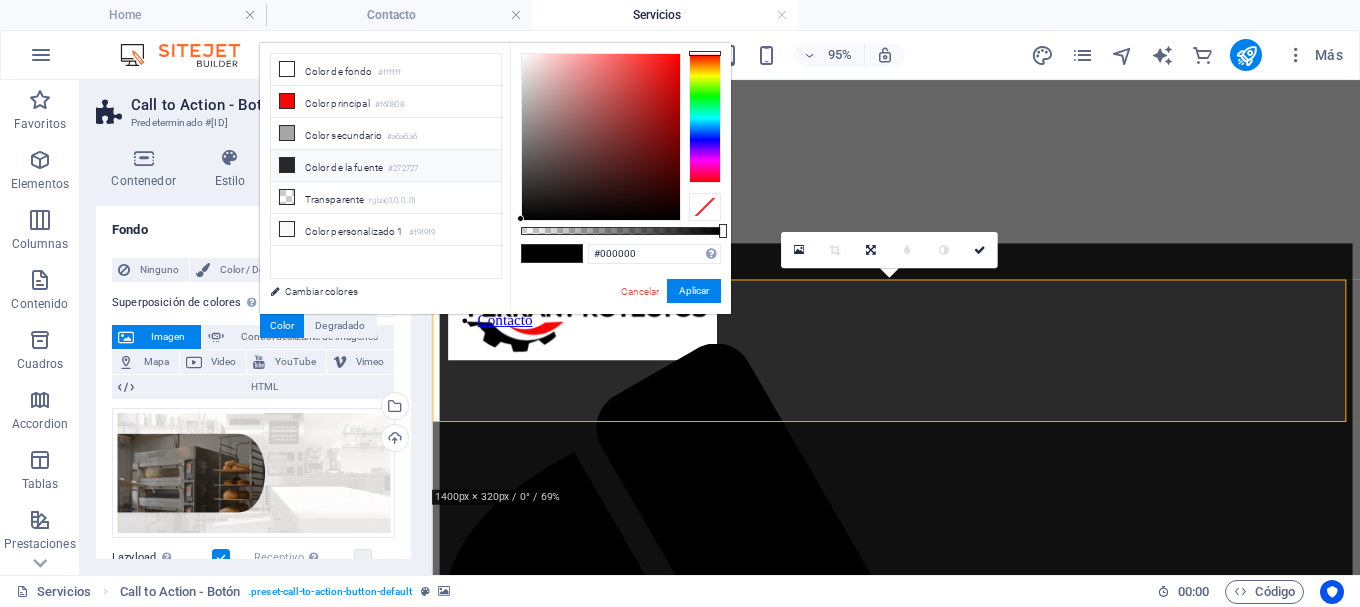 type on "rgba(39, 39, 39, 0.5)" 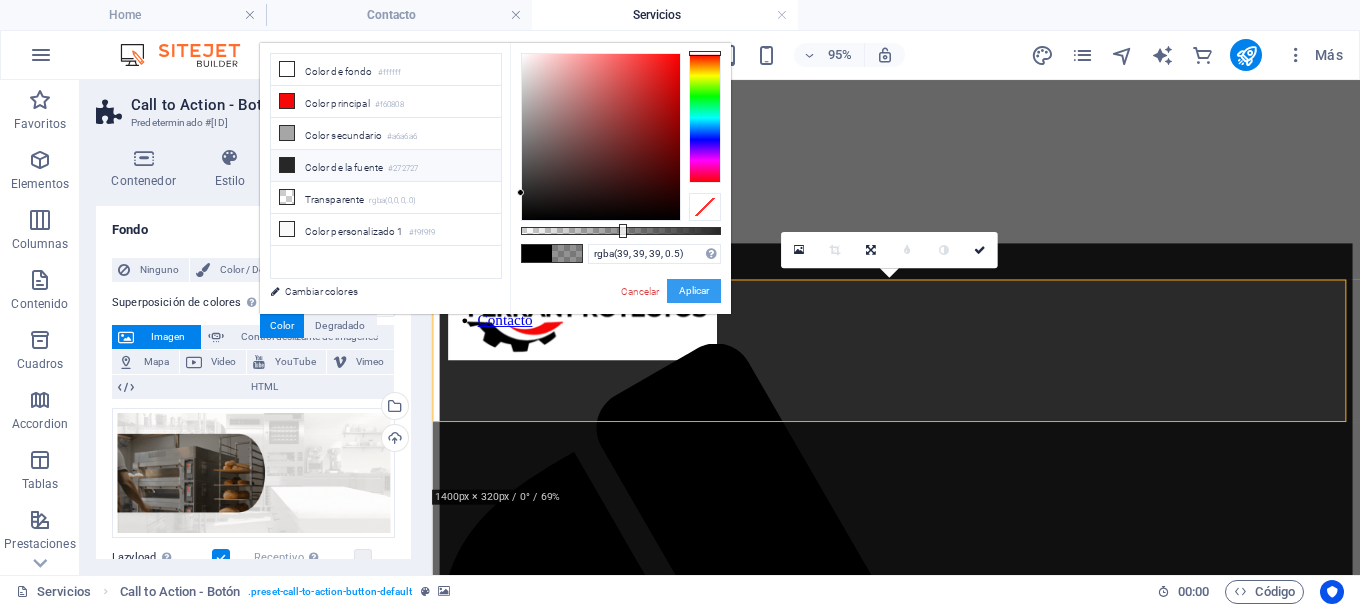 click on "Aplicar" at bounding box center [694, 291] 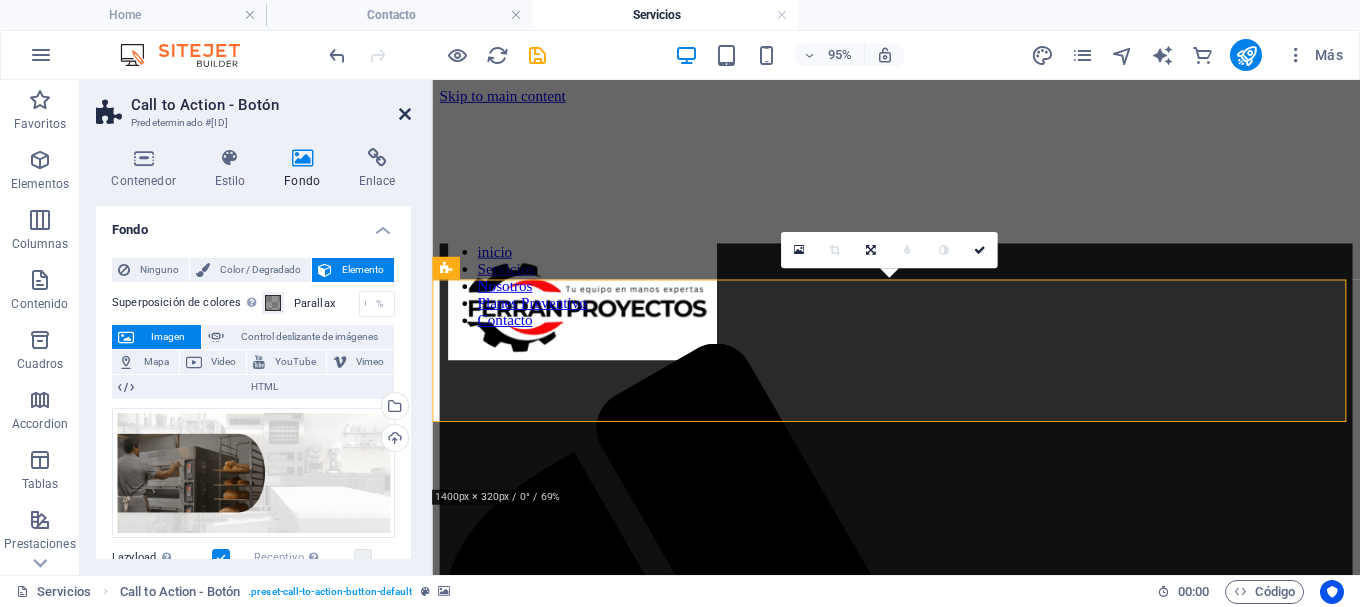 drag, startPoint x: 402, startPoint y: 107, endPoint x: 298, endPoint y: 57, distance: 115.39497 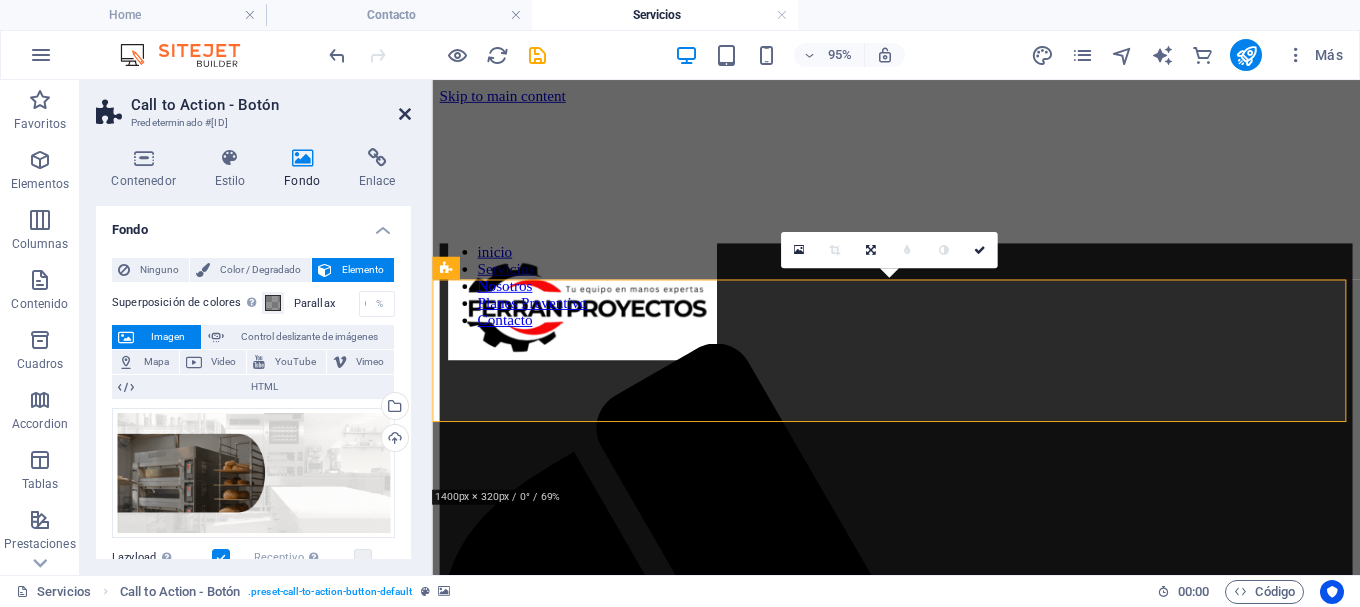 click at bounding box center [405, 114] 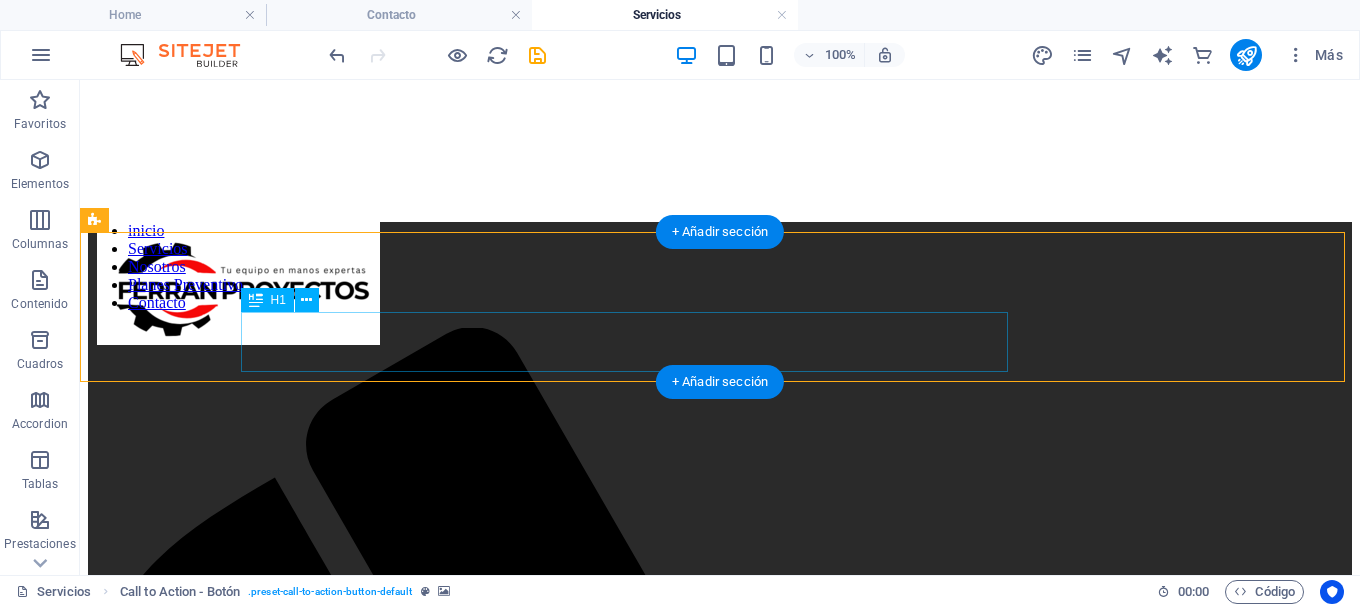 scroll, scrollTop: 0, scrollLeft: 0, axis: both 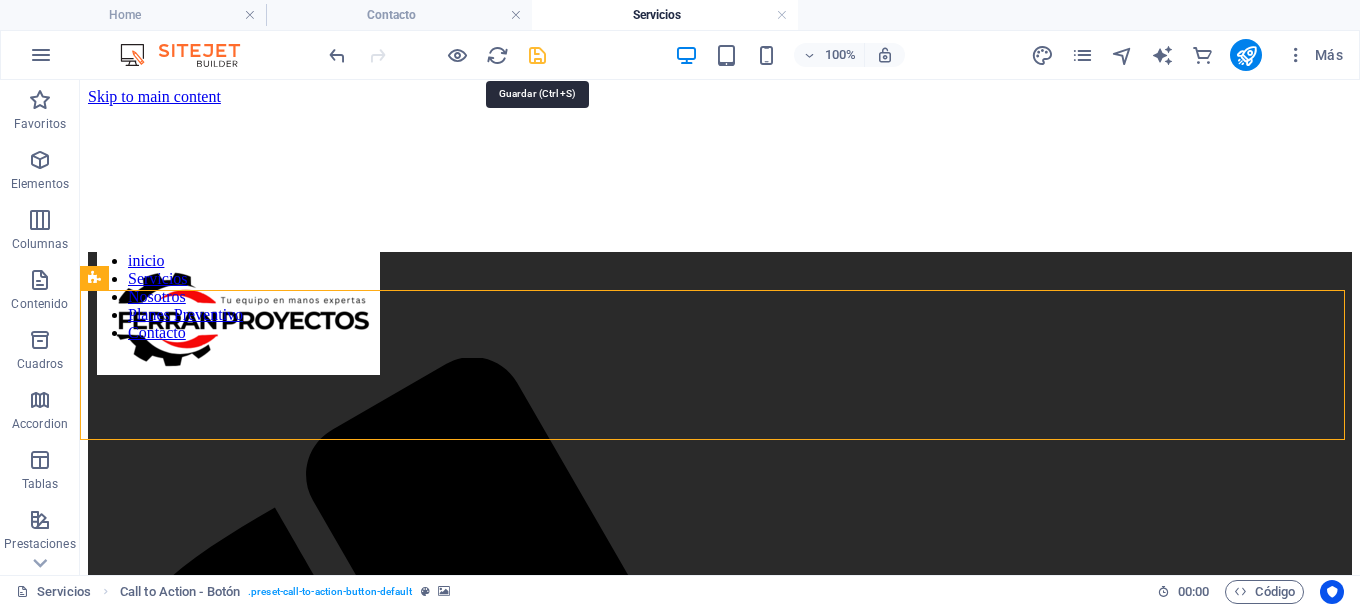 click at bounding box center (537, 55) 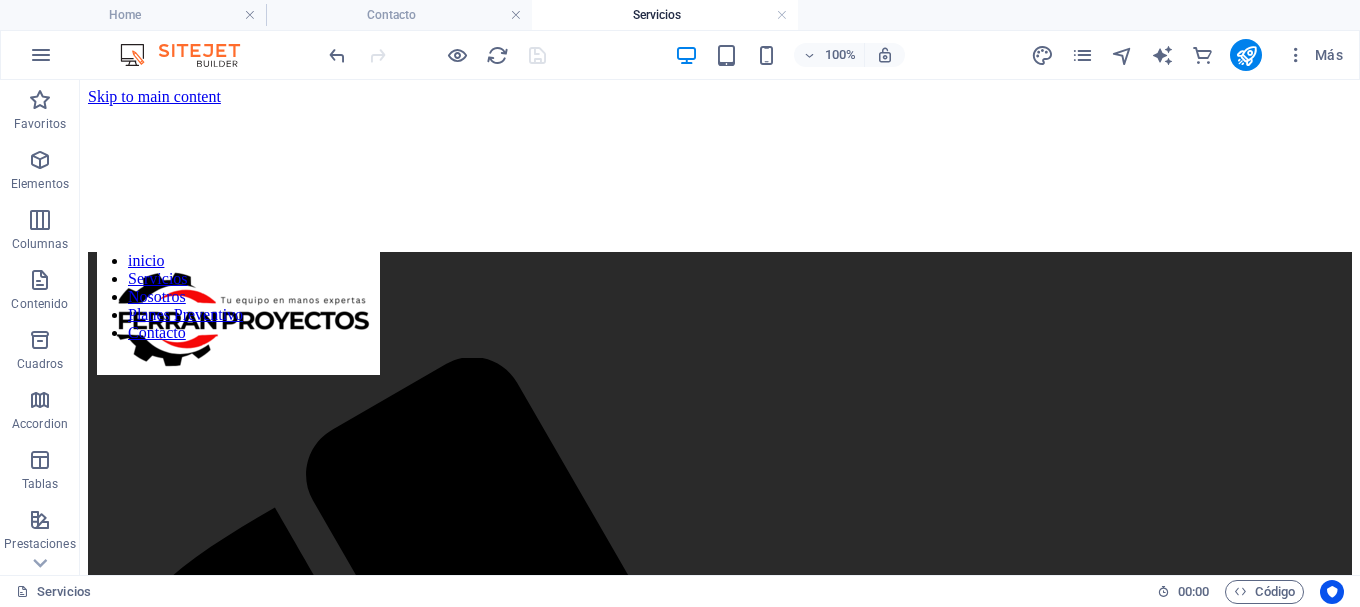 click on "Más" at bounding box center [1190, 55] 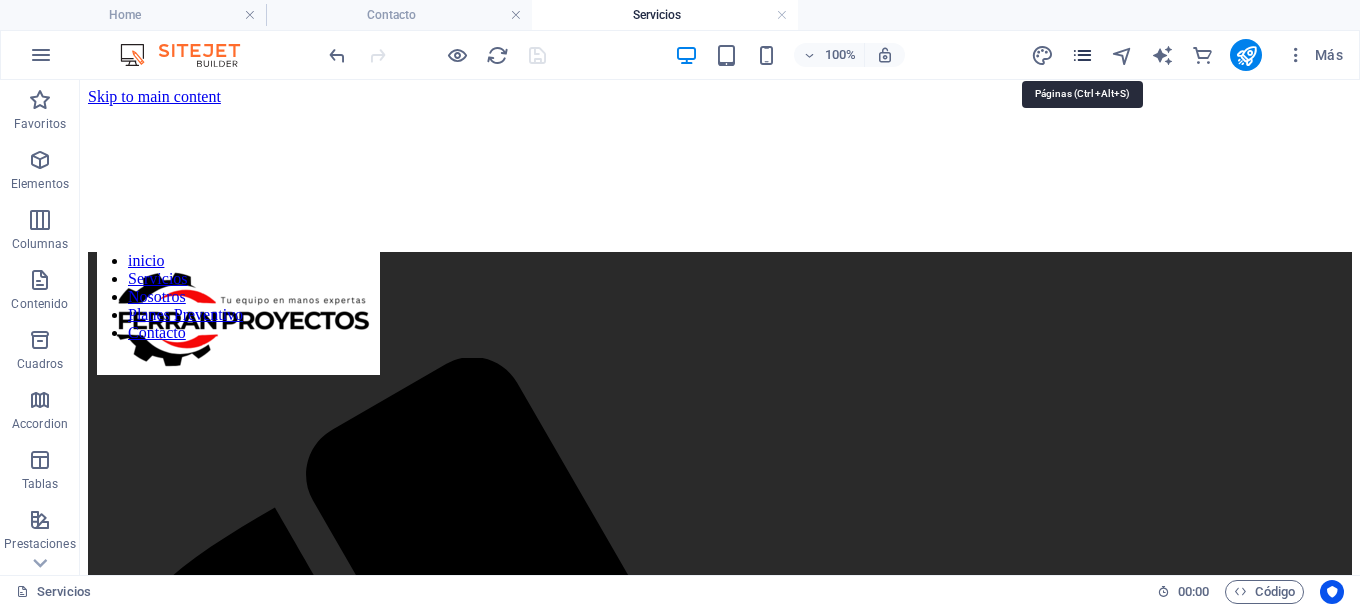 click at bounding box center [1082, 55] 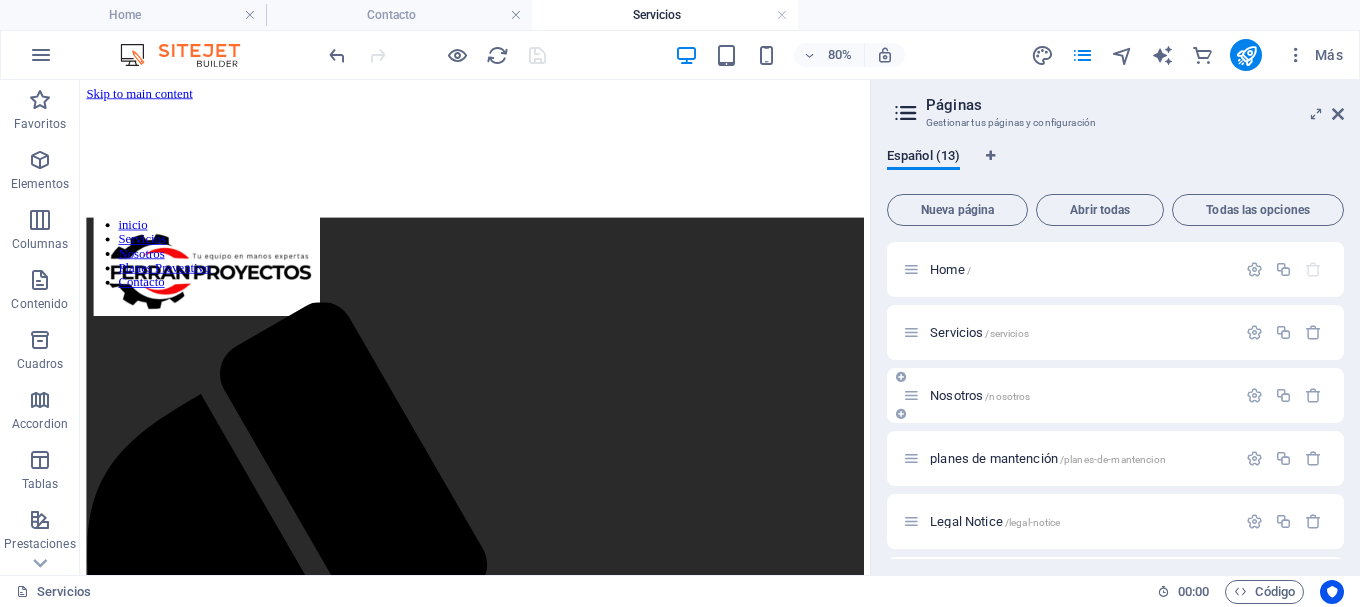 scroll, scrollTop: 100, scrollLeft: 0, axis: vertical 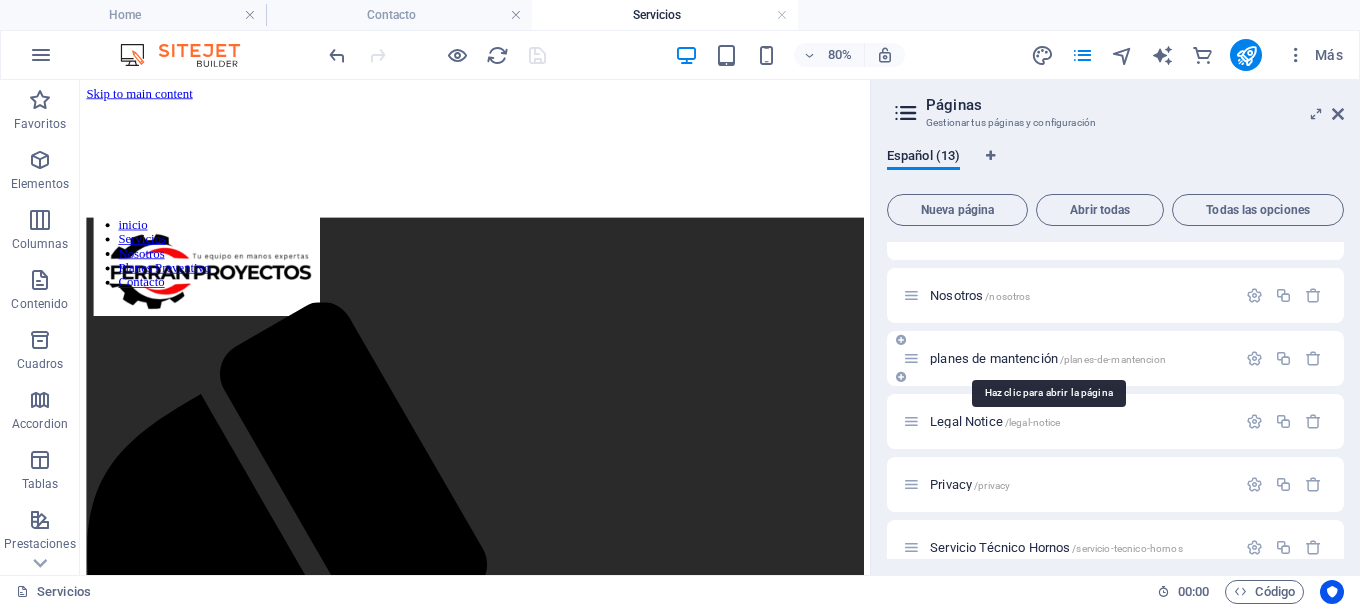 click on "planes de mantención /planes-de-mantencion" at bounding box center [1048, 358] 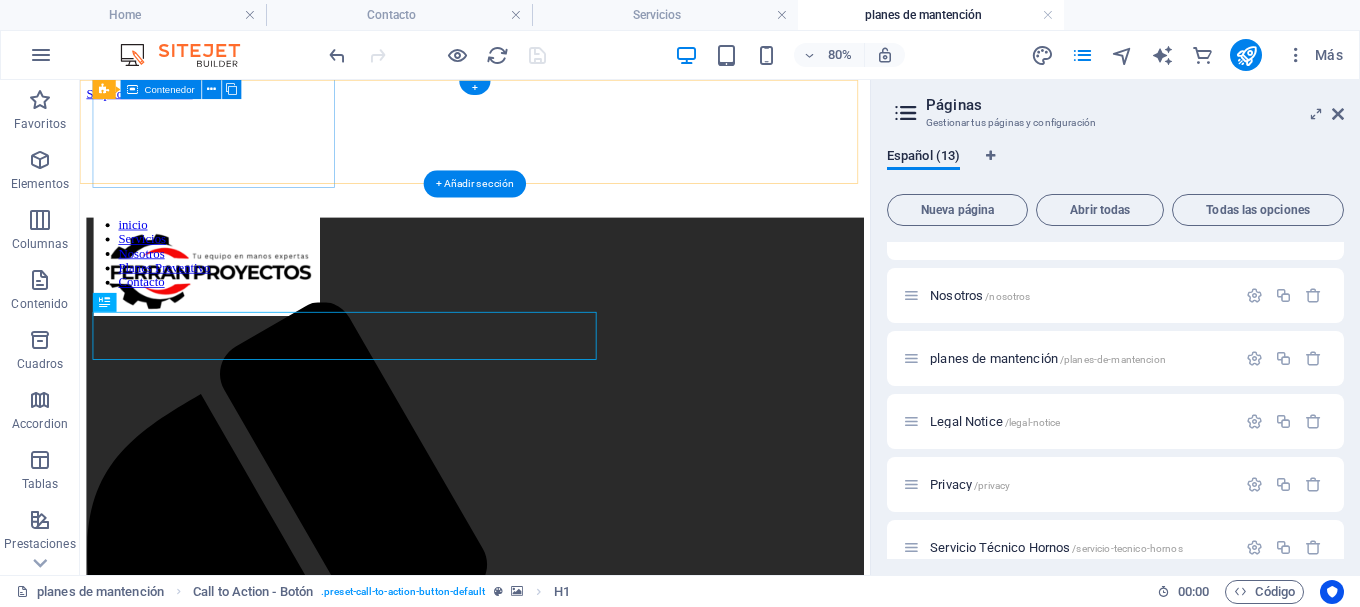 scroll, scrollTop: 0, scrollLeft: 0, axis: both 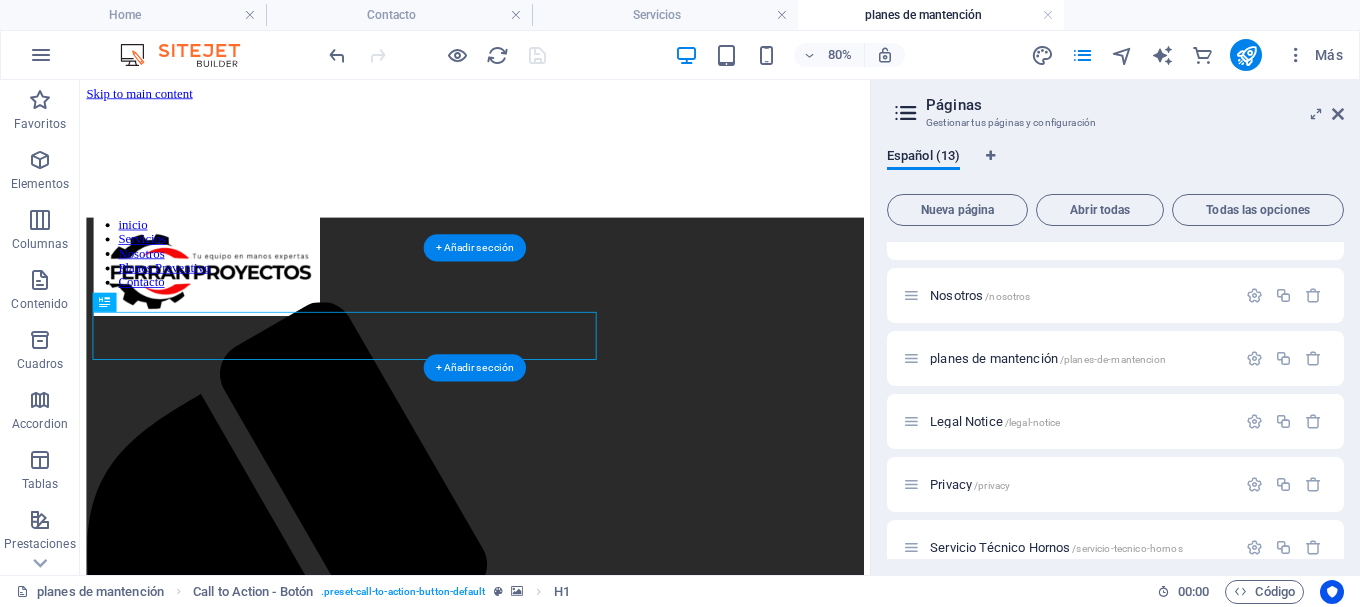 click at bounding box center [574, 3048] 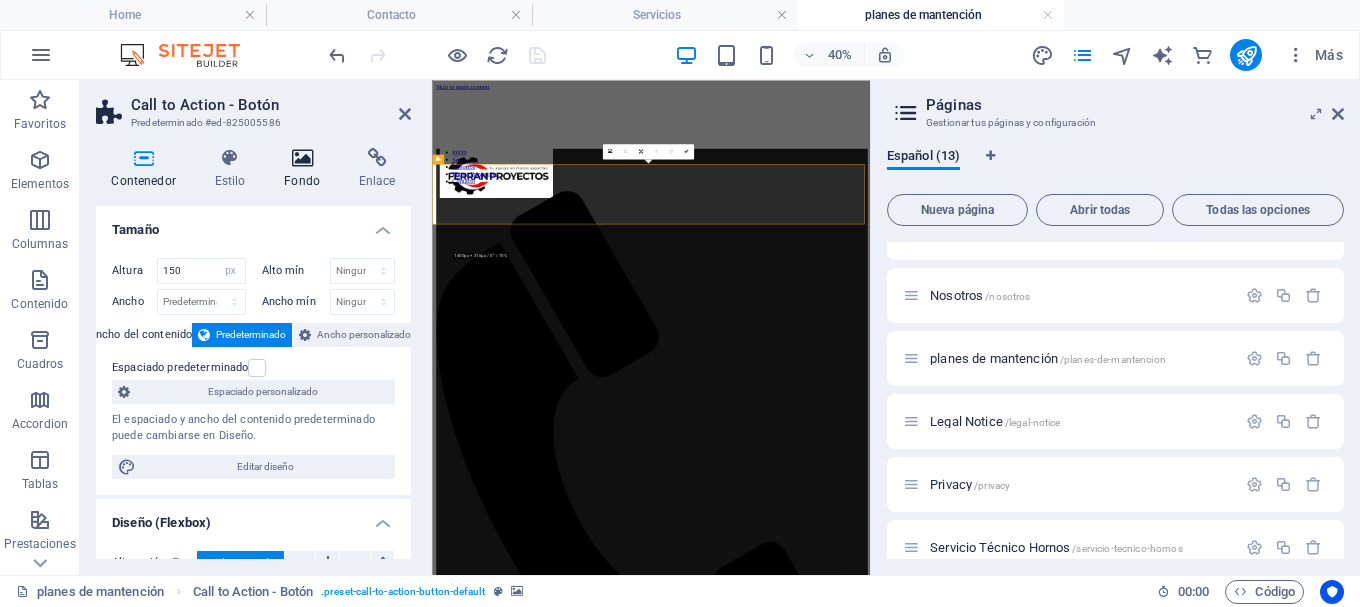 click at bounding box center [302, 158] 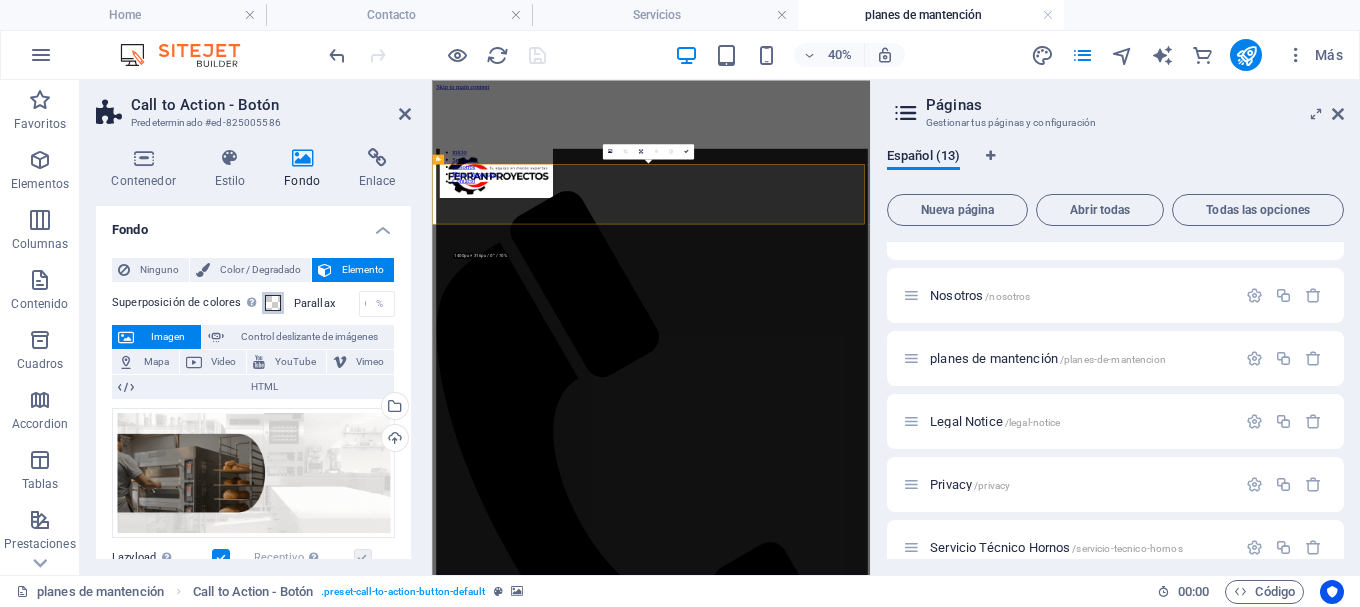 click at bounding box center [273, 303] 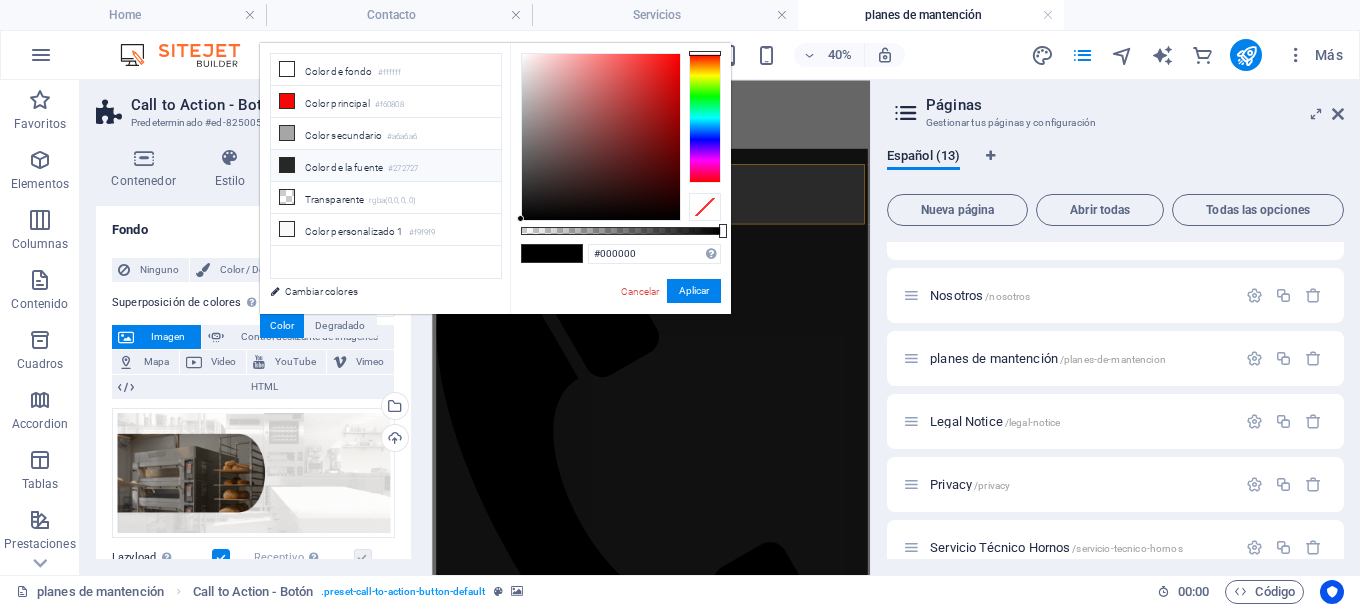 click on "Color de la fuente
#272727" at bounding box center (386, 166) 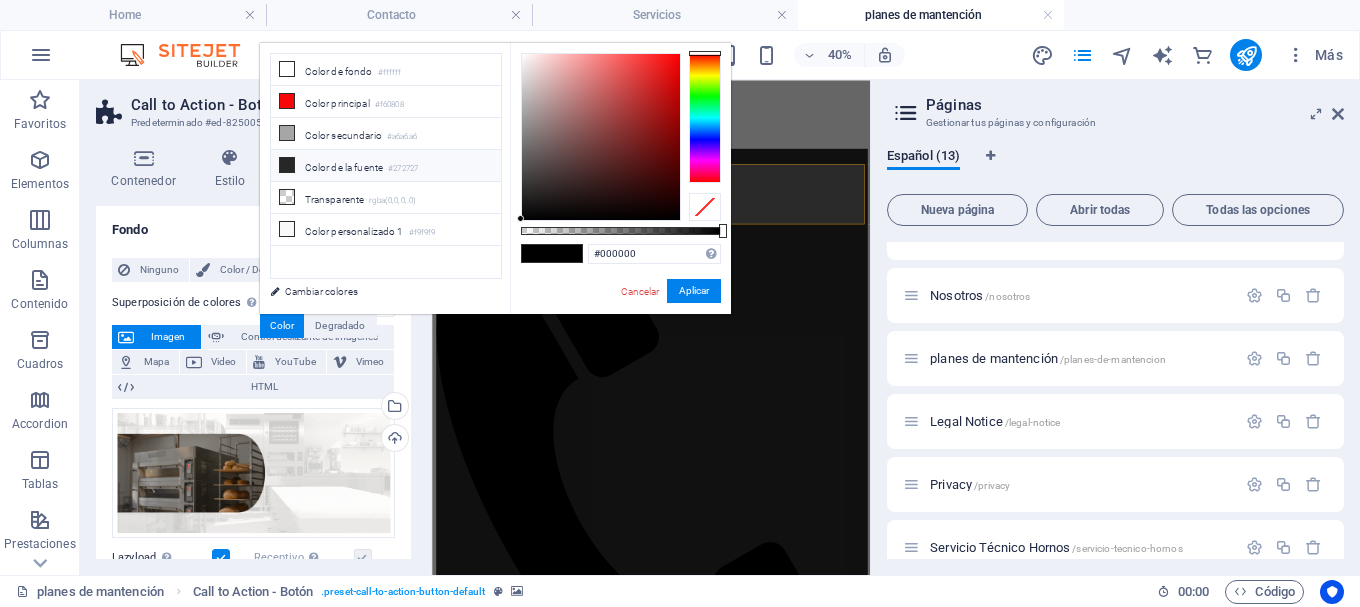 type on "rgba(39, 39, 39, 0.5)" 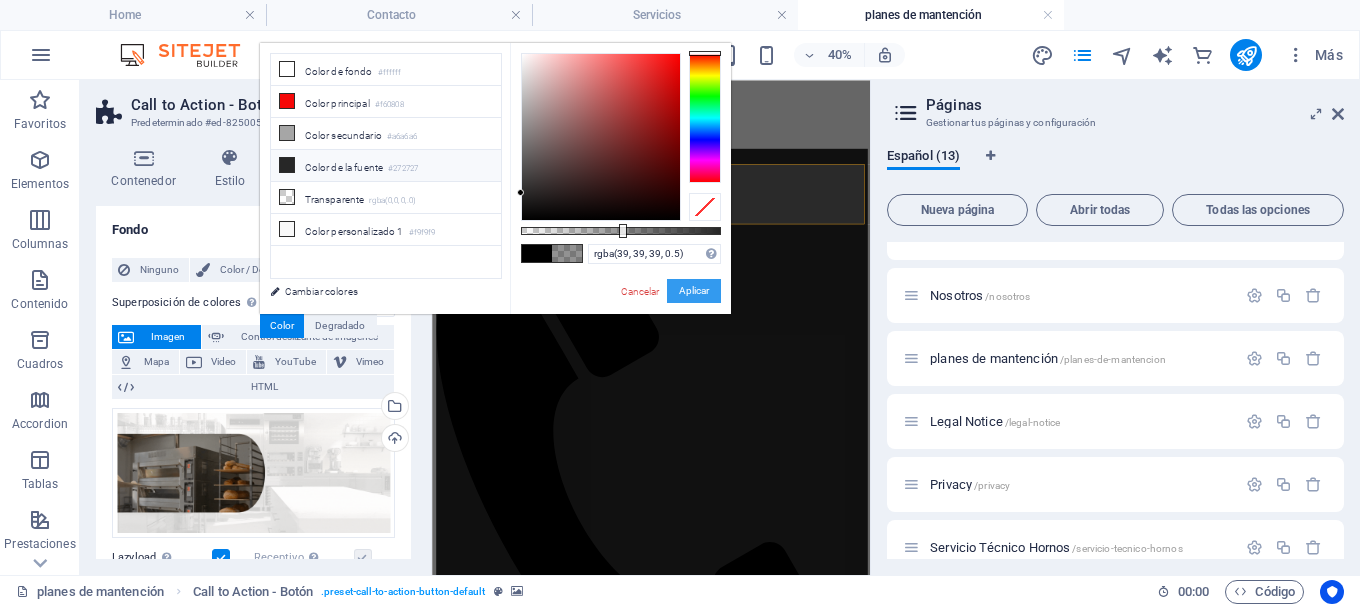 click on "Aplicar" at bounding box center [694, 291] 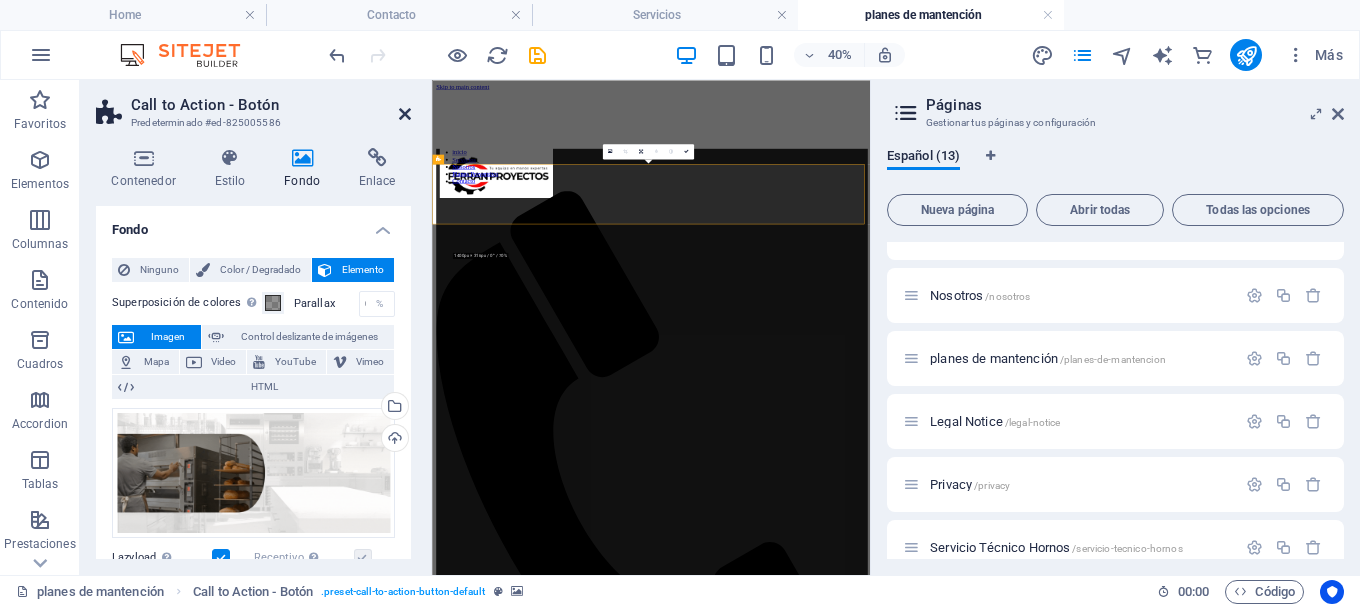 click at bounding box center (405, 114) 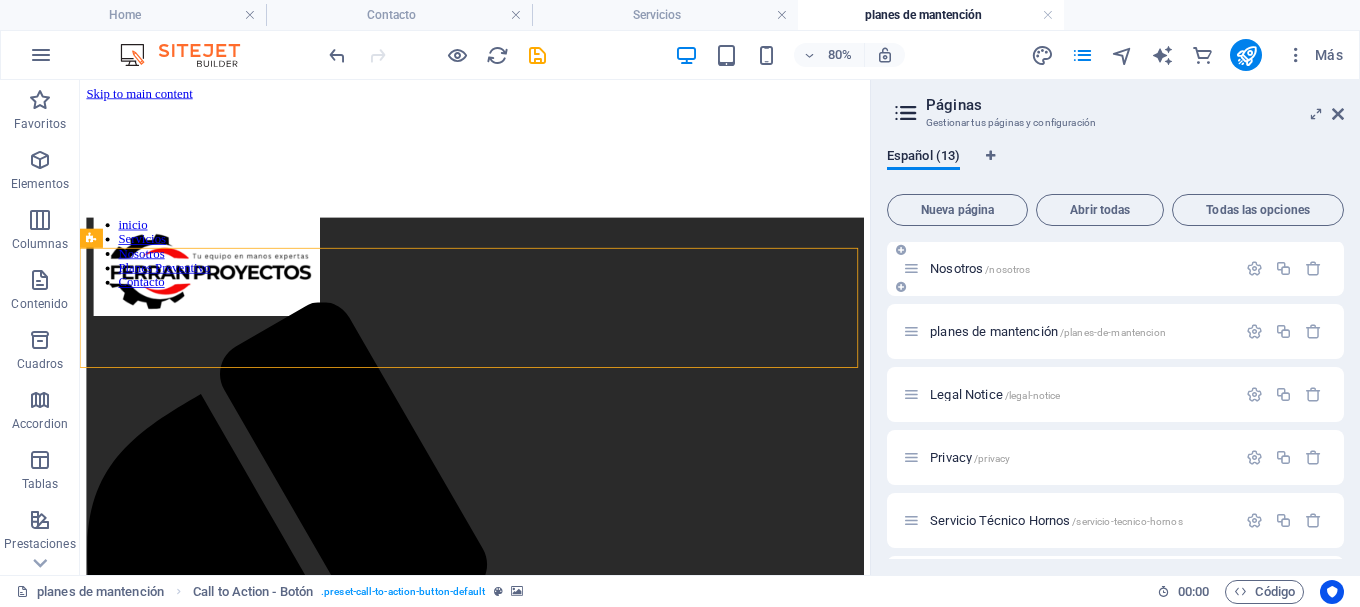 scroll, scrollTop: 0, scrollLeft: 0, axis: both 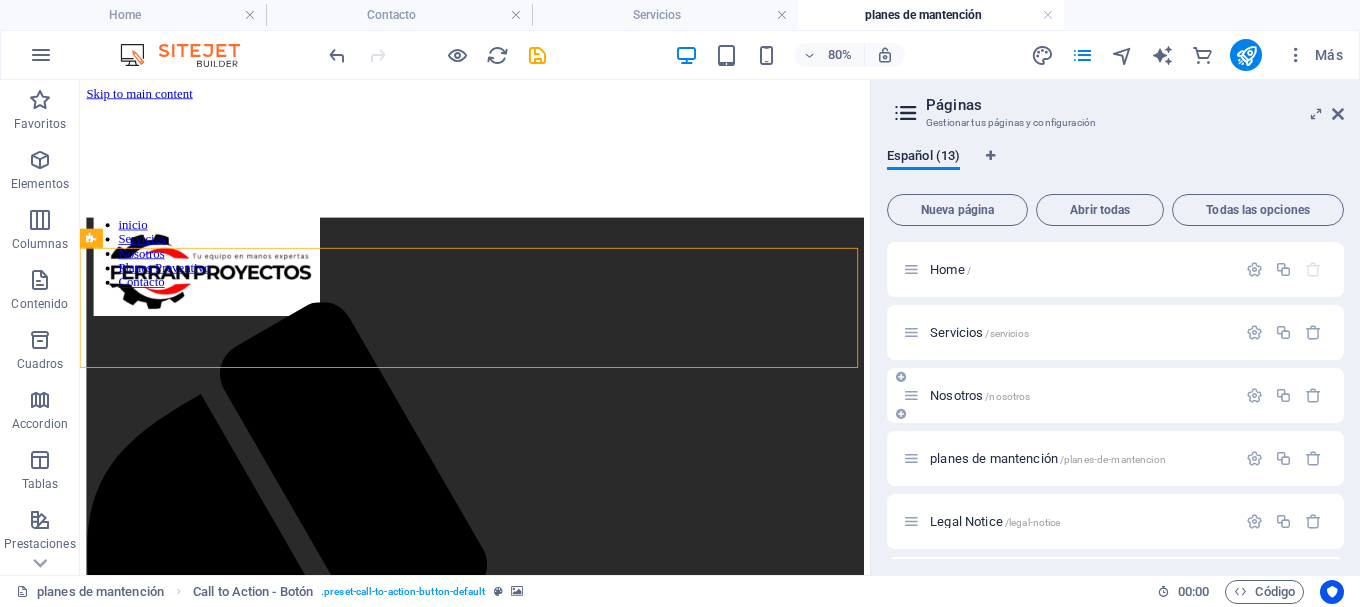 click on "Nosotros /nosotros" at bounding box center (980, 395) 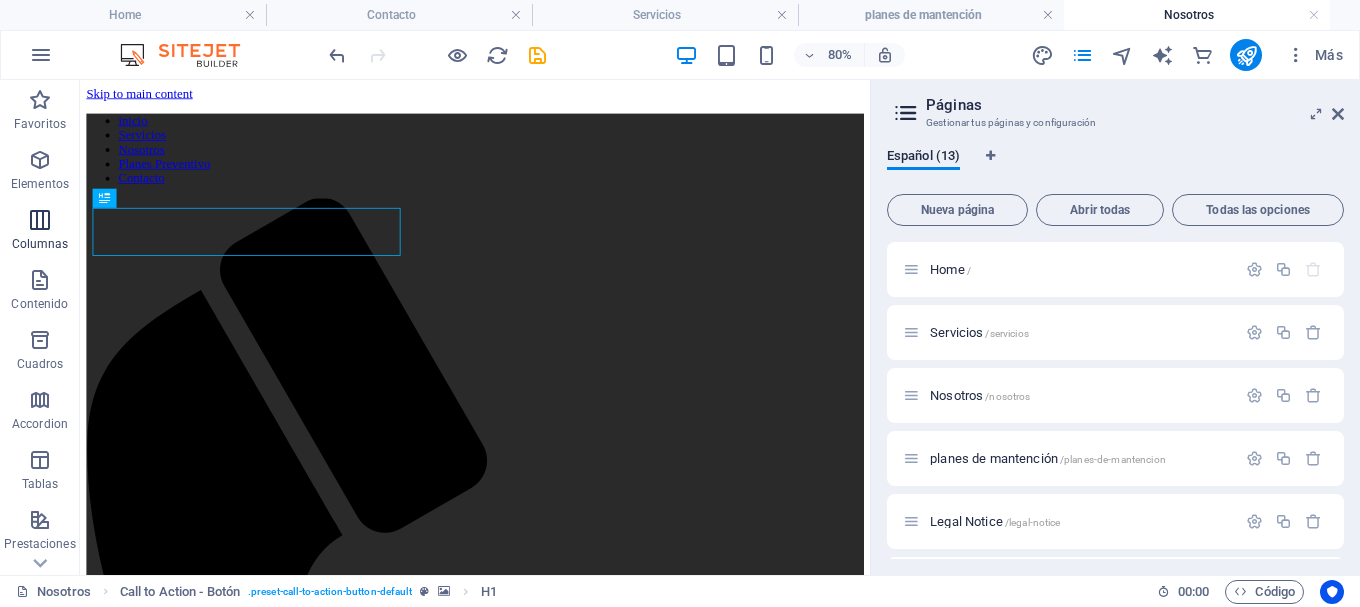 scroll, scrollTop: 0, scrollLeft: 0, axis: both 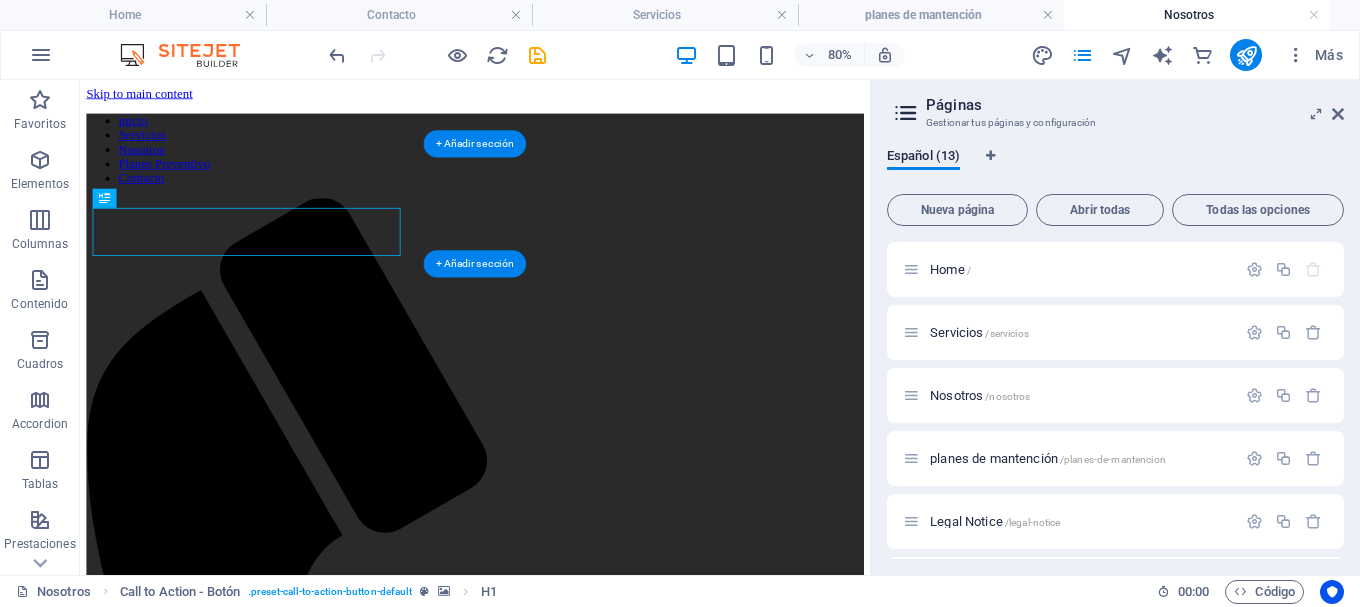click at bounding box center [574, 2918] 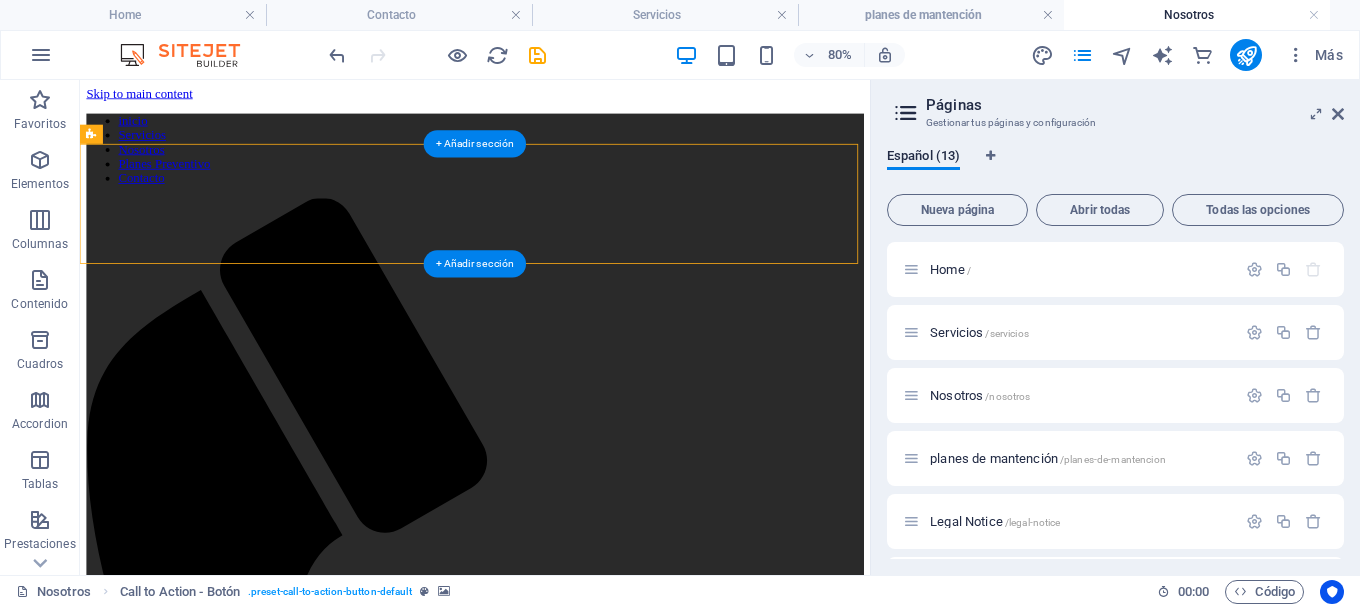 click at bounding box center [574, 2918] 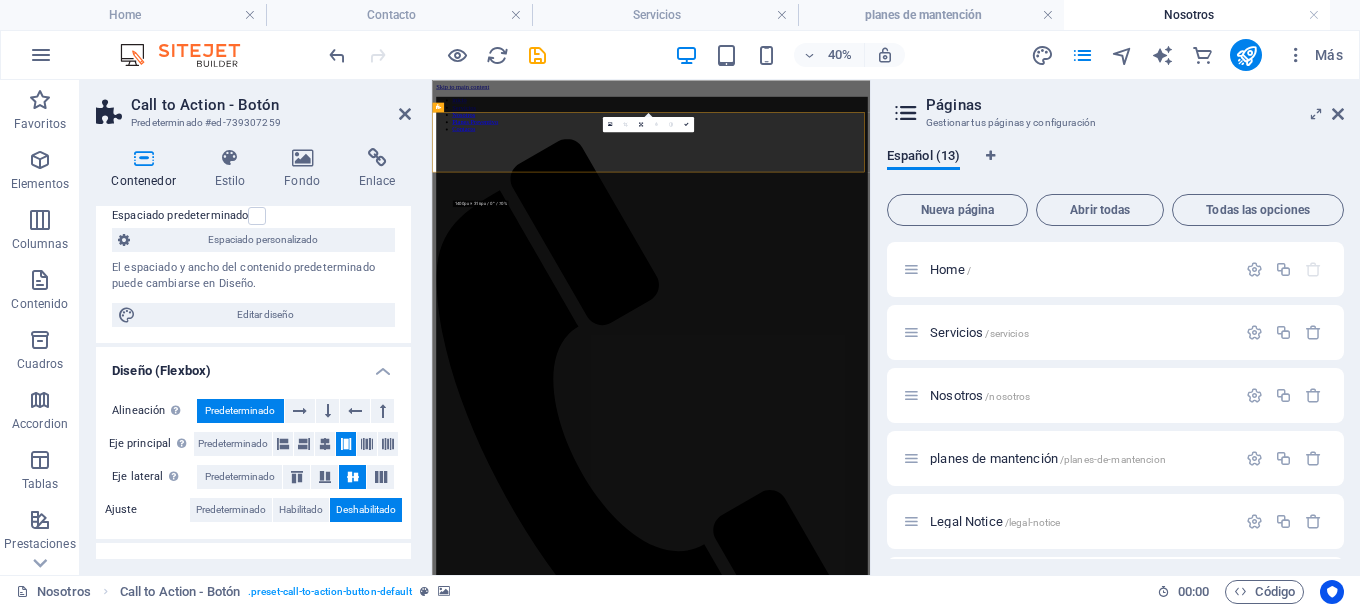 scroll, scrollTop: 413, scrollLeft: 0, axis: vertical 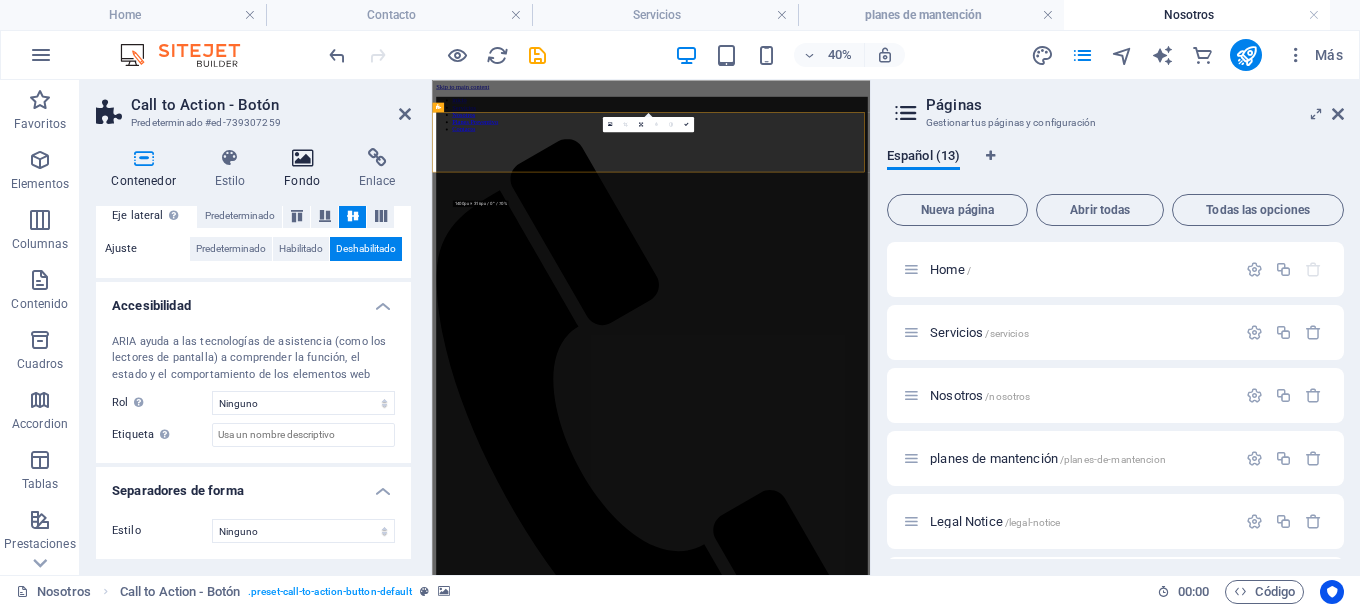 click at bounding box center (302, 158) 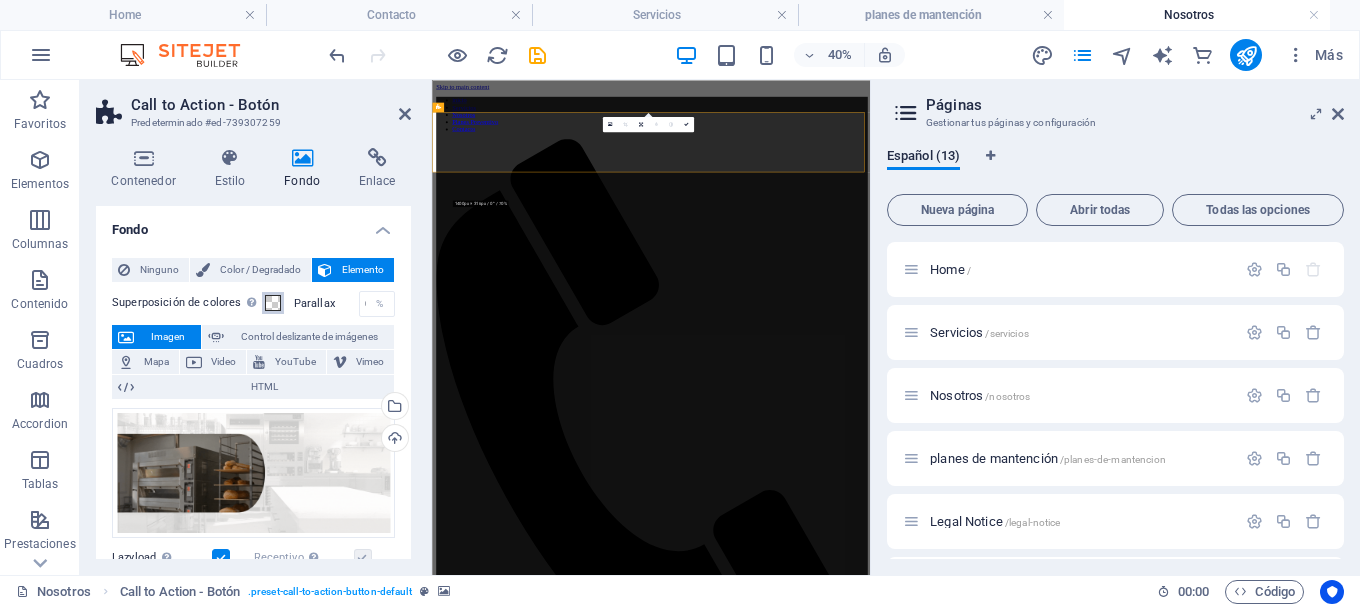 click at bounding box center [273, 303] 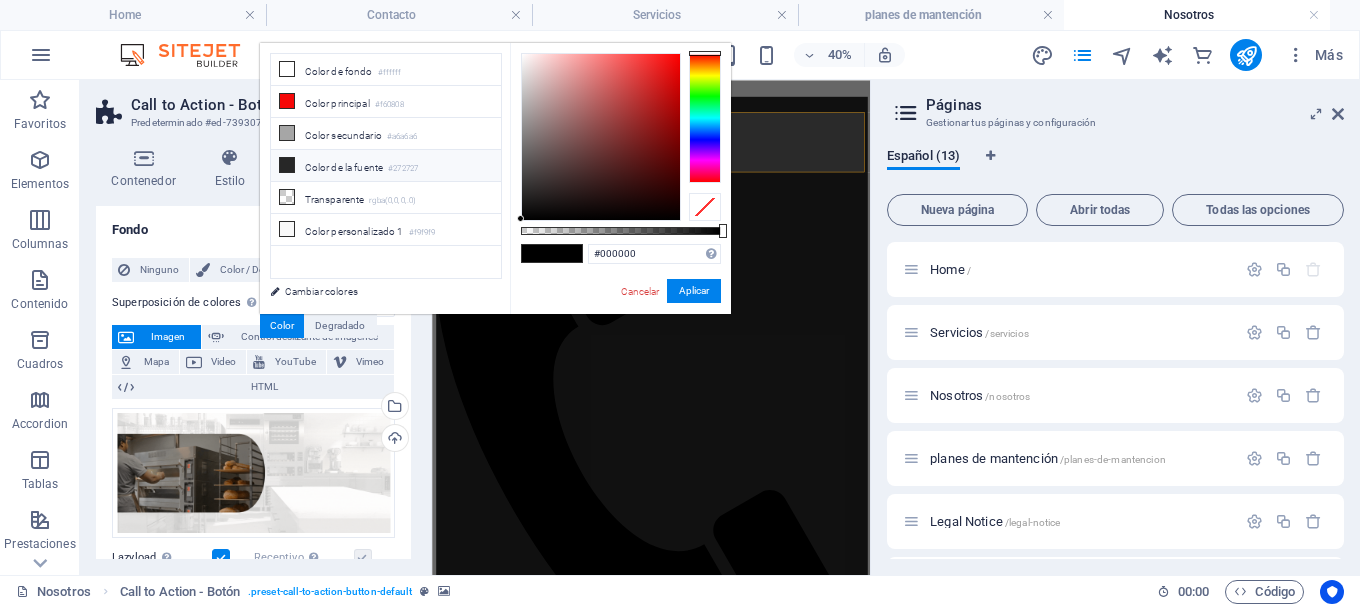 click on "Color de la fuente
#272727" at bounding box center [386, 166] 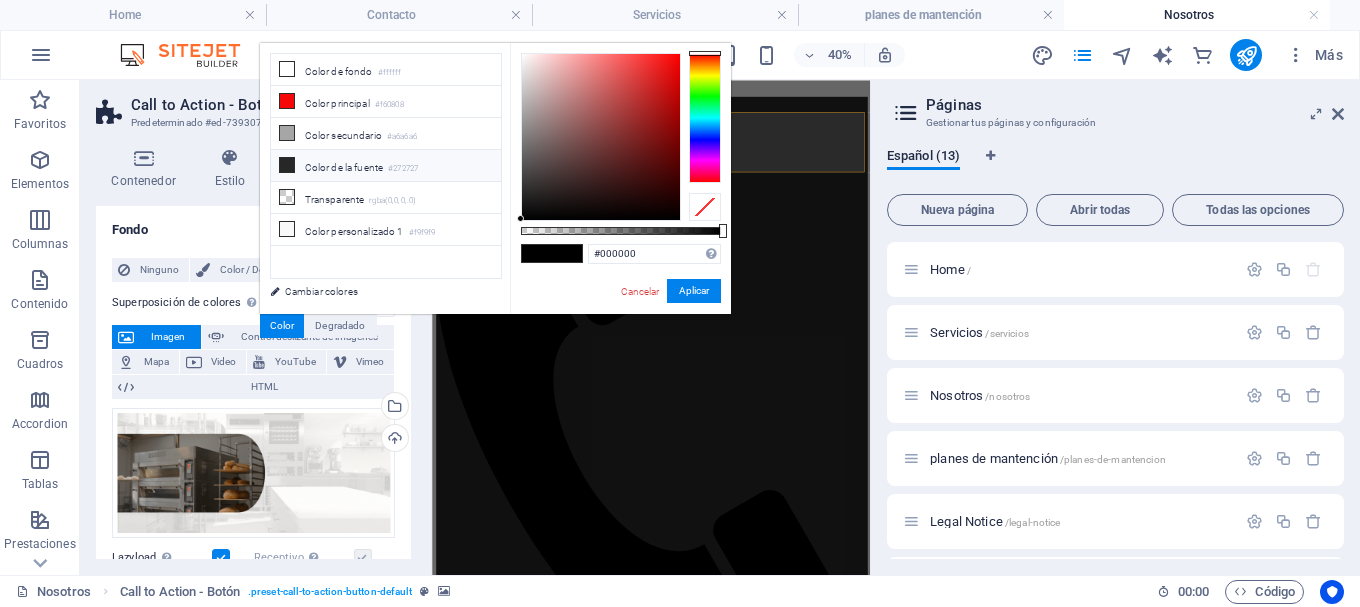 type on "rgba(39, 39, 39, 0.5)" 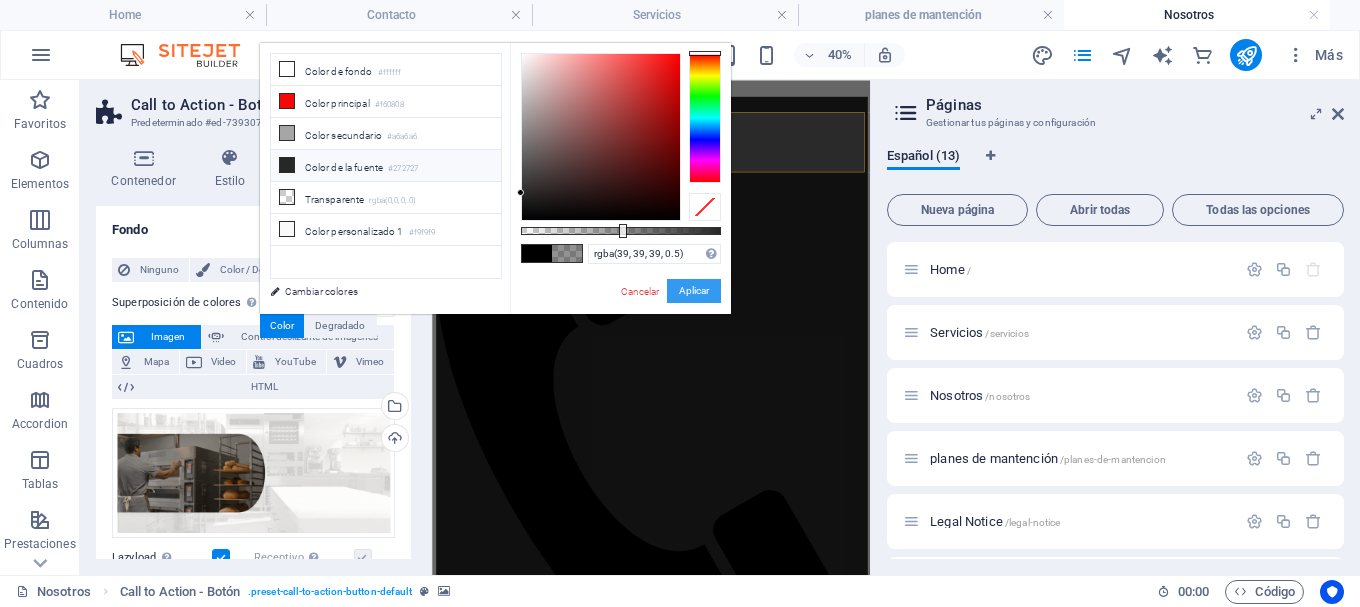 click on "Aplicar" at bounding box center [694, 291] 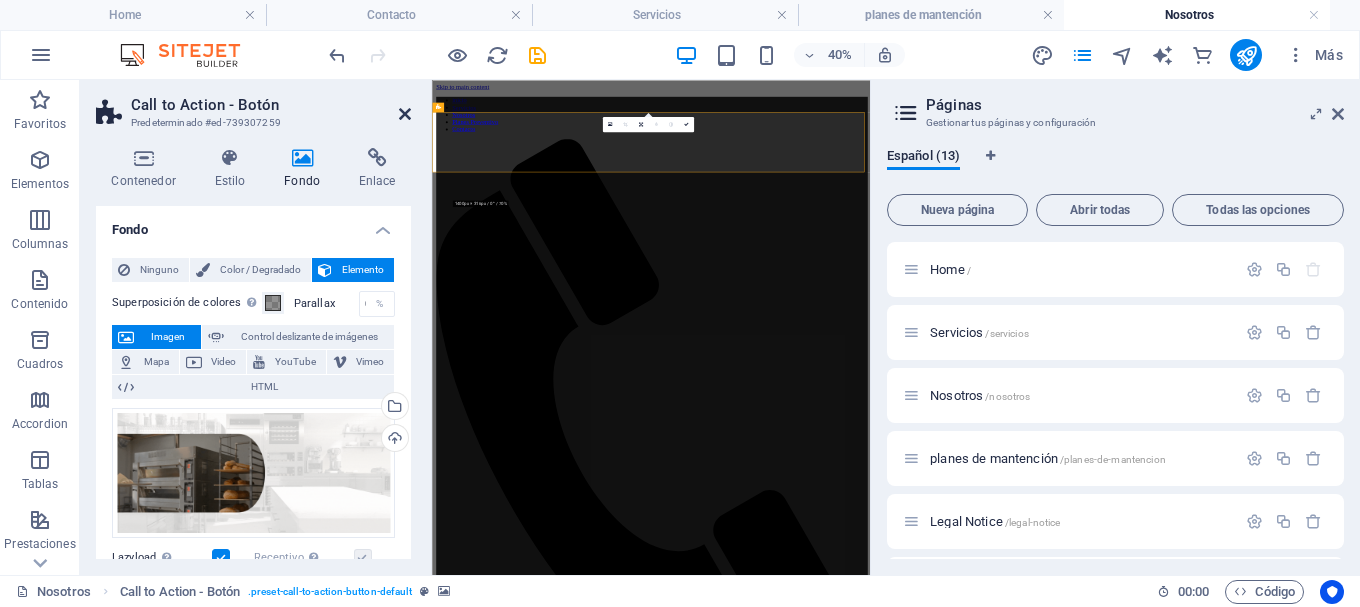 click at bounding box center (405, 114) 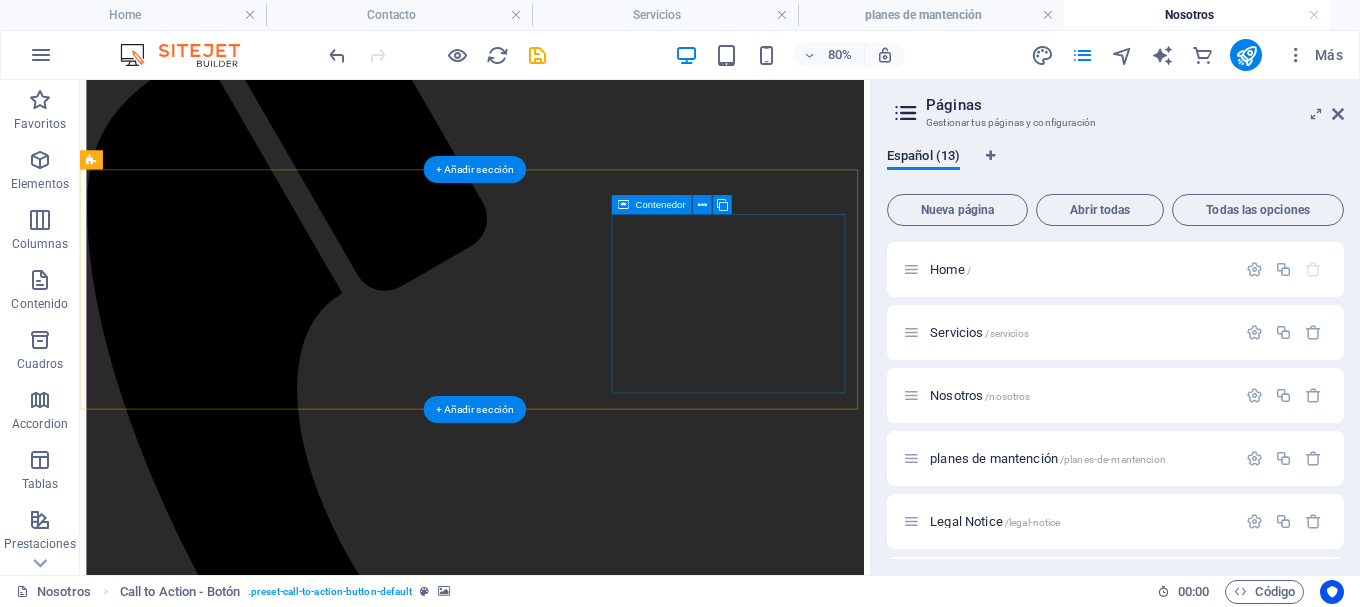 scroll, scrollTop: 0, scrollLeft: 0, axis: both 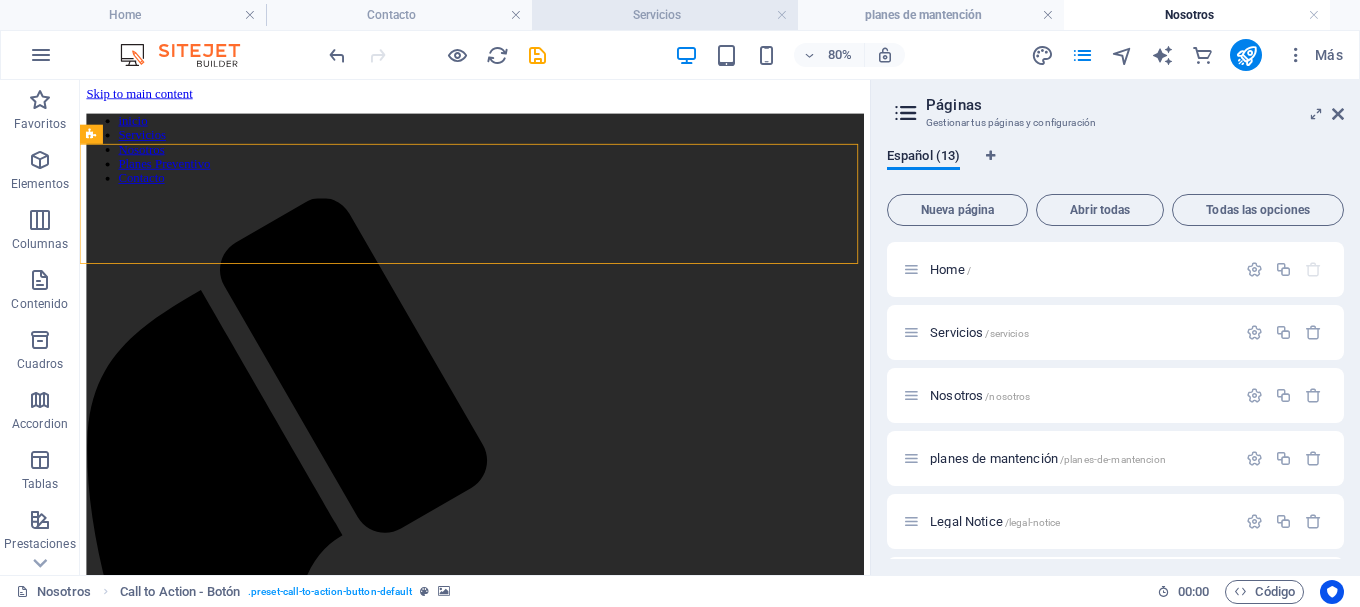 click on "Servicios" at bounding box center [665, 15] 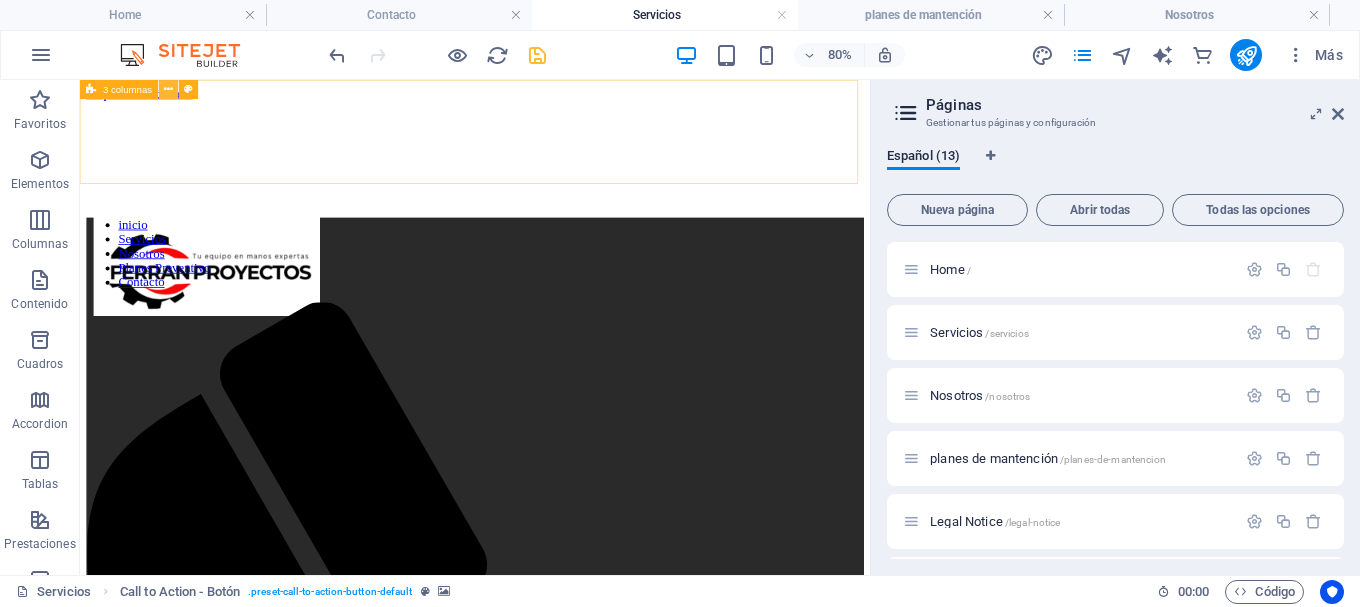 click at bounding box center (169, 89) 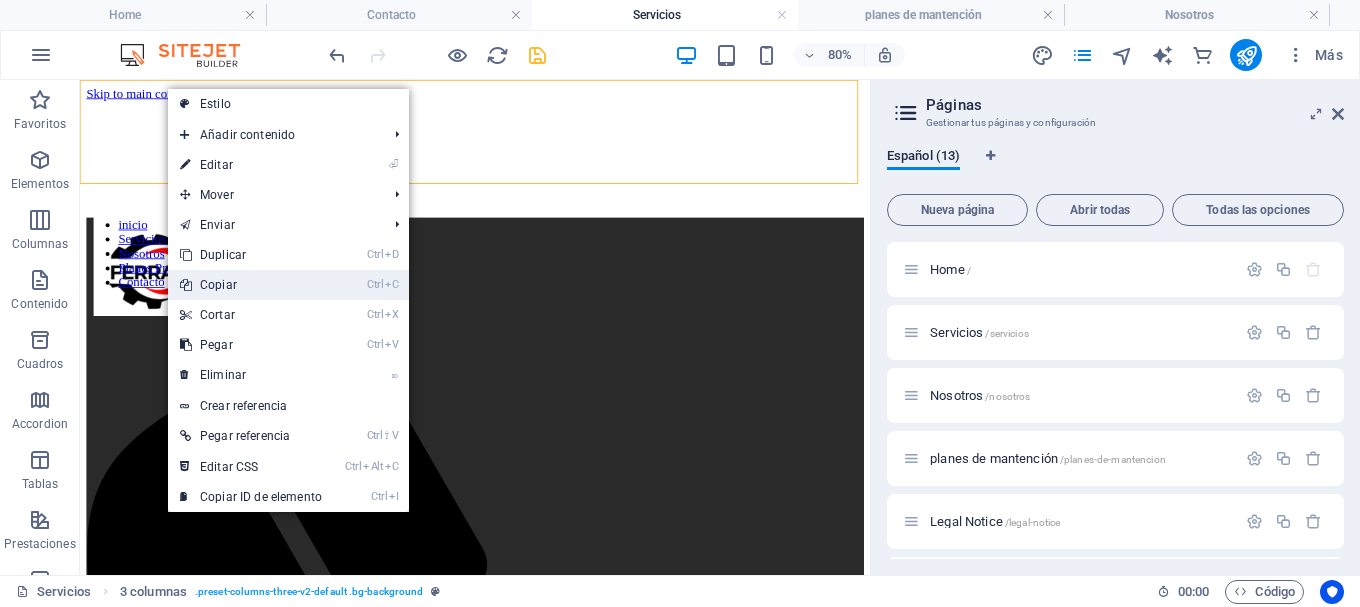 click on "Ctrl C  Copiar" at bounding box center [251, 285] 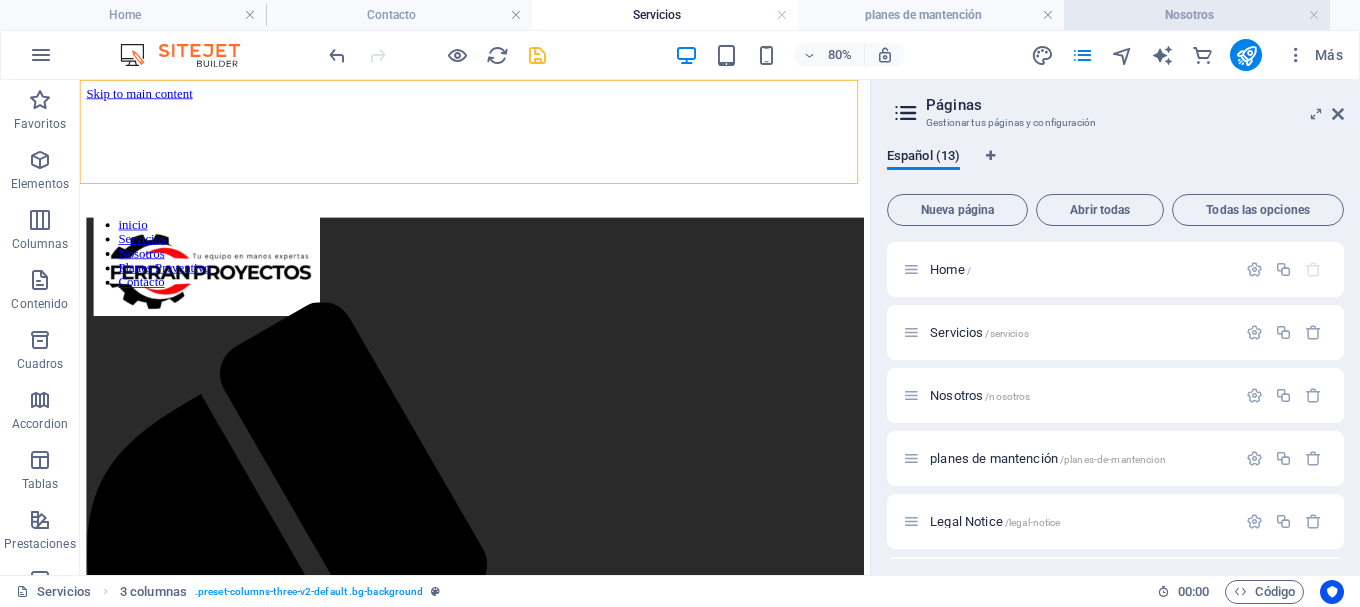 click on "Nosotros" at bounding box center (1197, 15) 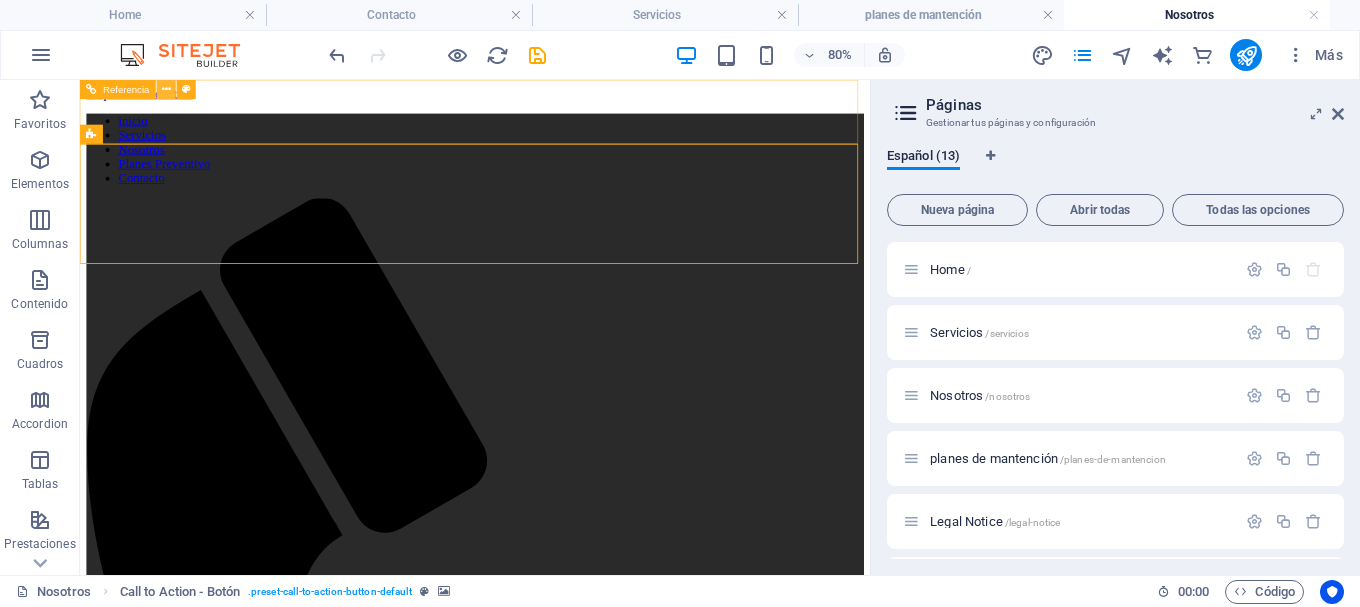 click at bounding box center [166, 89] 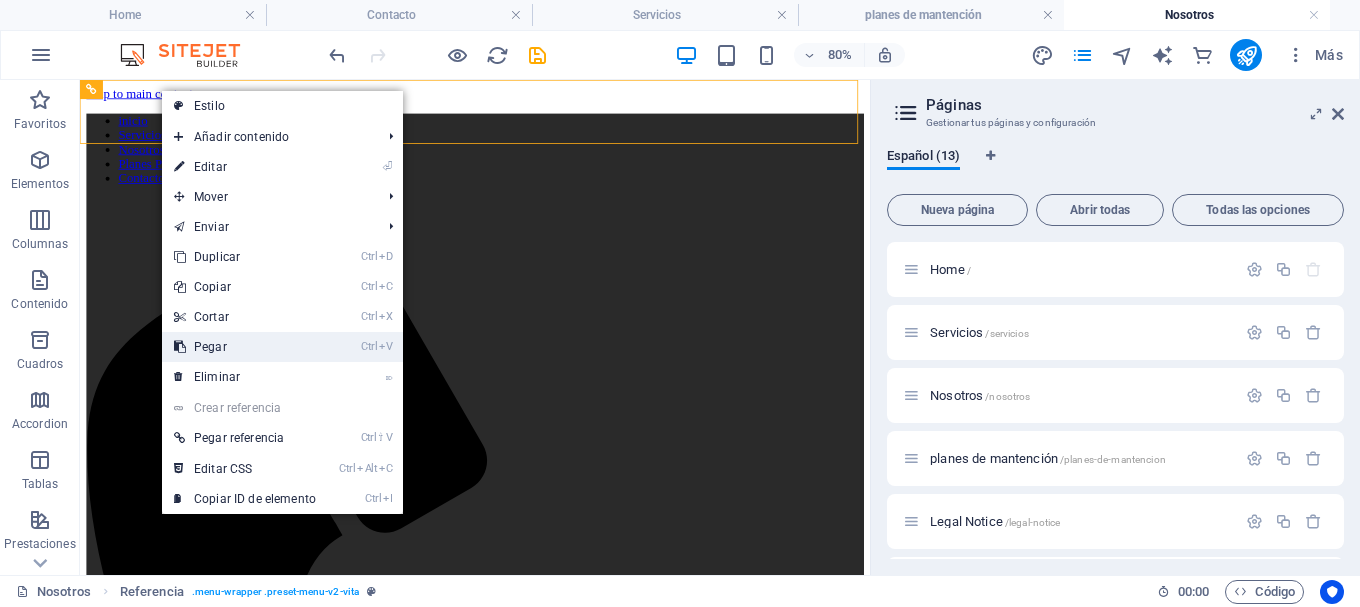 drag, startPoint x: 226, startPoint y: 343, endPoint x: 175, endPoint y: 328, distance: 53.160137 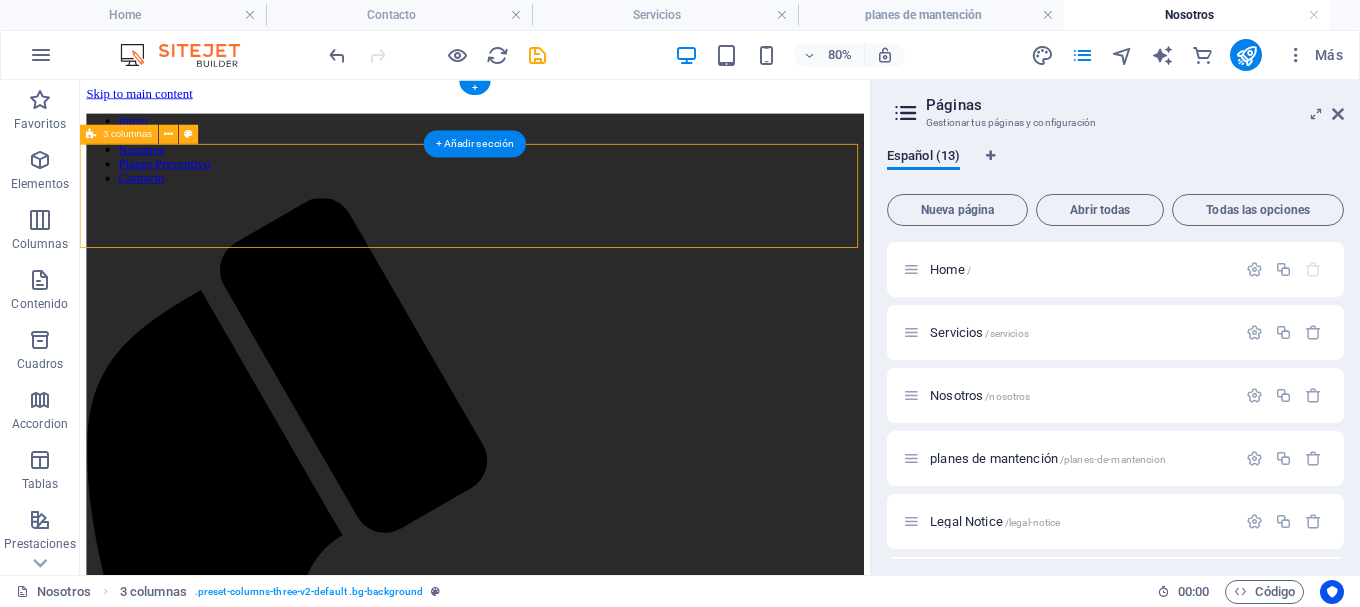 drag, startPoint x: 92, startPoint y: 190, endPoint x: 230, endPoint y: 158, distance: 141.66158 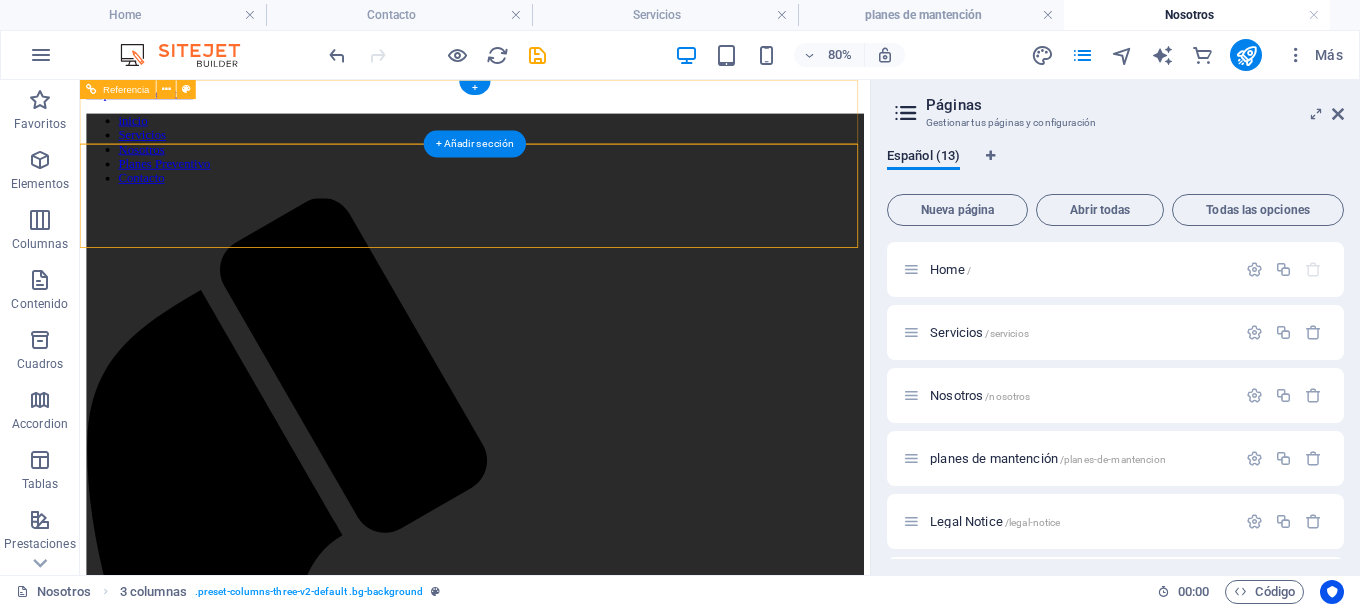 drag, startPoint x: 117, startPoint y: 213, endPoint x: 163, endPoint y: 142, distance: 84.59905 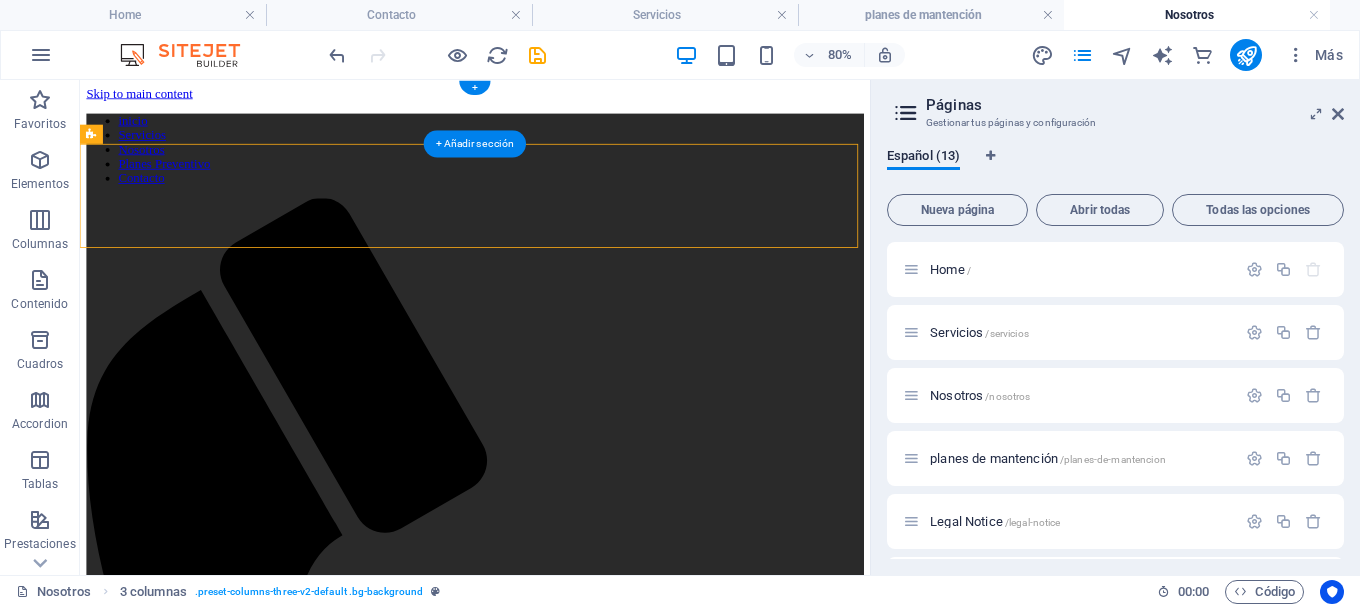 drag, startPoint x: 101, startPoint y: 220, endPoint x: 196, endPoint y: 135, distance: 127.47549 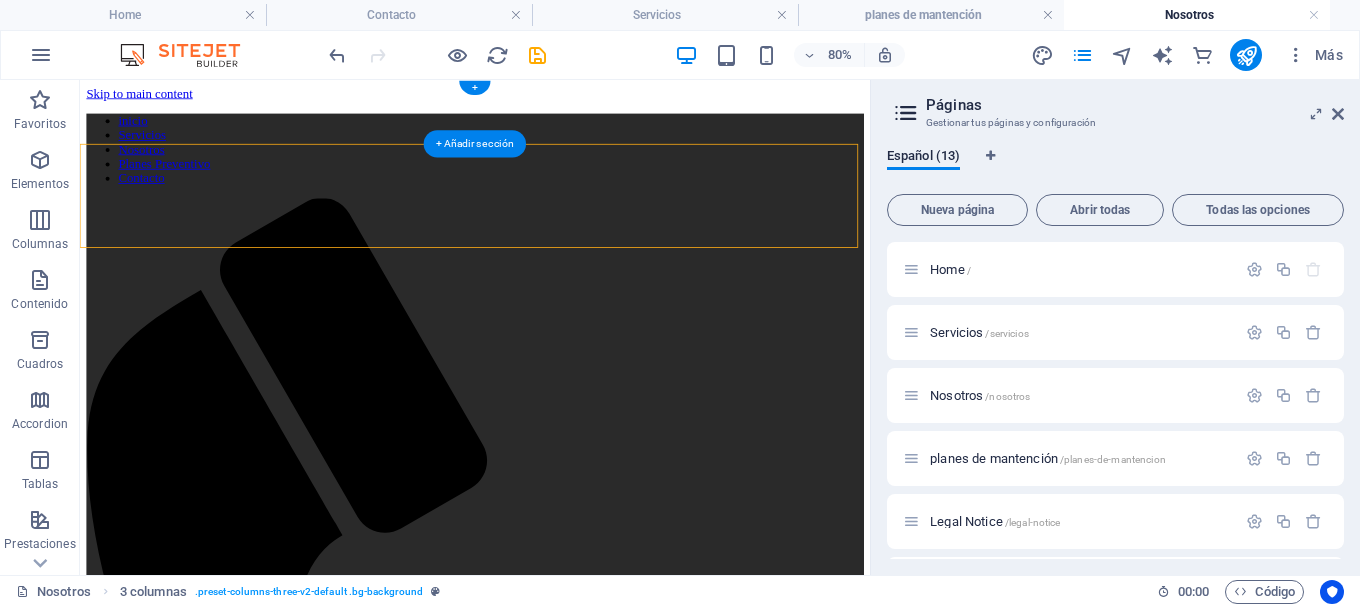 drag, startPoint x: 95, startPoint y: 226, endPoint x: 133, endPoint y: 92, distance: 139.28389 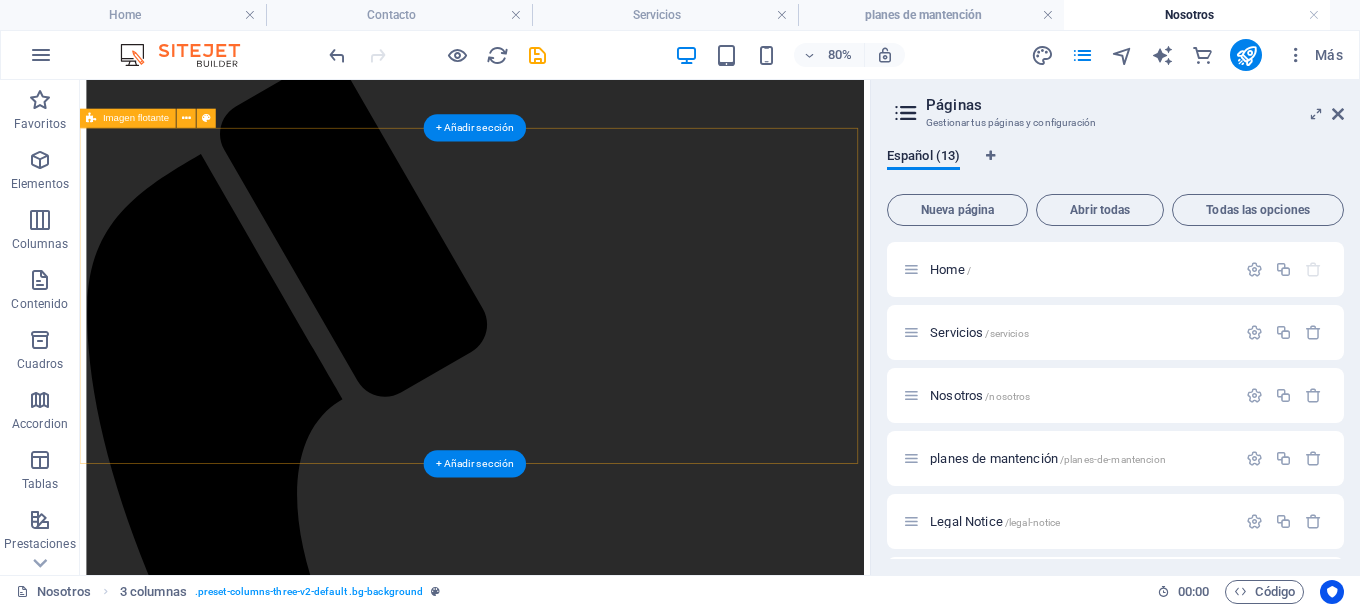 scroll, scrollTop: 0, scrollLeft: 0, axis: both 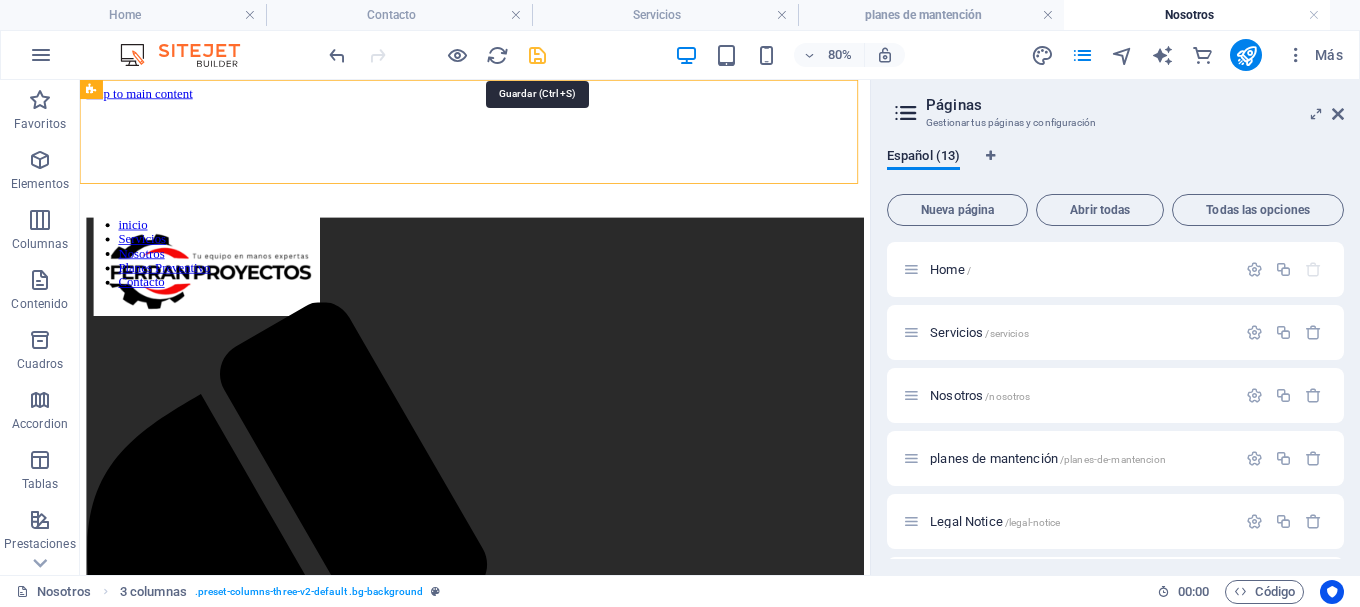 click at bounding box center [537, 55] 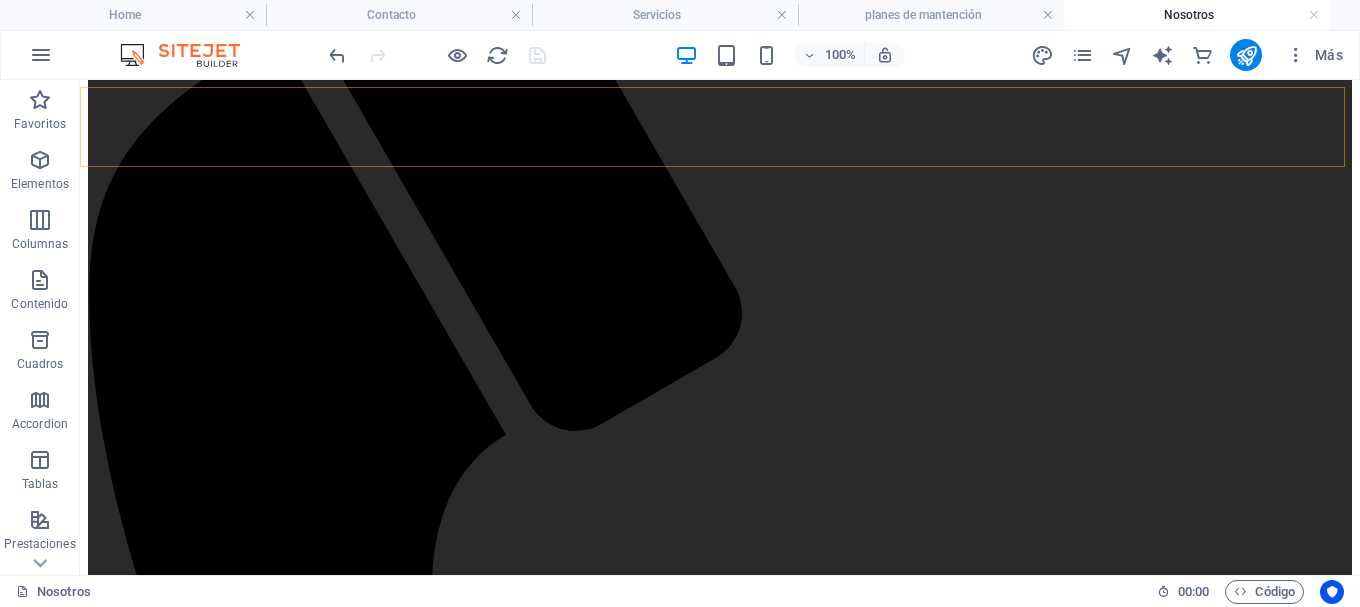 scroll, scrollTop: 0, scrollLeft: 0, axis: both 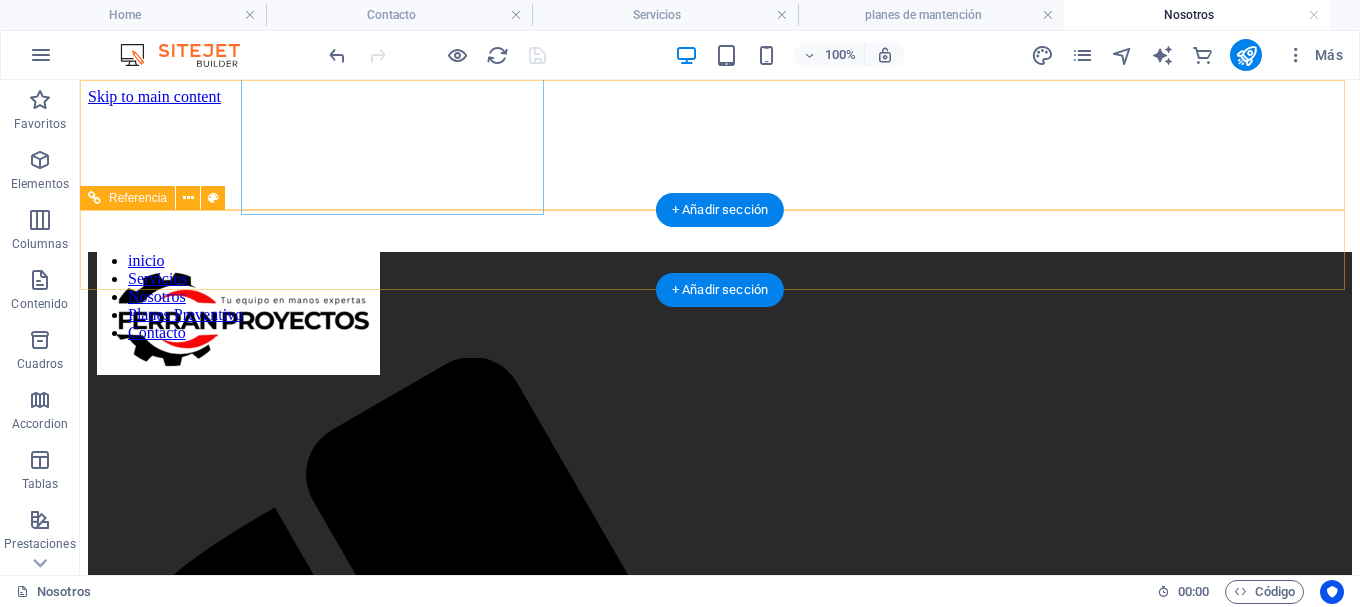 click on "inicio  Servicios  Nosotros  Planes Preventivo Contacto" at bounding box center (720, 297) 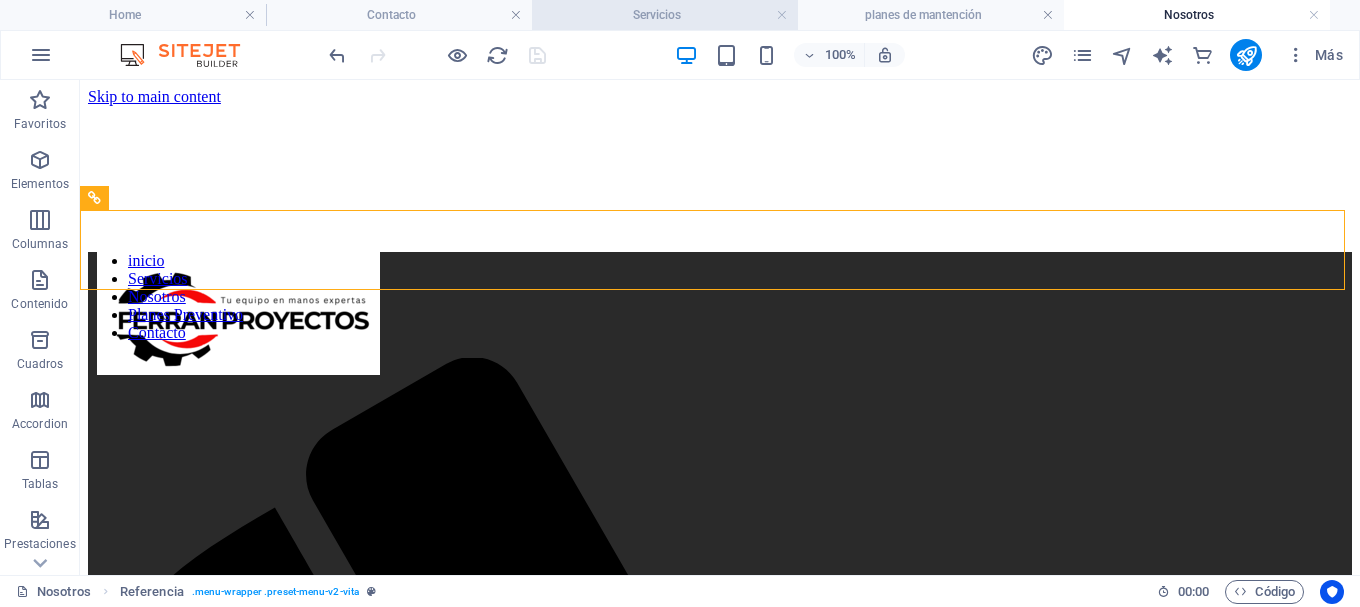 click on "Servicios" at bounding box center (665, 15) 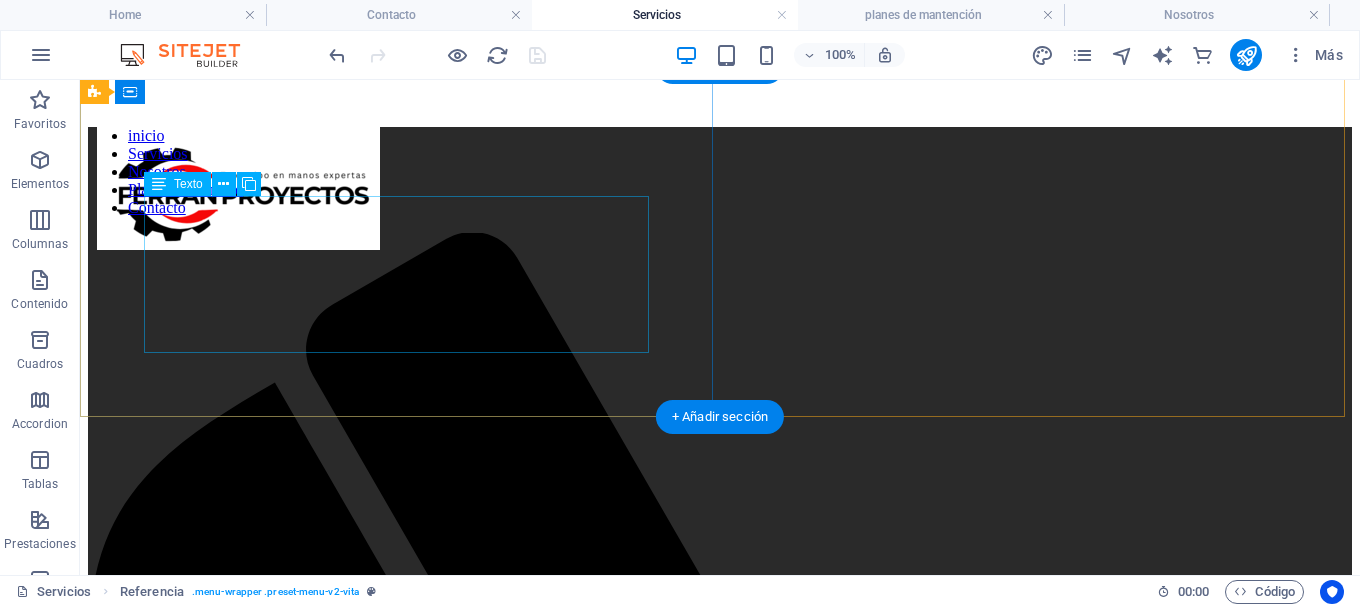 scroll, scrollTop: 0, scrollLeft: 0, axis: both 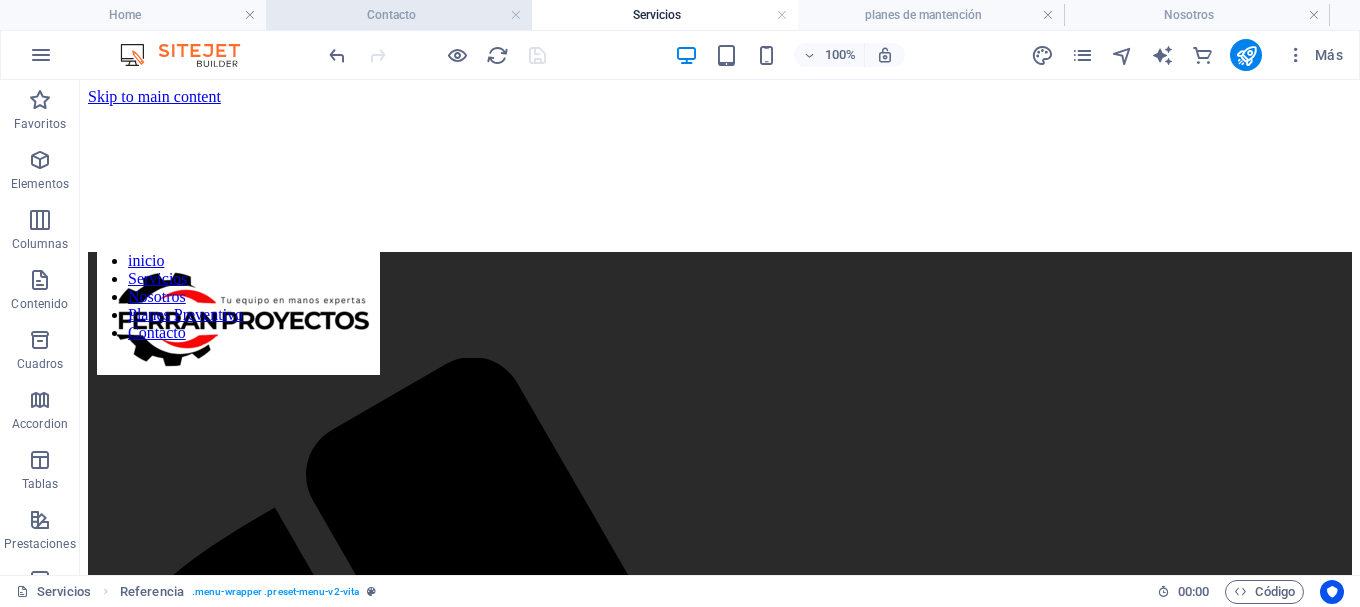 click on "Contacto" at bounding box center [399, 15] 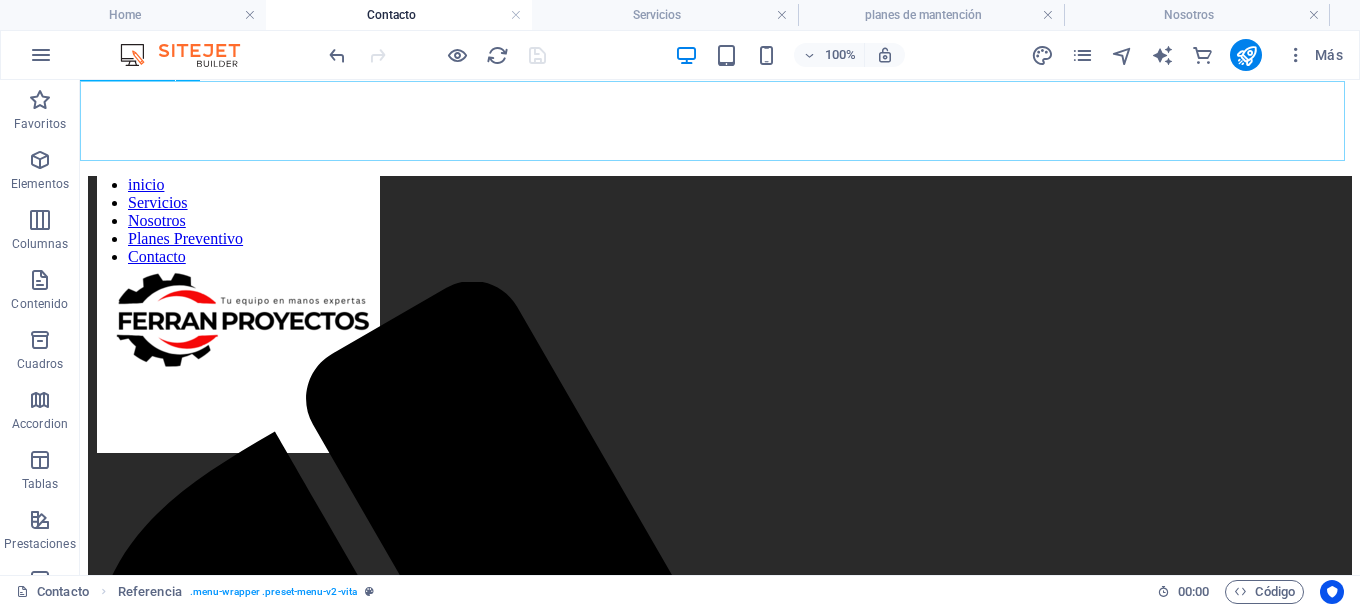 scroll, scrollTop: 0, scrollLeft: 0, axis: both 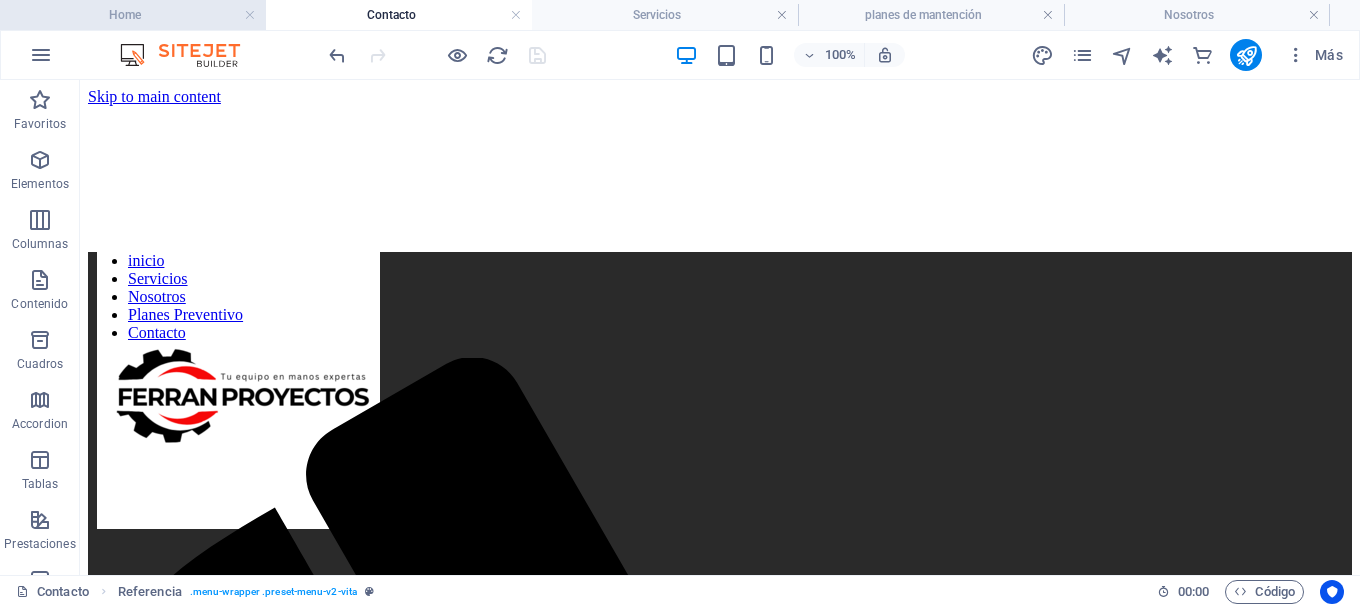 click on "Home" at bounding box center (133, 15) 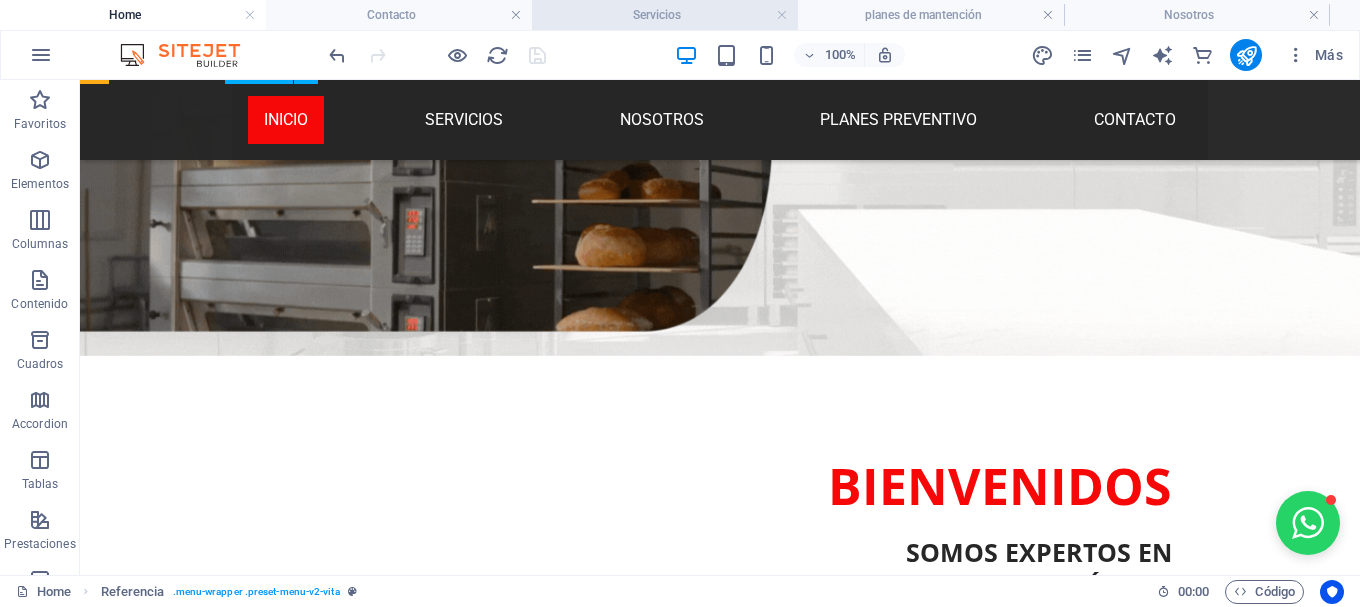scroll, scrollTop: 200, scrollLeft: 0, axis: vertical 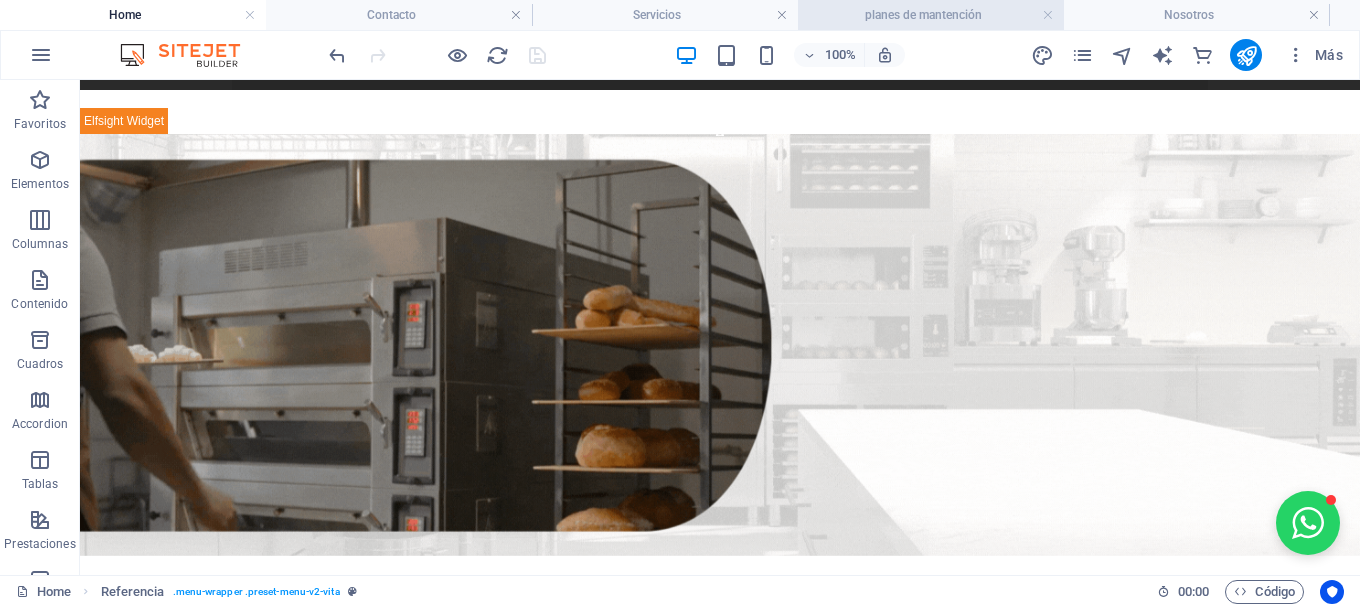 click on "planes de mantención" at bounding box center [931, 15] 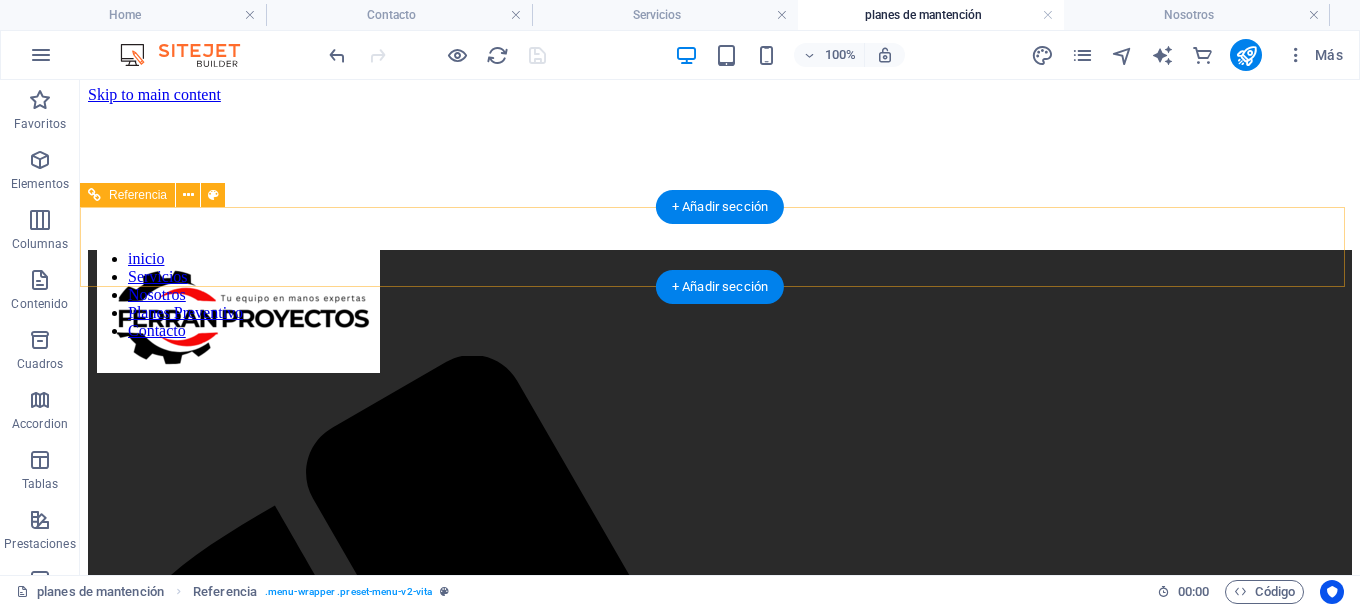 scroll, scrollTop: 0, scrollLeft: 0, axis: both 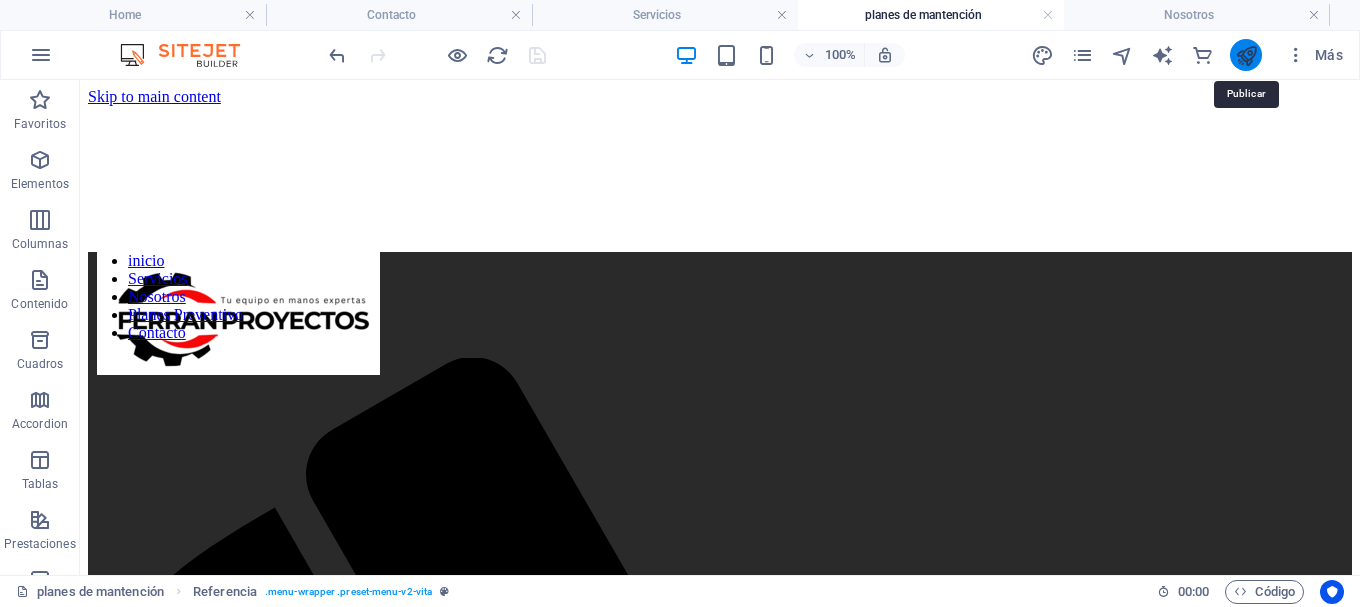drag, startPoint x: 1025, startPoint y: 25, endPoint x: 1242, endPoint y: 52, distance: 218.67328 